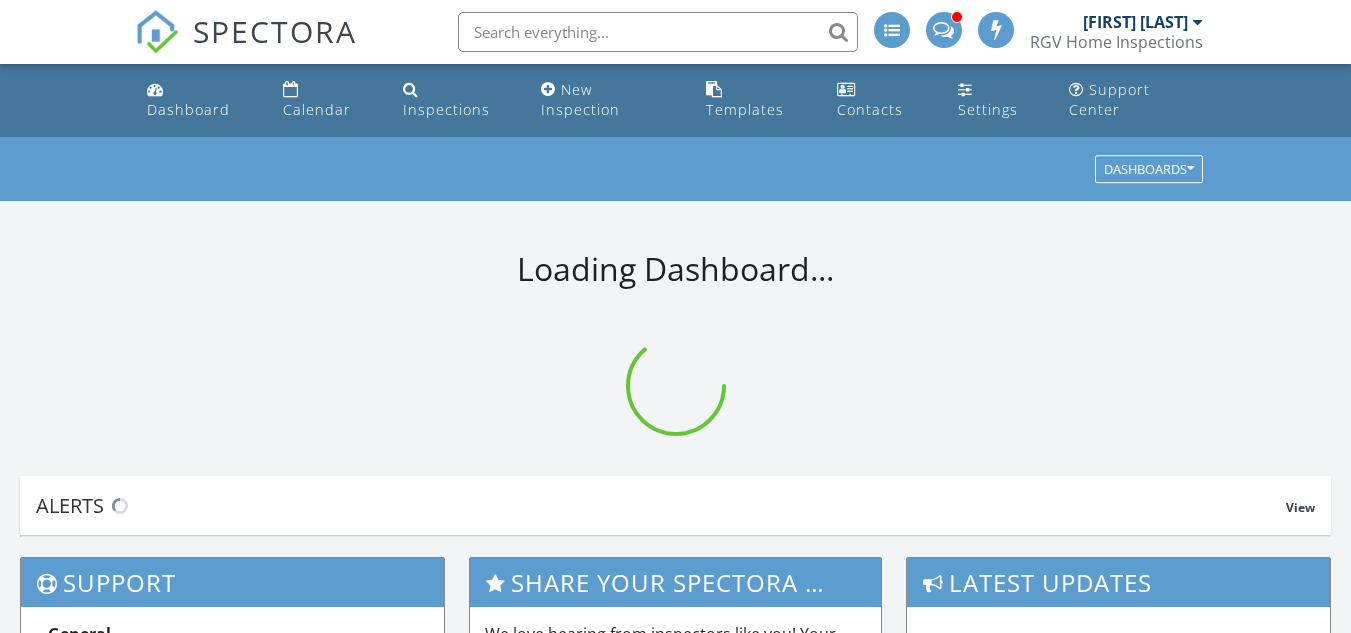 scroll, scrollTop: 0, scrollLeft: 0, axis: both 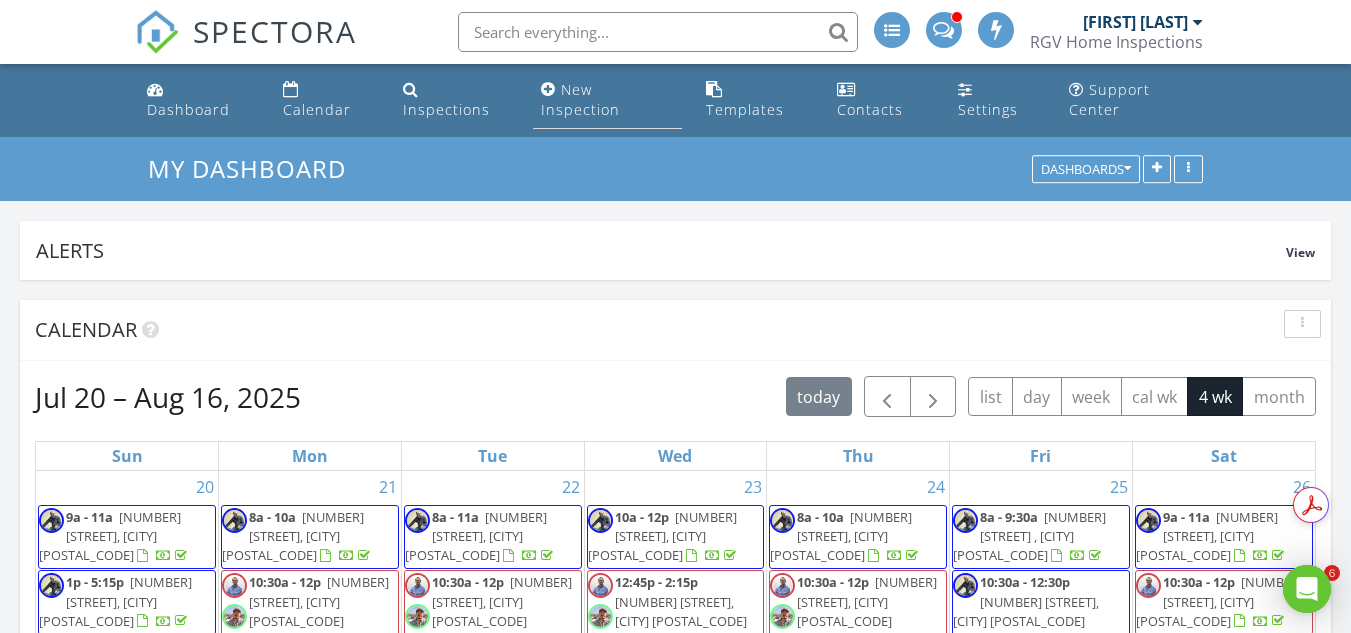 click on "New Inspection" at bounding box center (580, 99) 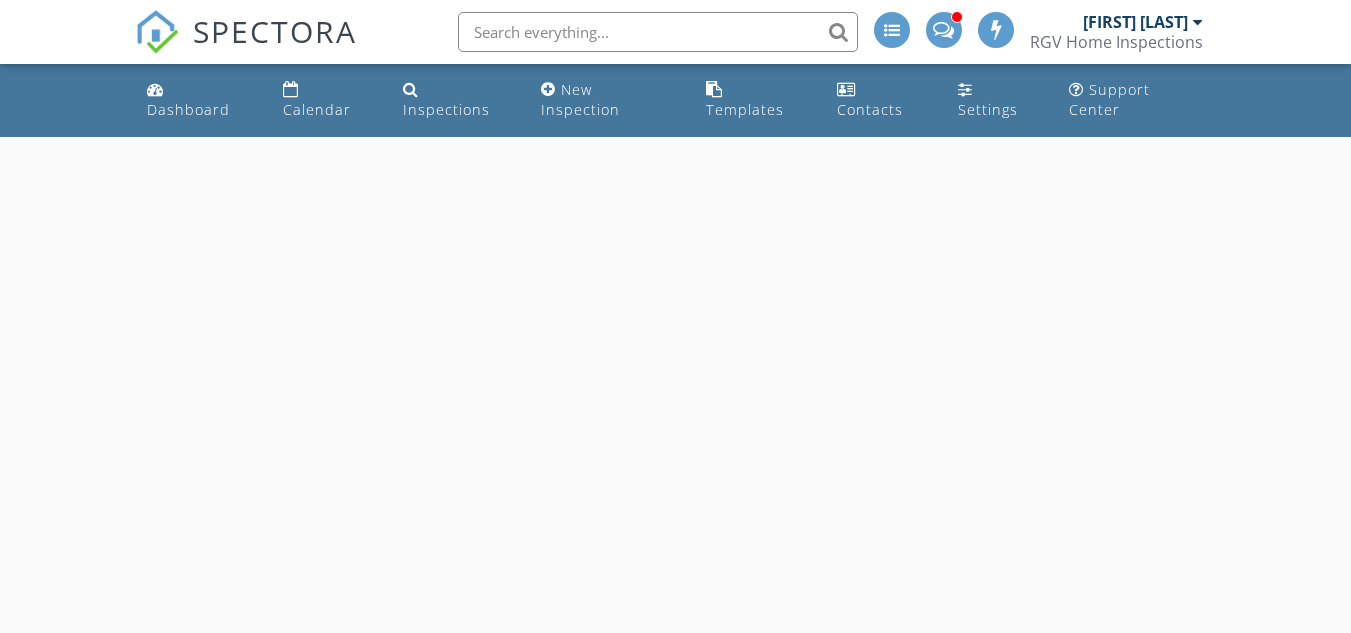 scroll, scrollTop: 0, scrollLeft: 0, axis: both 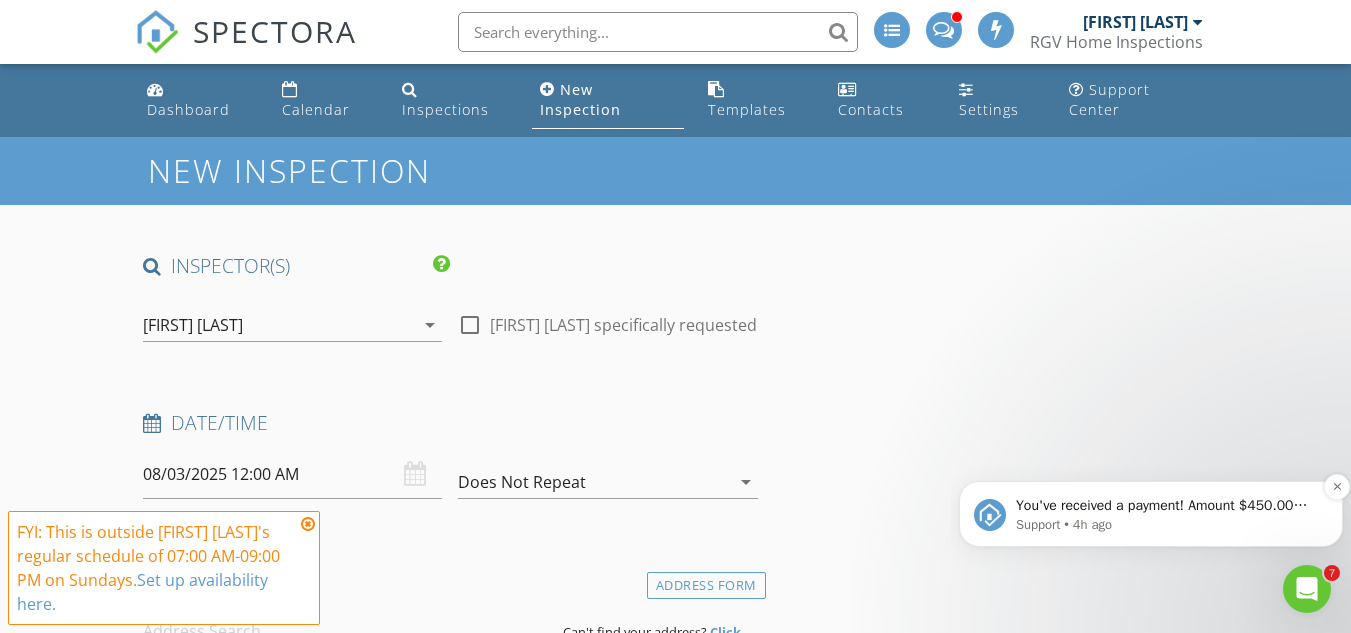 click on "Support • 4h ago" at bounding box center [1167, 525] 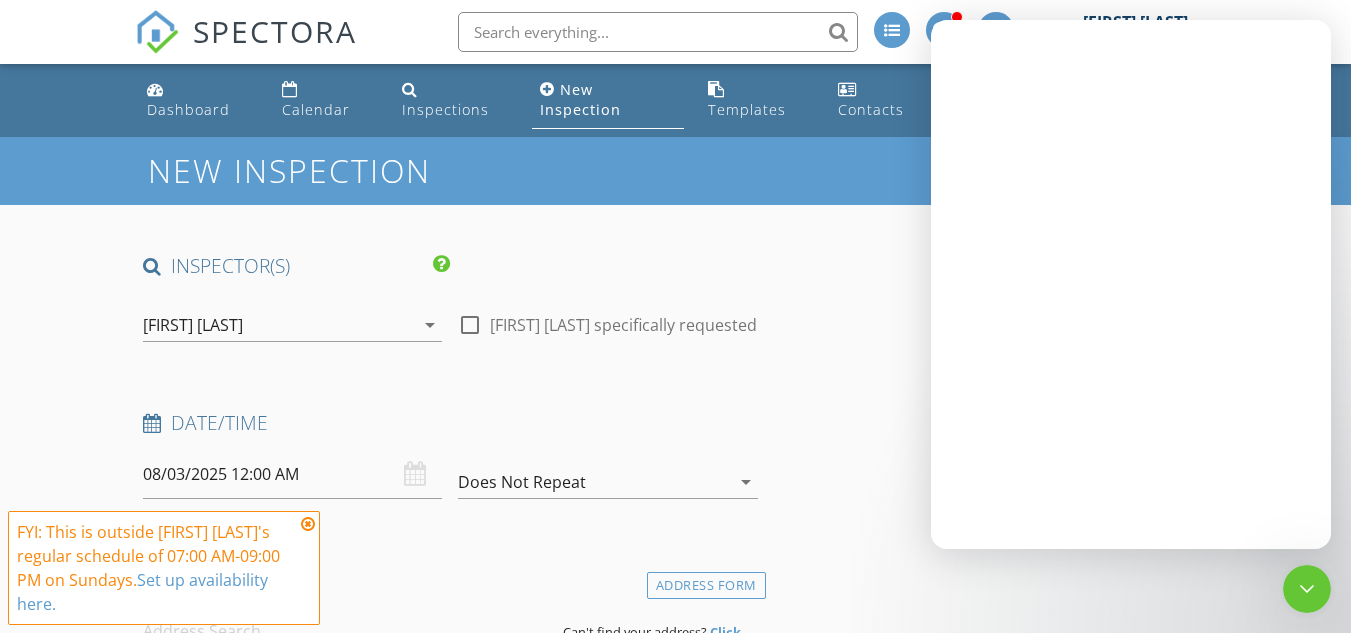scroll, scrollTop: 0, scrollLeft: 0, axis: both 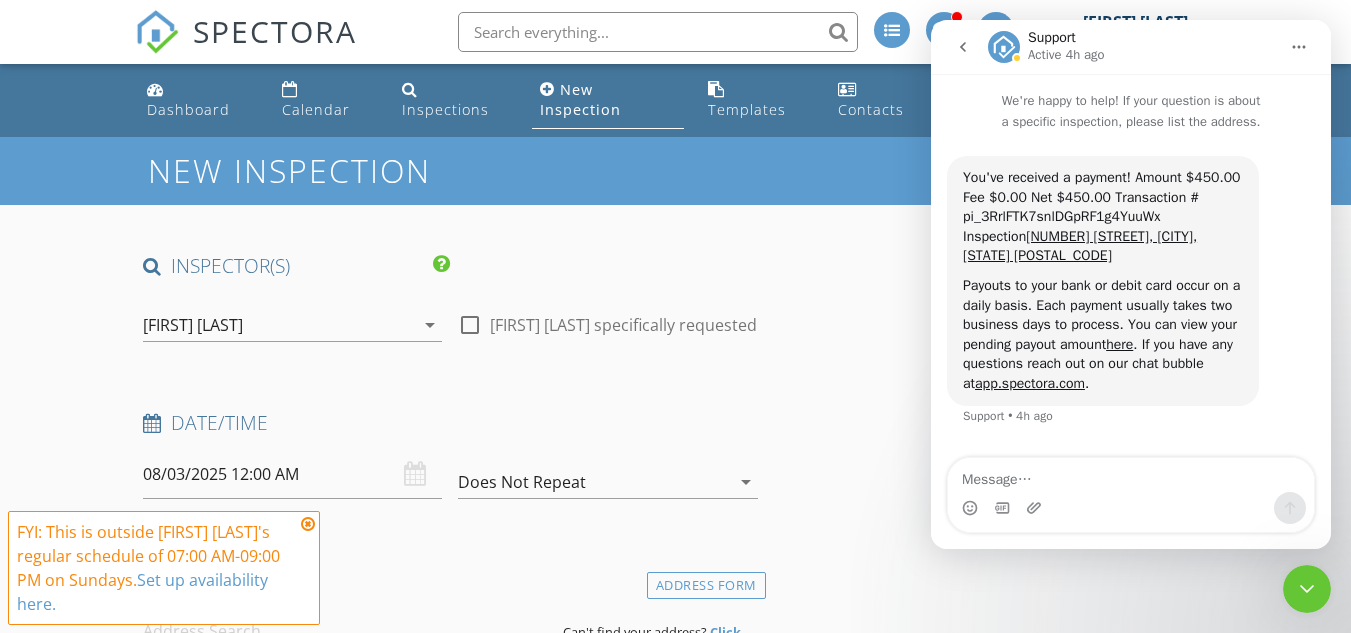 click 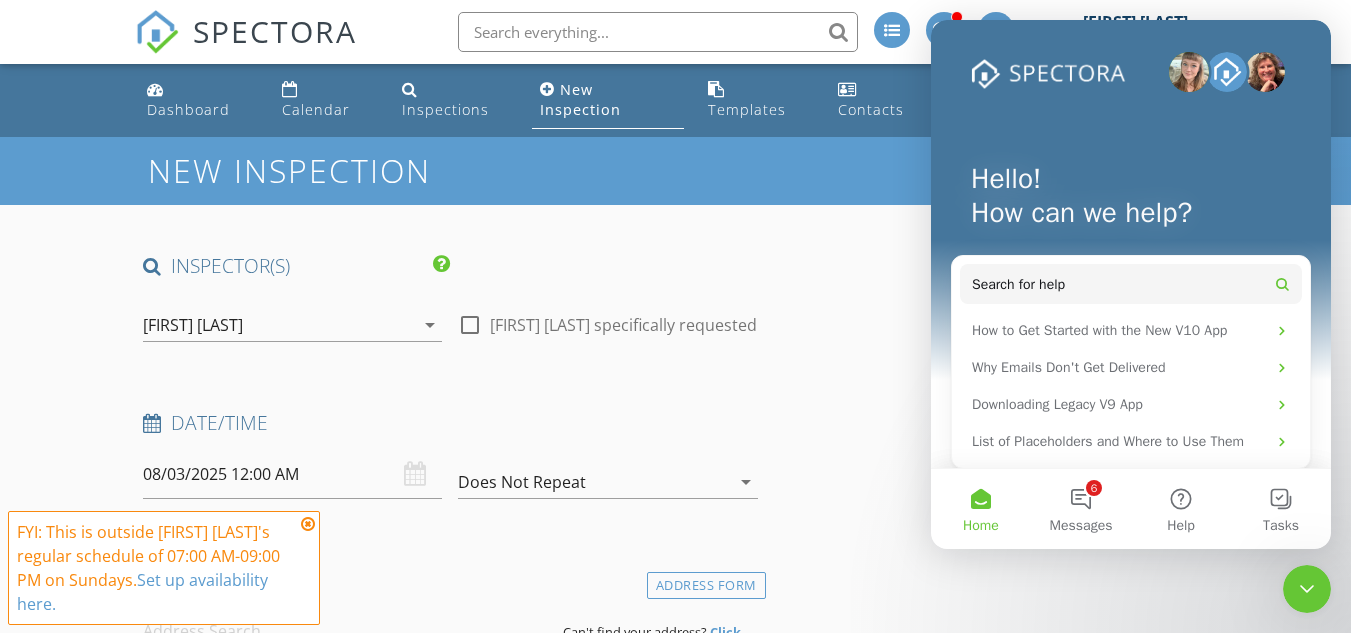 scroll, scrollTop: 0, scrollLeft: 0, axis: both 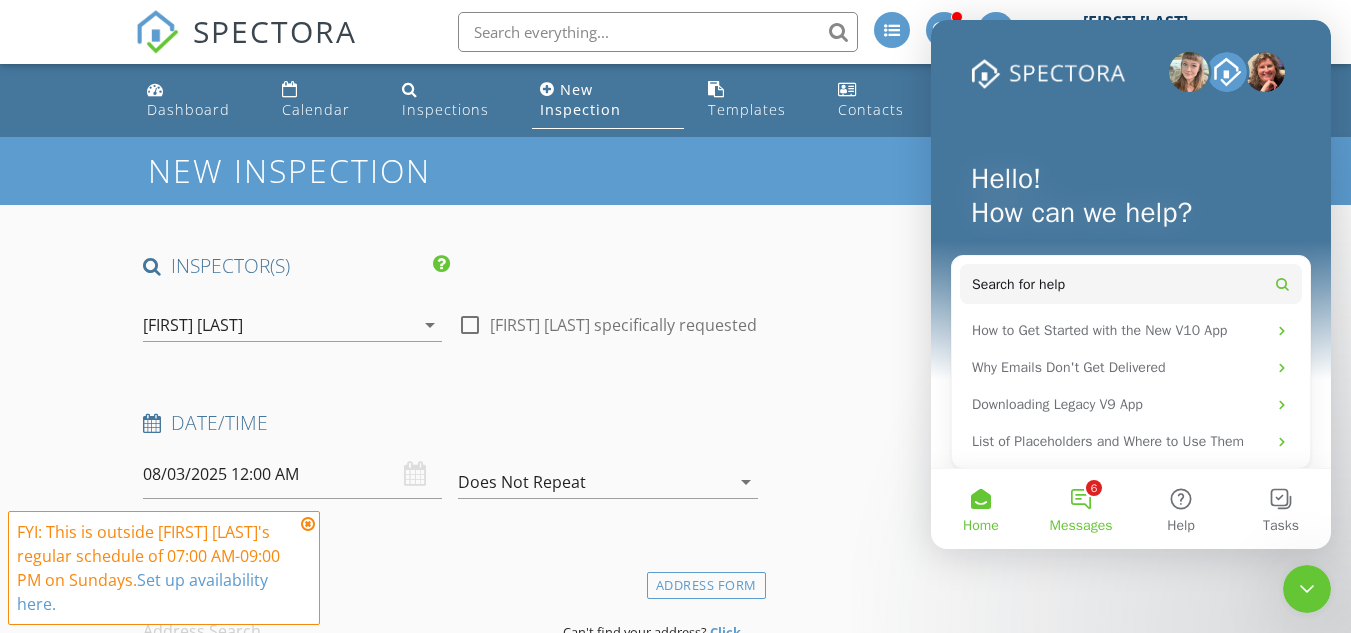 click on "6 Messages" at bounding box center [1081, 509] 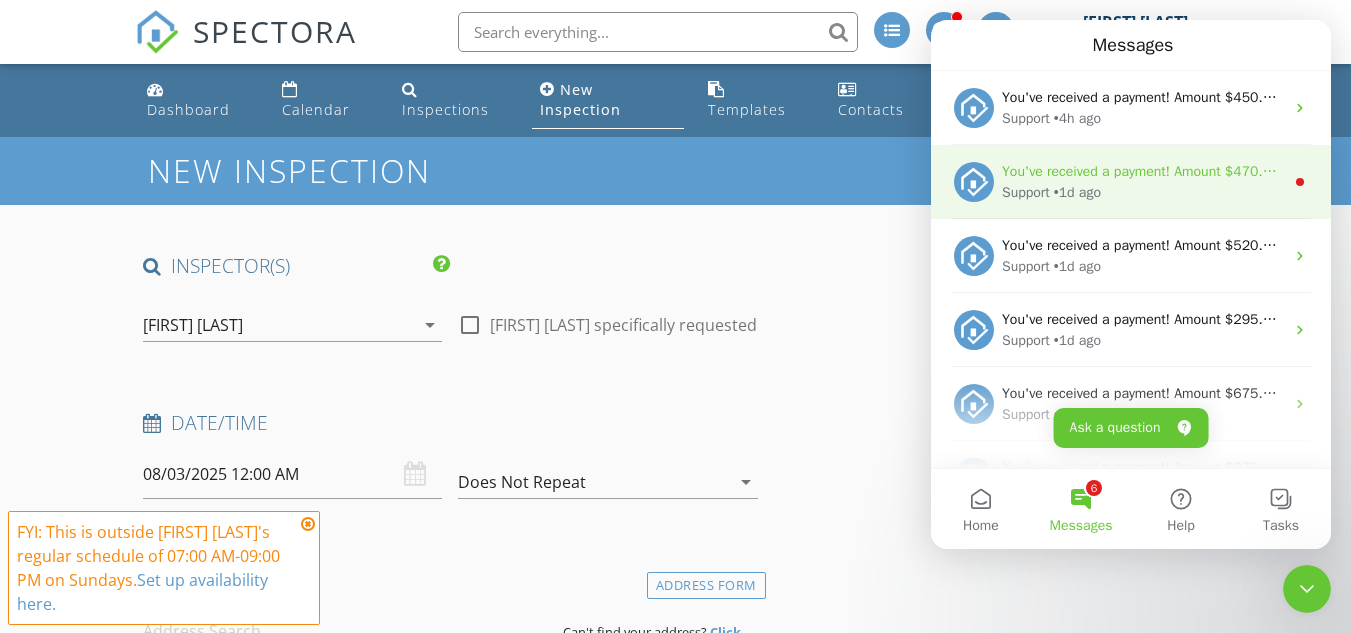 click on "You've received a payment!  Amount  $470.00  Fee  $0.00  Net  $470.00  Transaction #  pi_3RrPz7K7snlDGpRF0s4HR5HC  Inspection  1001 Azalea St , Mission, TX 78573 Payouts to your bank or debit card occur on a daily basis. Each payment usually takes two business days to process. You can view your pending payout amount here. If you have any questions reach out on our chat bubble at app.spectora.com. Support •  1d ago" at bounding box center [1131, 182] 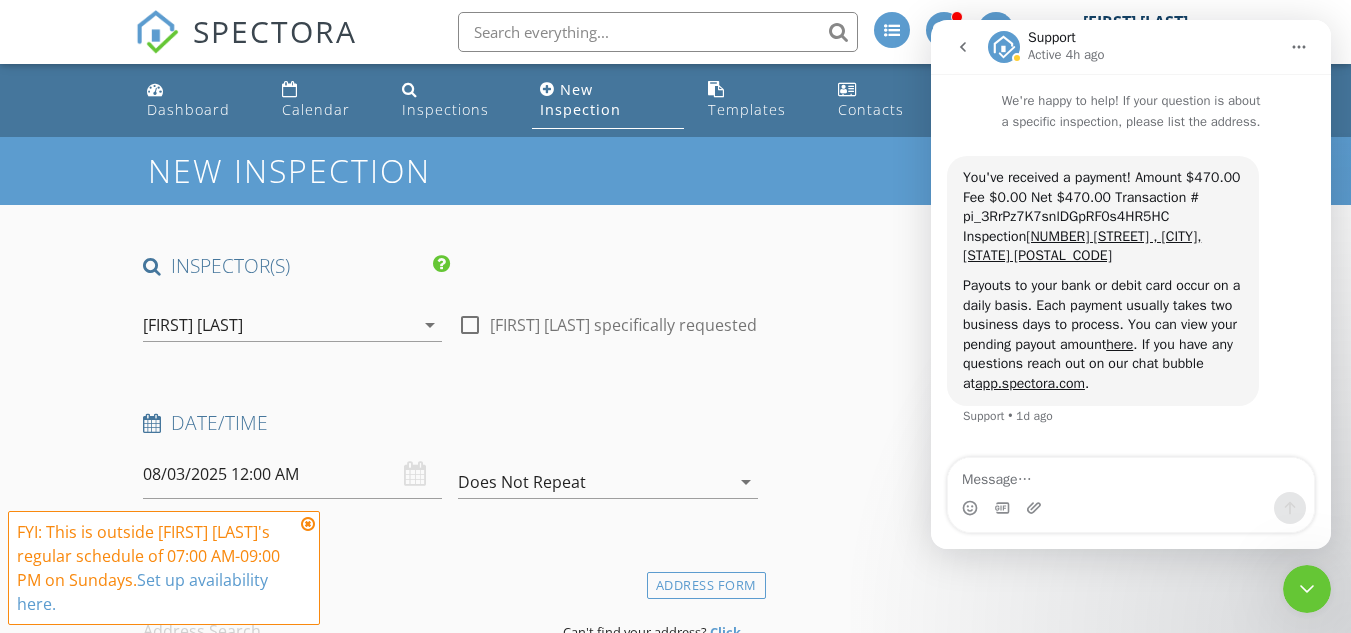 click 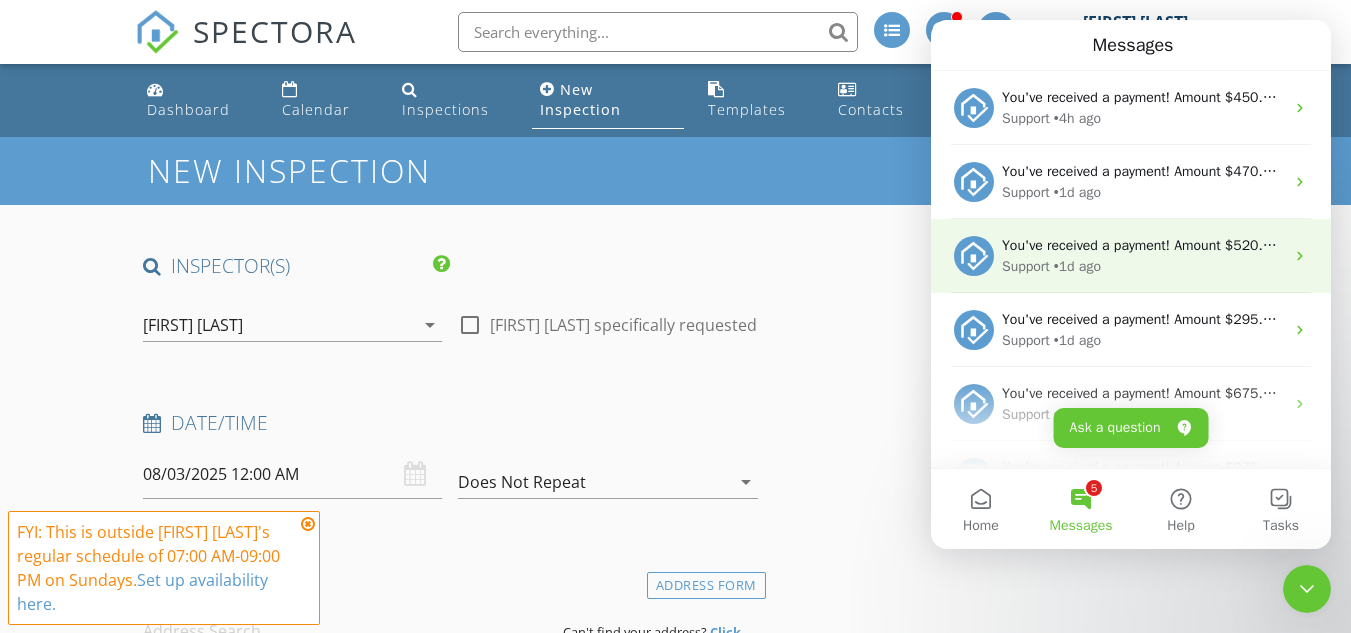 scroll, scrollTop: 0, scrollLeft: 0, axis: both 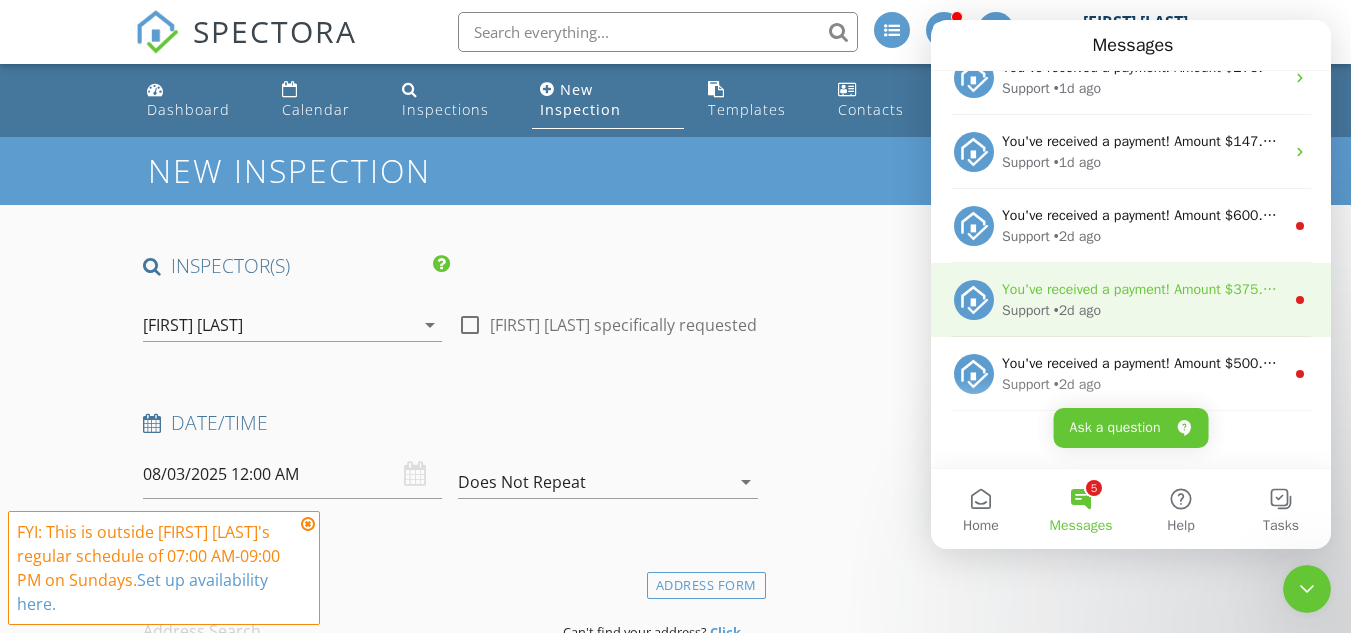 click on "You've received a payment!  Amount  $375.00  Fee  $0.00  Net  $375.00  Transaction #  pi_3Rr2BsK7snlDGpRF10cKpK0S  Inspection  3411 Mallard Drive , Mission, Tx 78572 Payouts to your bank or debit card occur on a daily basis. Each payment usually takes two business days to process. You can view your pending payout amount here. If you have any questions reach out on our chat bubble at app.spectora.com." at bounding box center (2311, 289) 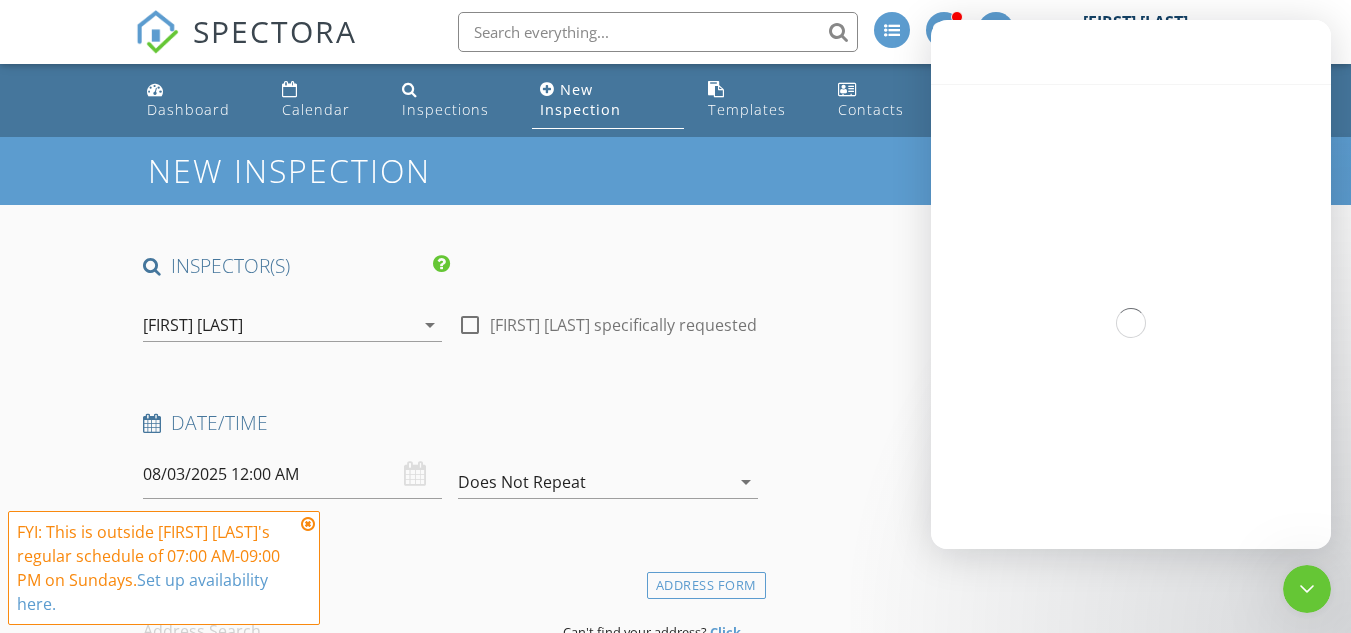 scroll, scrollTop: 342, scrollLeft: 0, axis: vertical 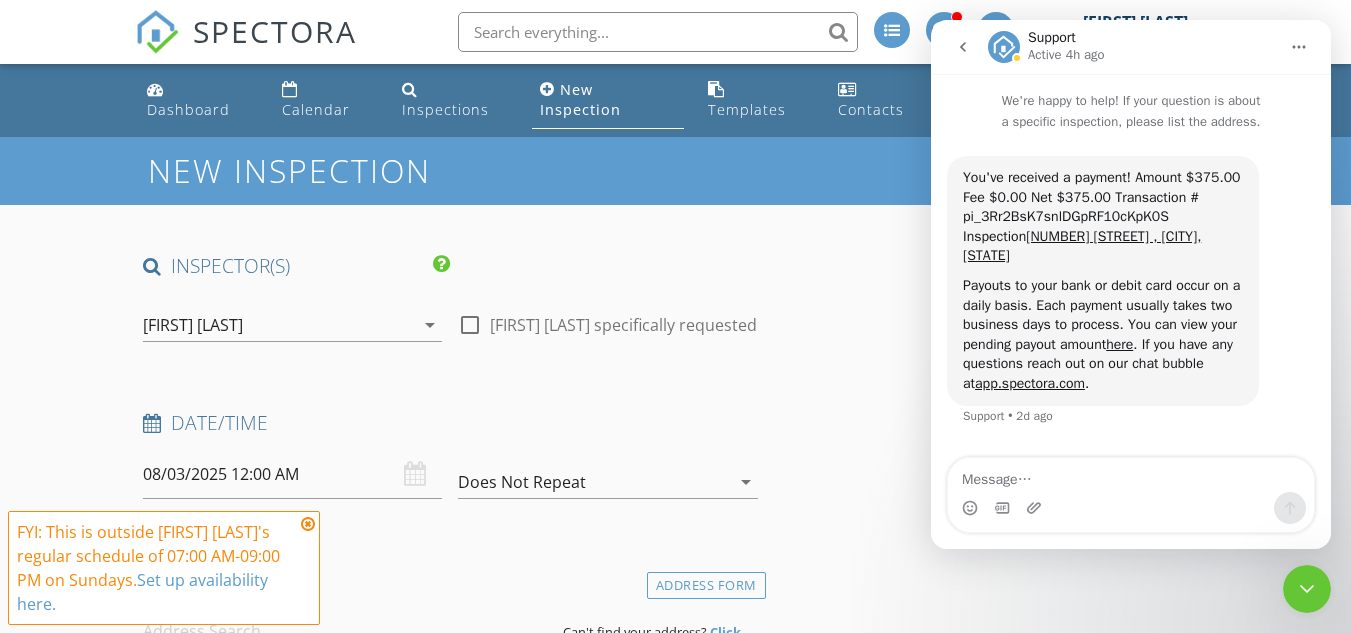 click at bounding box center (963, 47) 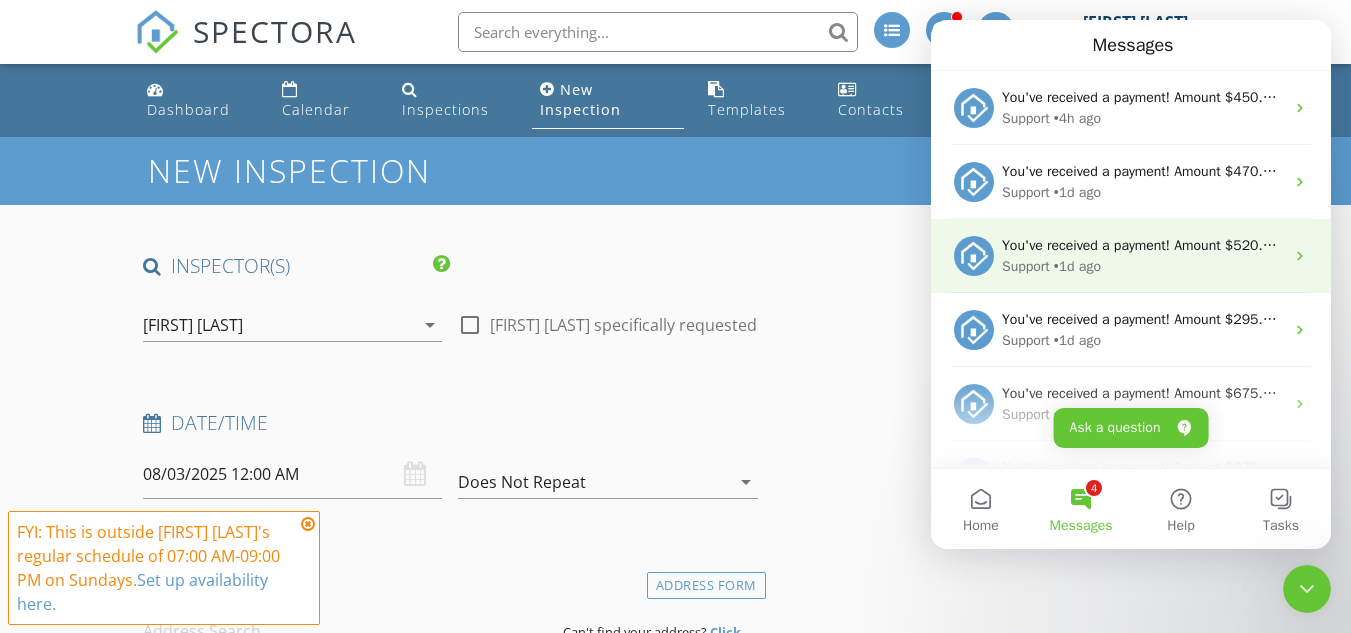 scroll, scrollTop: 49, scrollLeft: 0, axis: vertical 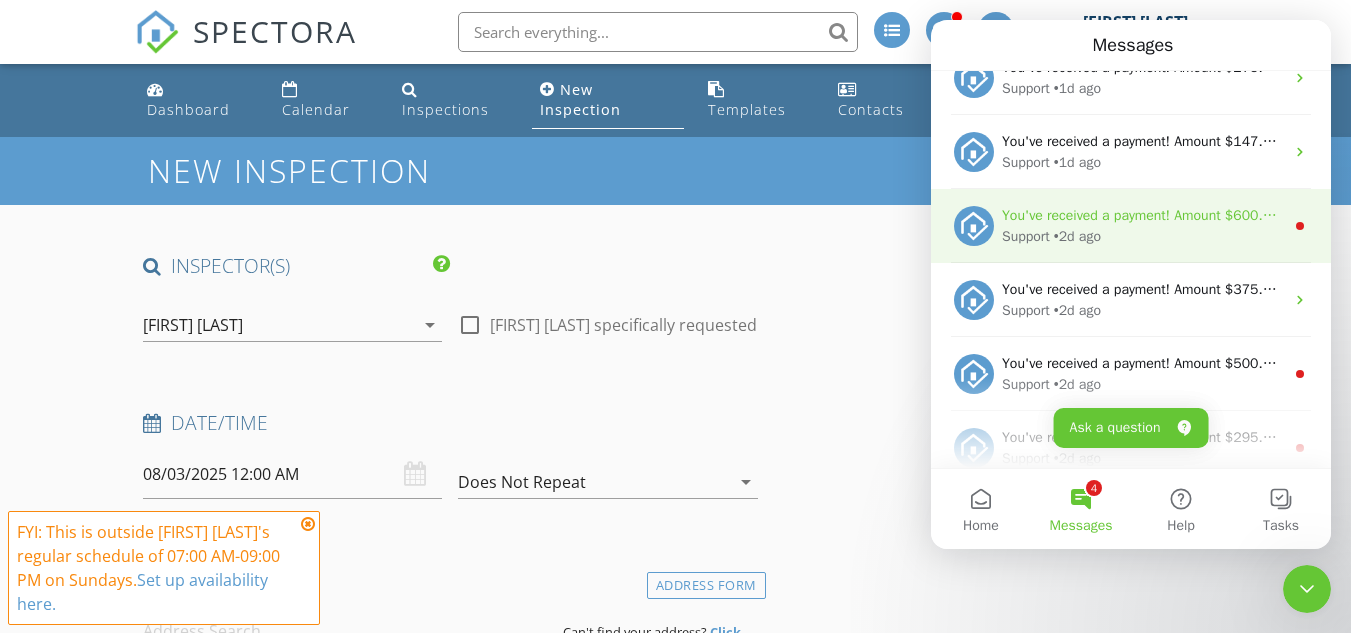 click on "Support •  2d ago" at bounding box center (1143, 236) 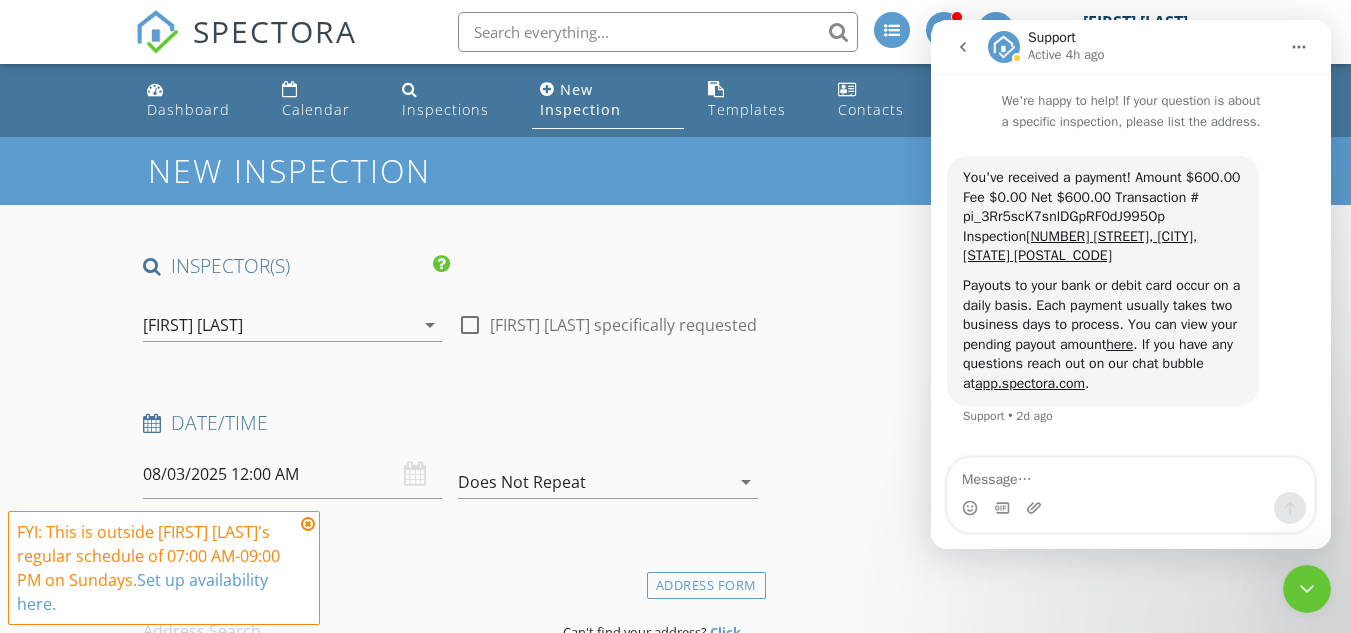 click 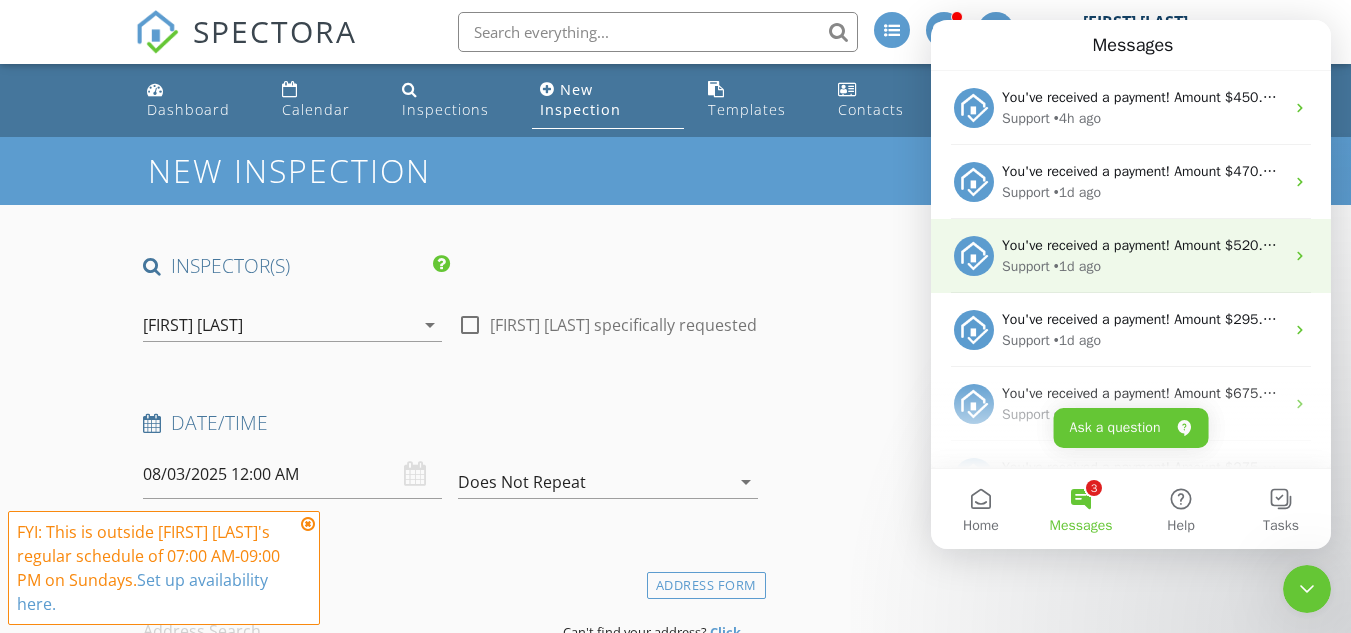 scroll, scrollTop: 0, scrollLeft: 0, axis: both 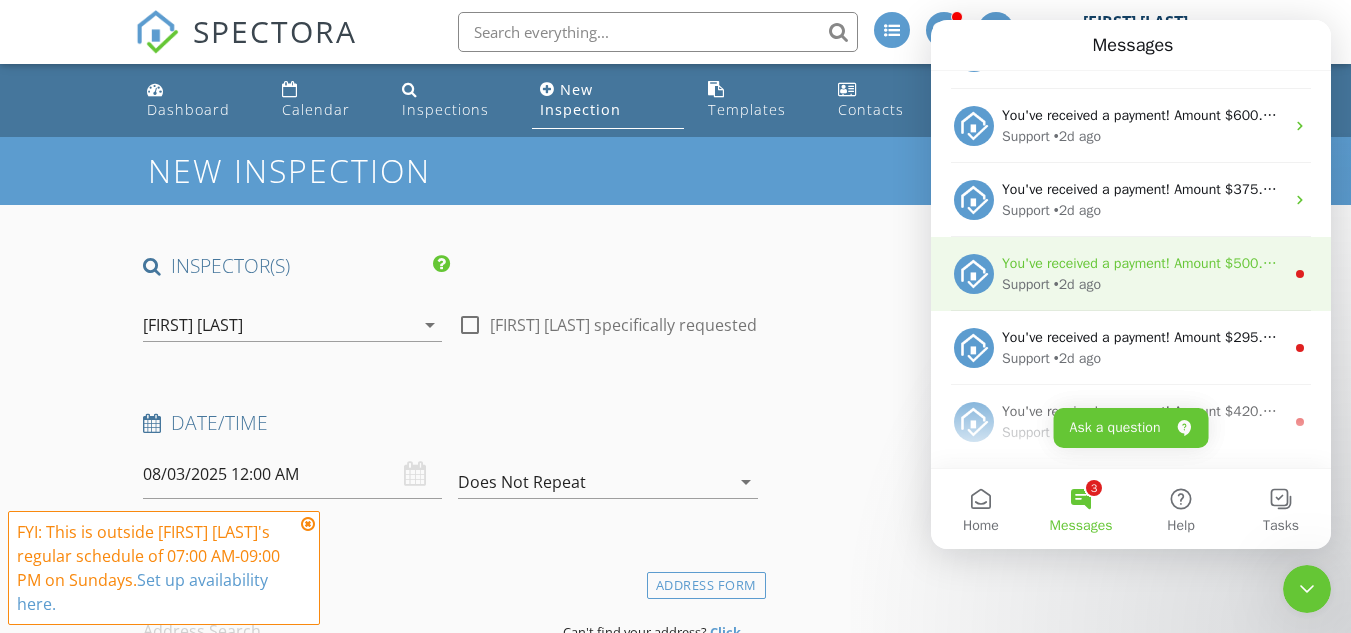 click on "Support •  2d ago" at bounding box center [1143, 284] 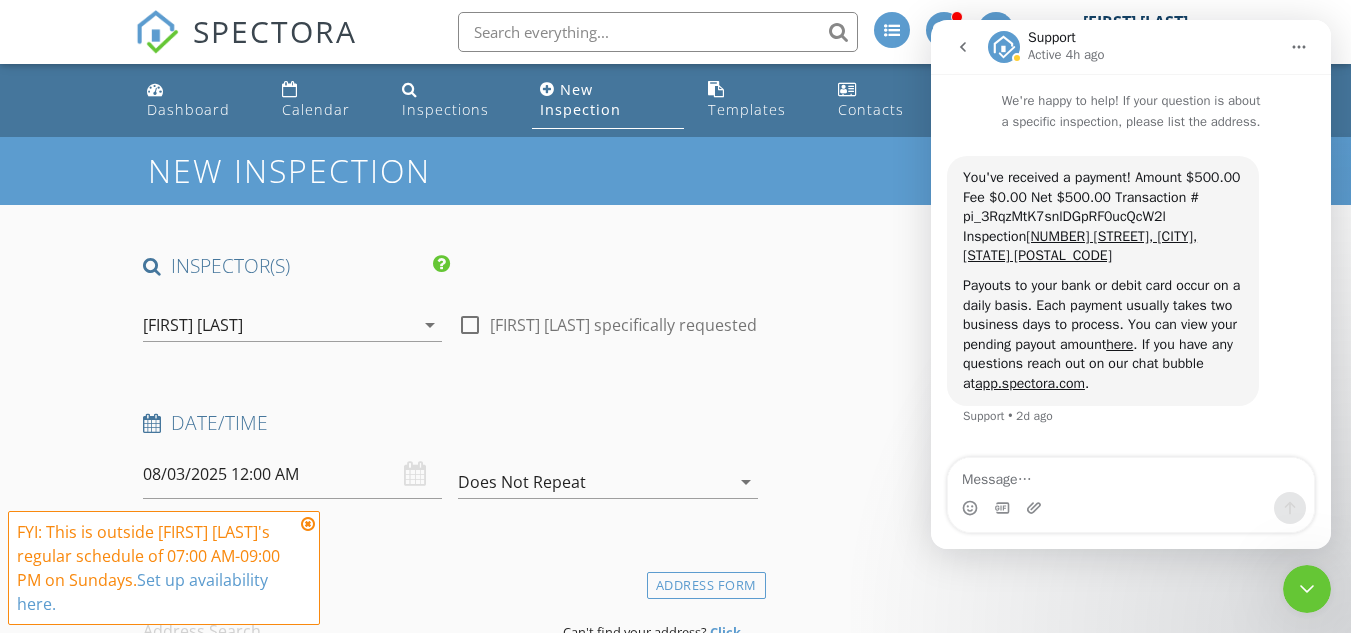 click at bounding box center (963, 47) 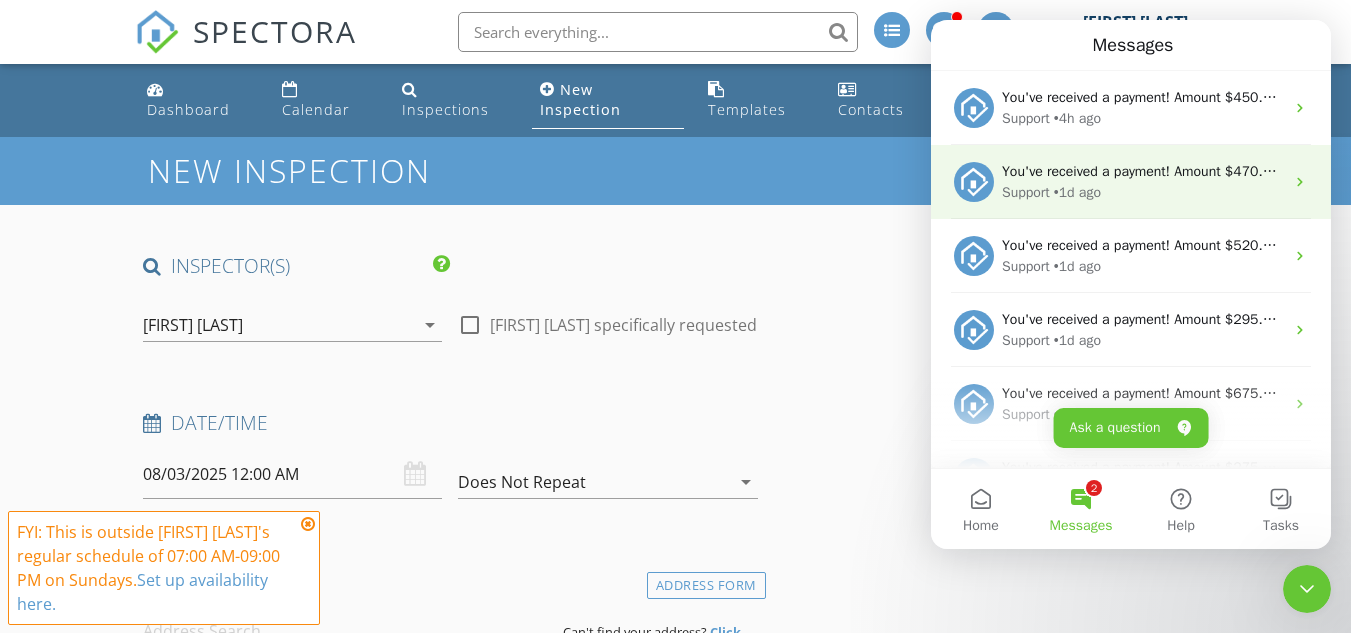 scroll, scrollTop: 0, scrollLeft: 0, axis: both 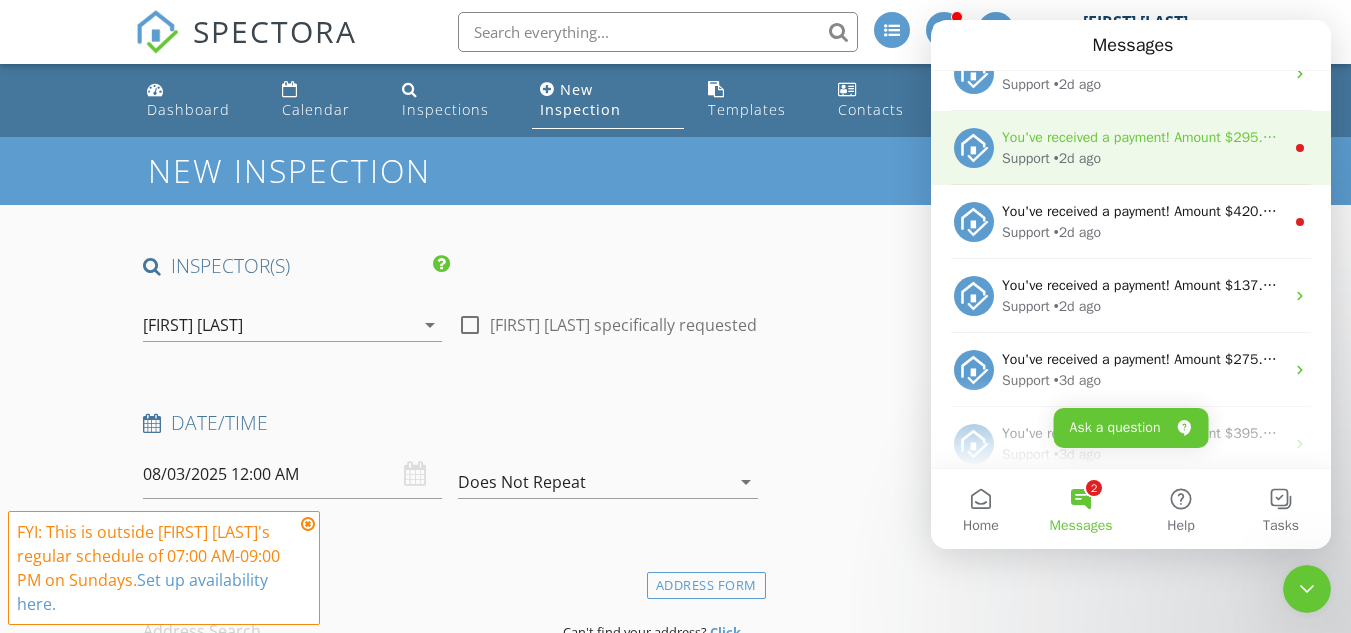 click on "You've received a payment!  Amount  $295.00  Fee  $0.00  Net  $295.00  Transaction #  pi_3Rqz29K7snlDGpRF0Jh4TaLN  Inspection  3009 Bella Vista, Alton , TX 78573 Payouts to your bank or debit card occur on a daily basis. Each payment usually takes two business days to process. You can view your pending payout amount here. If you have any questions reach out on our chat bubble at app.spectora.com." at bounding box center [2307, 137] 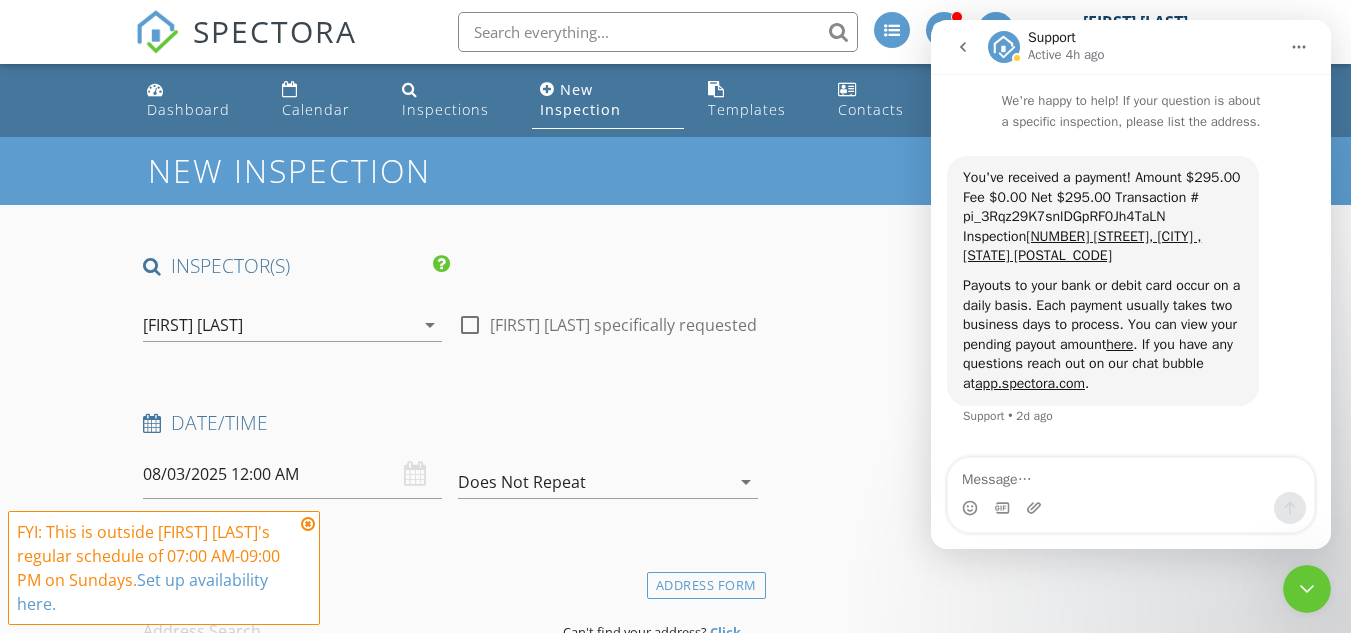 click 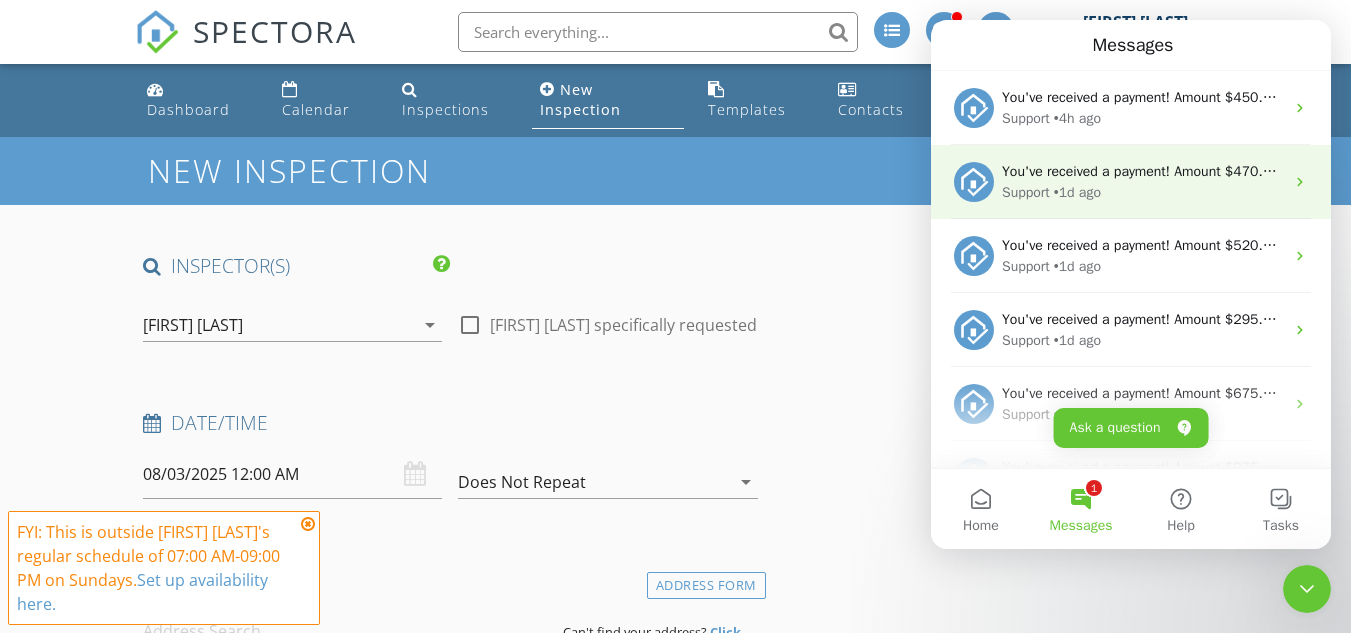 scroll, scrollTop: 0, scrollLeft: 0, axis: both 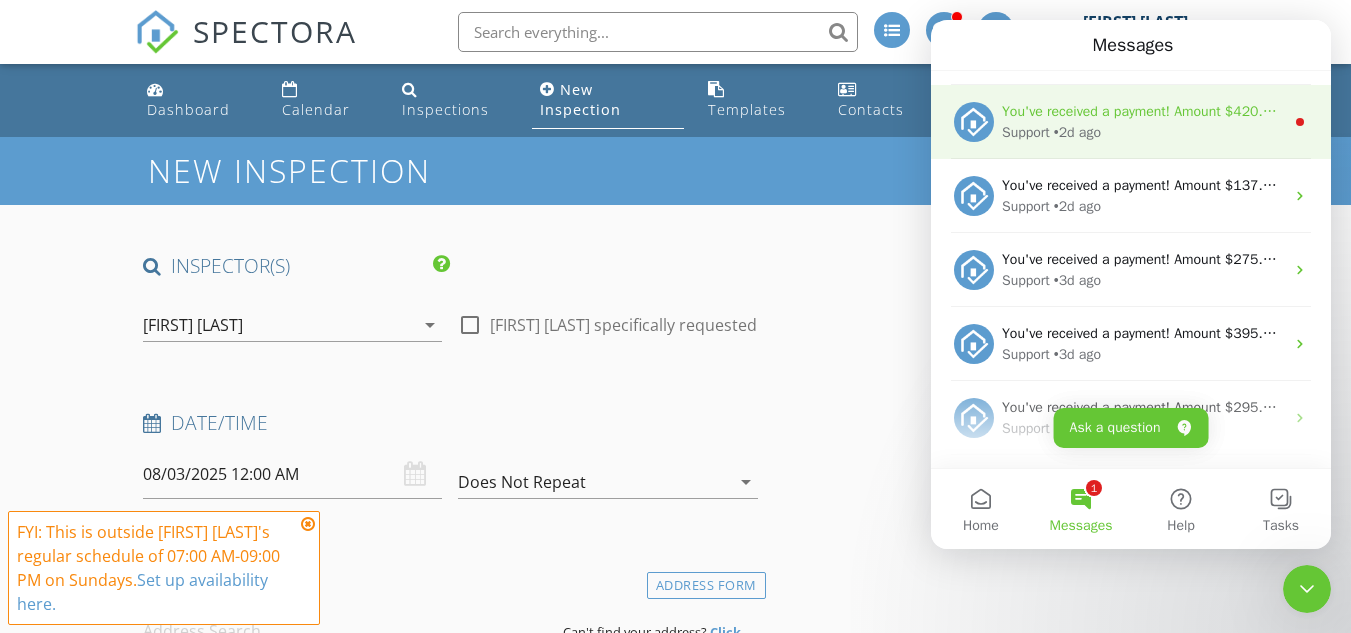 click on "Support •  2d ago" at bounding box center [1143, 132] 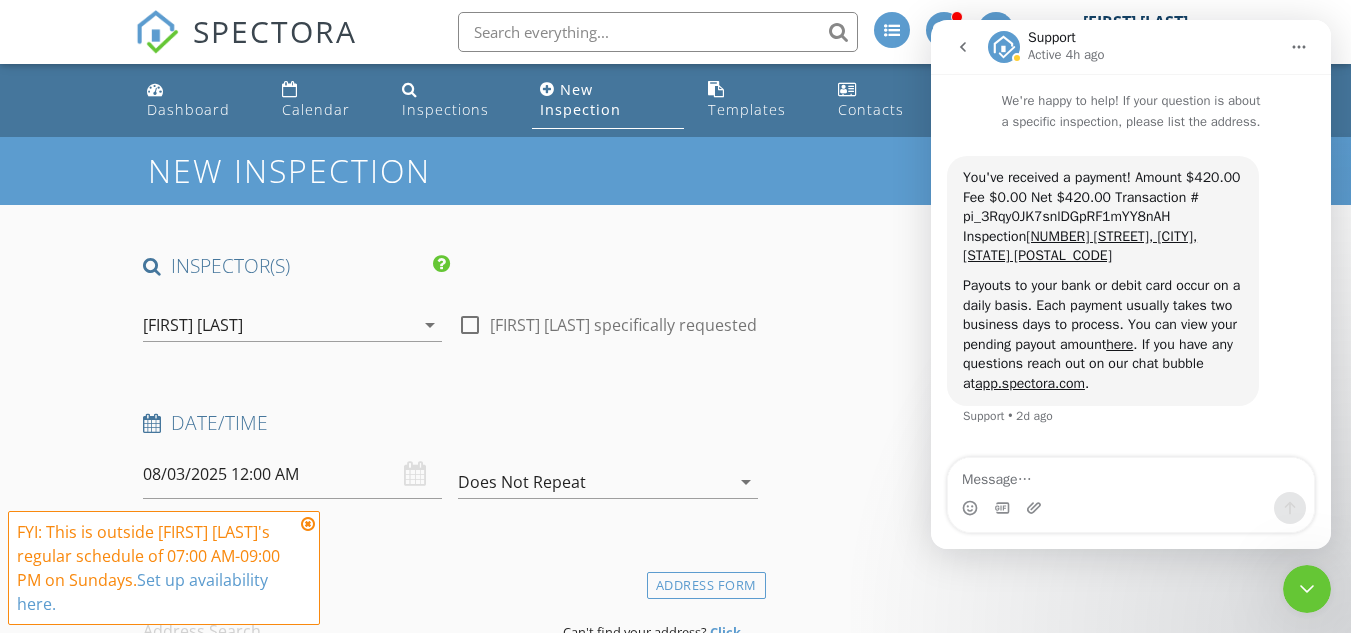 click at bounding box center (963, 47) 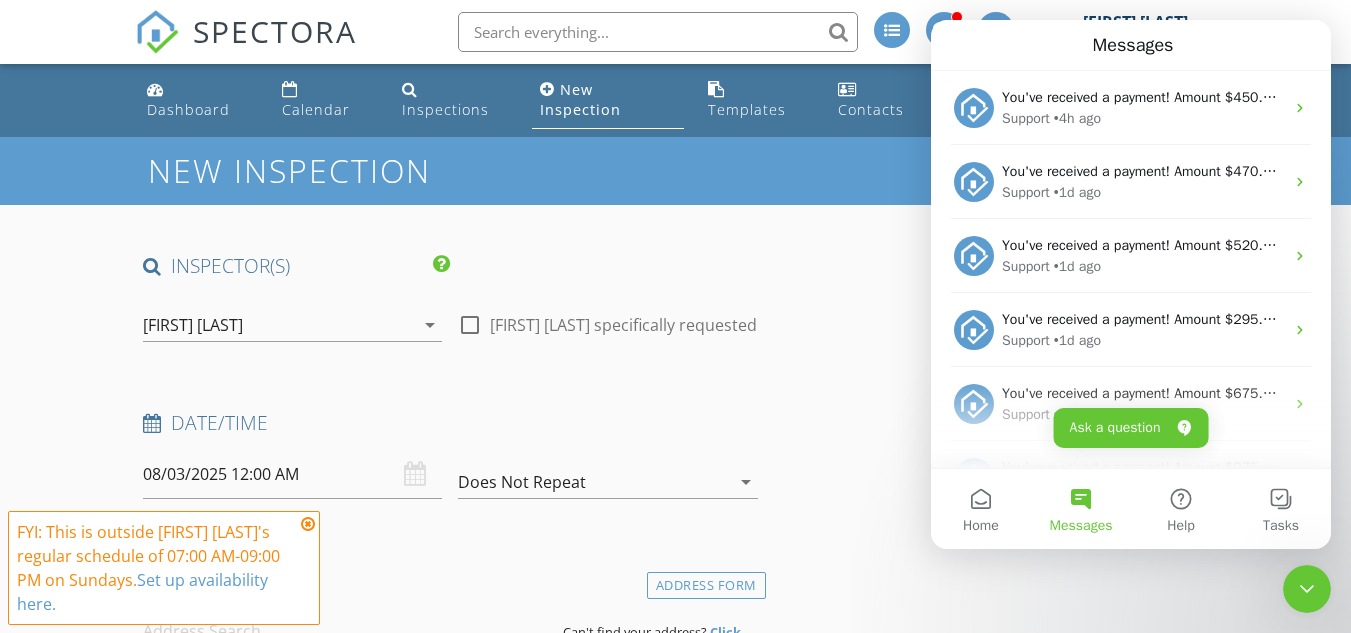 scroll, scrollTop: 0, scrollLeft: 0, axis: both 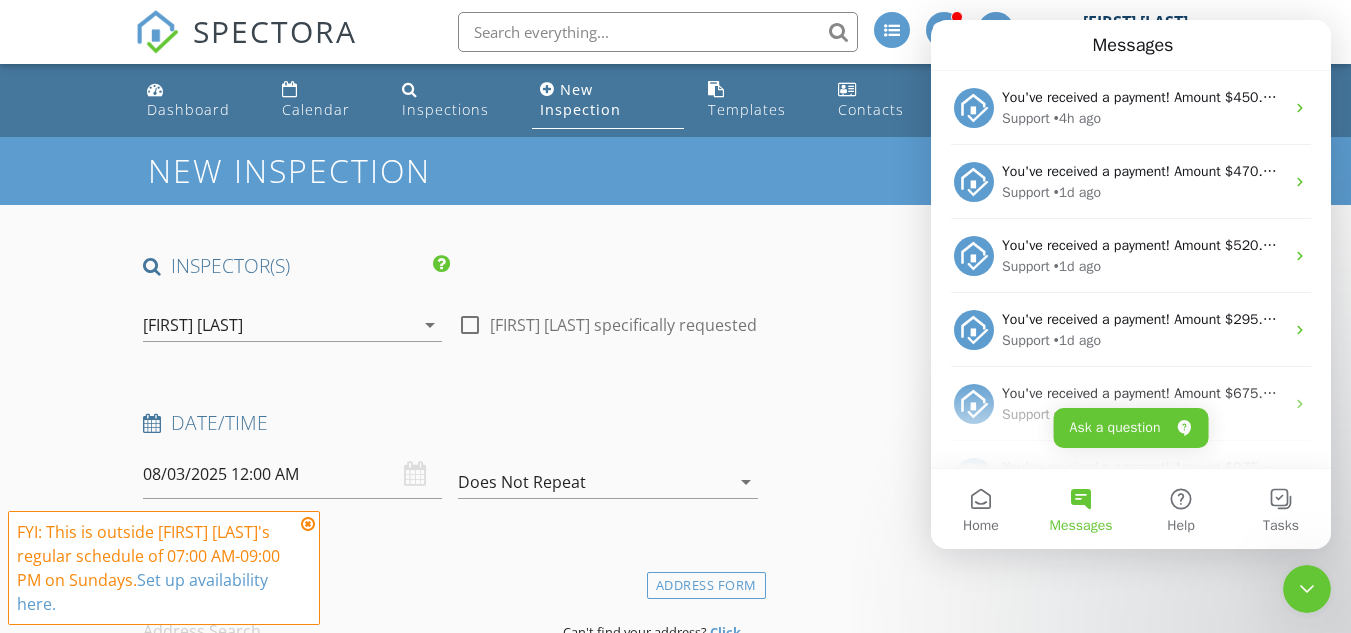 click on "New Inspection
INSPECTOR(S)
check_box   Donnie Quintanilla   PRIMARY   check_box_outline_blank   Fernando Valbuena     check_box_outline_blank   Nick De Santos     Donnie Quintanilla arrow_drop_down   check_box_outline_blank Donnie Quintanilla specifically requested
Date/Time
08/03/2025 12:00 AM   Does Not Repeat arrow_drop_down
Location
Address Form       Can't find your address?   Click here.
client
check_box Enable Client CC email for this inspection   Client Search     check_box_outline_blank Client is a Company/Organization     First Name   Last Name   Email   CC Email   Phone         Tags         Notes   Private Notes
ADD ADDITIONAL client
SERVICES
check_box_outline_blank   Residential Inspection   Residential Home Inspection 750-1500 sq ft check_box_outline_blank" at bounding box center [675, 1879] 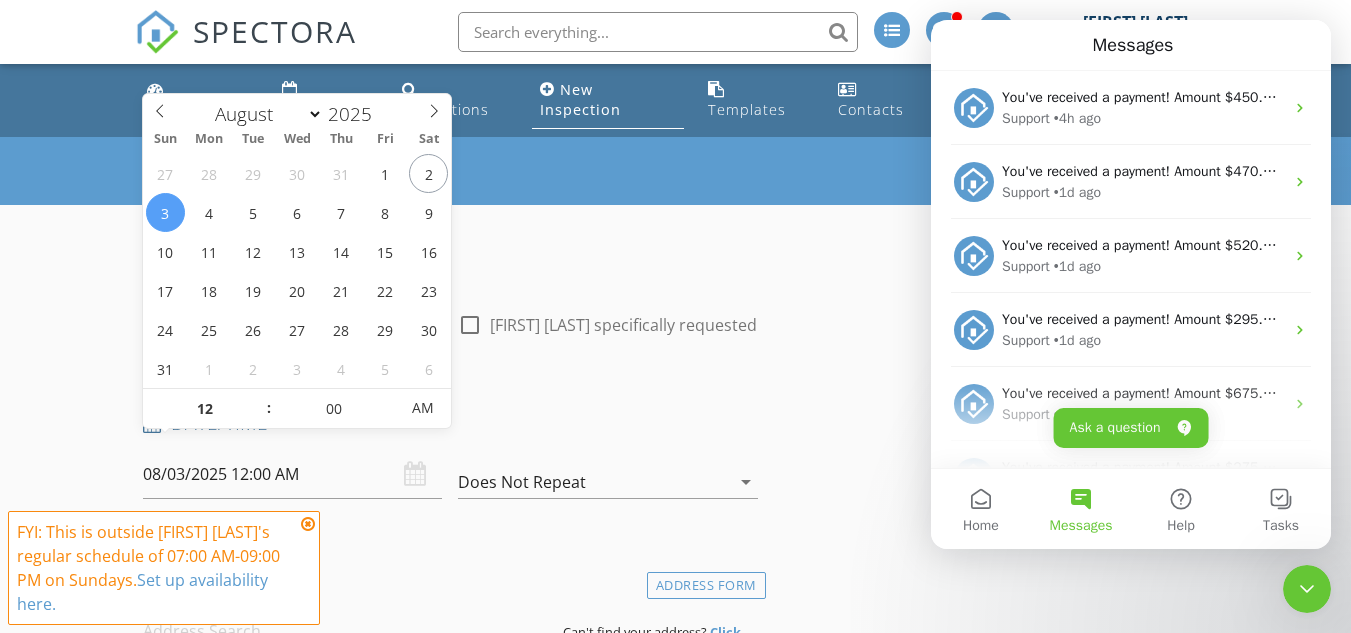 click on "08/03/2025 12:00 AM" at bounding box center [292, 474] 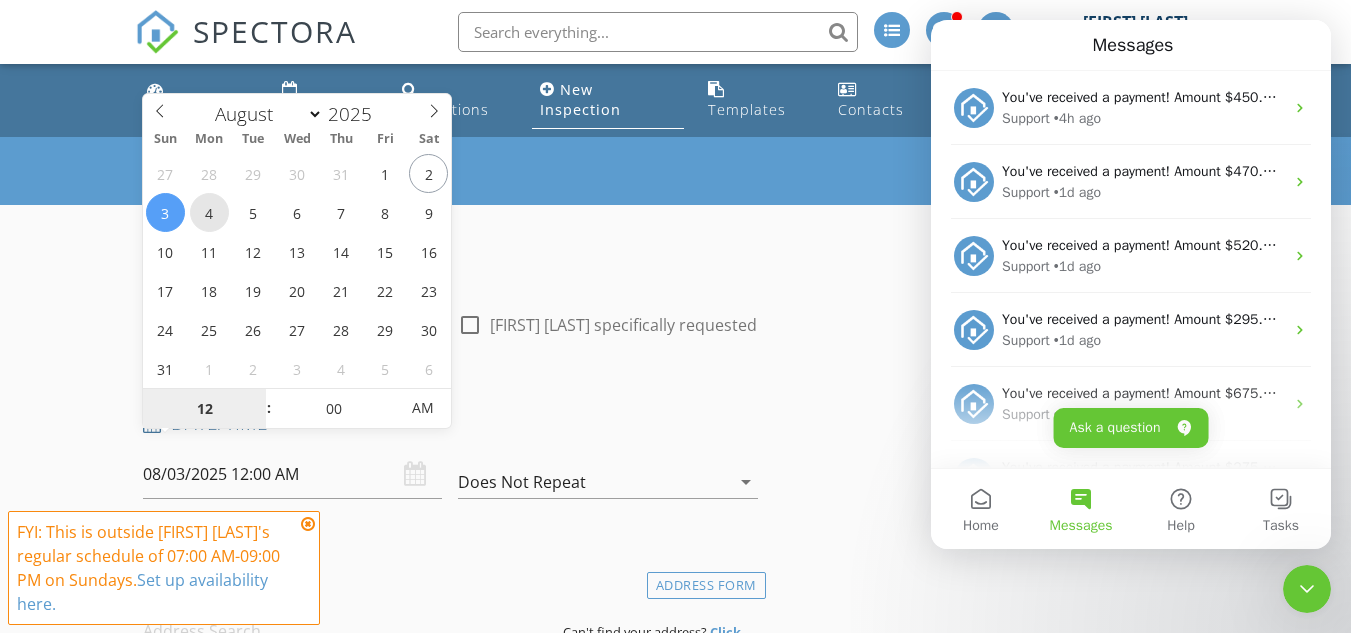 type on "08/04/2025 12:00 AM" 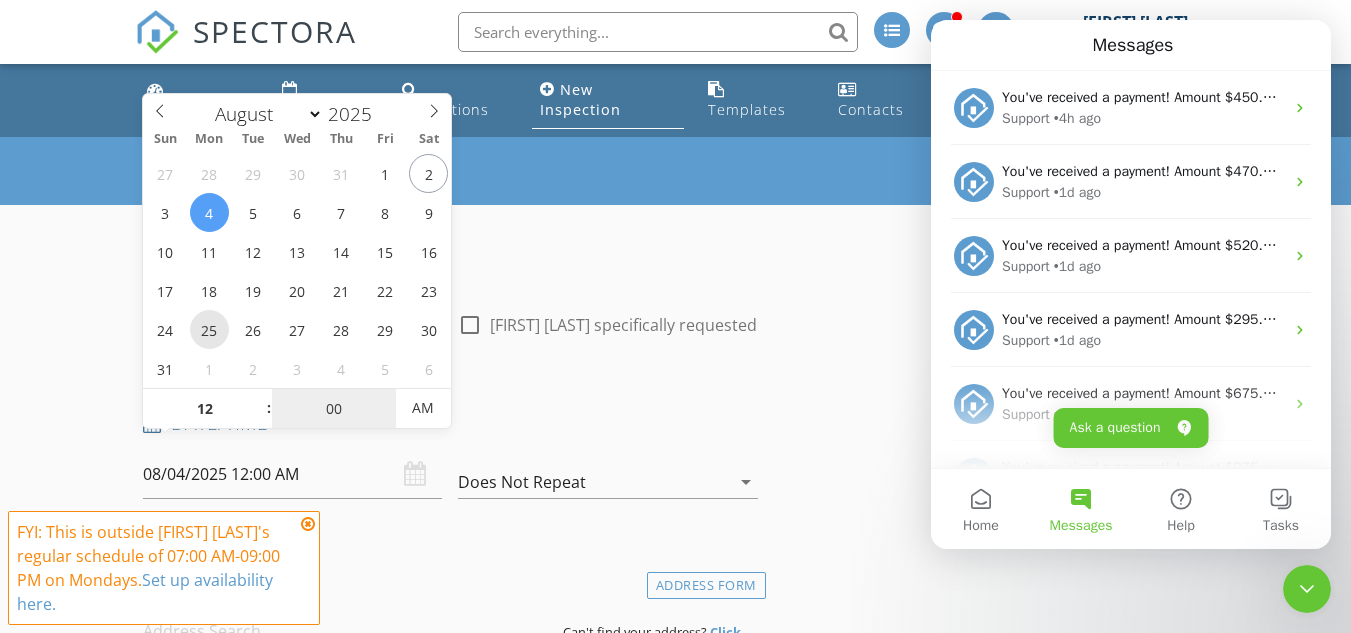 type on "09" 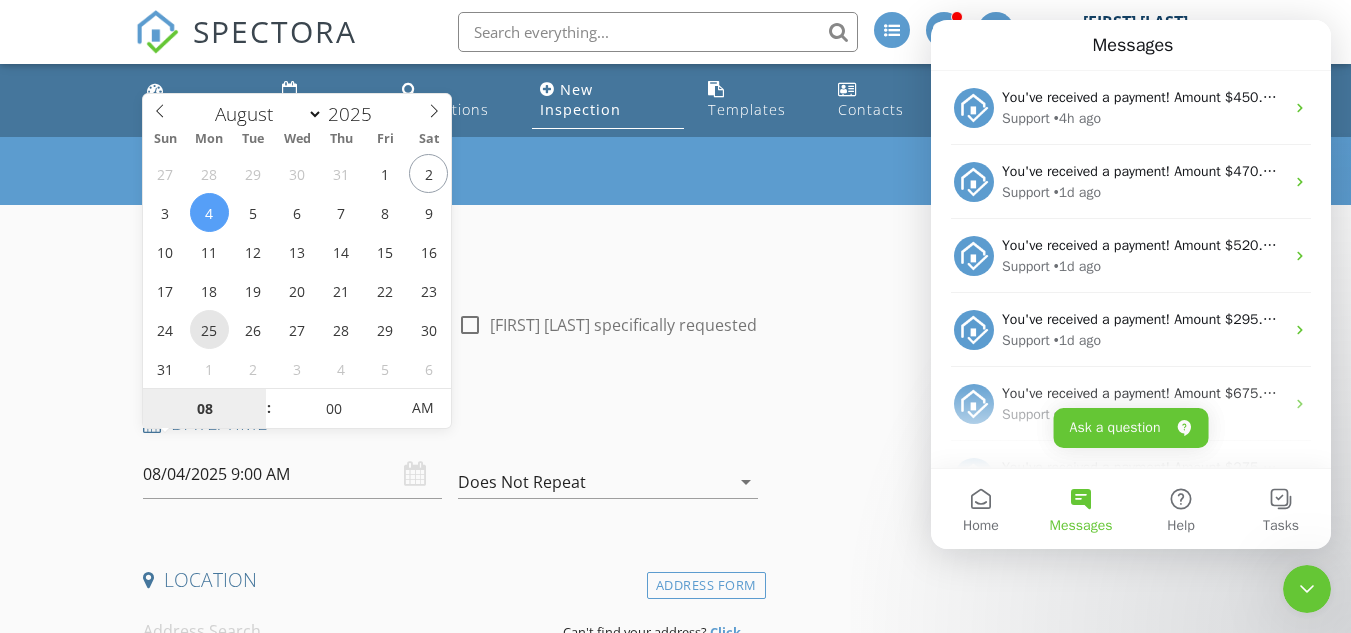 type on "08" 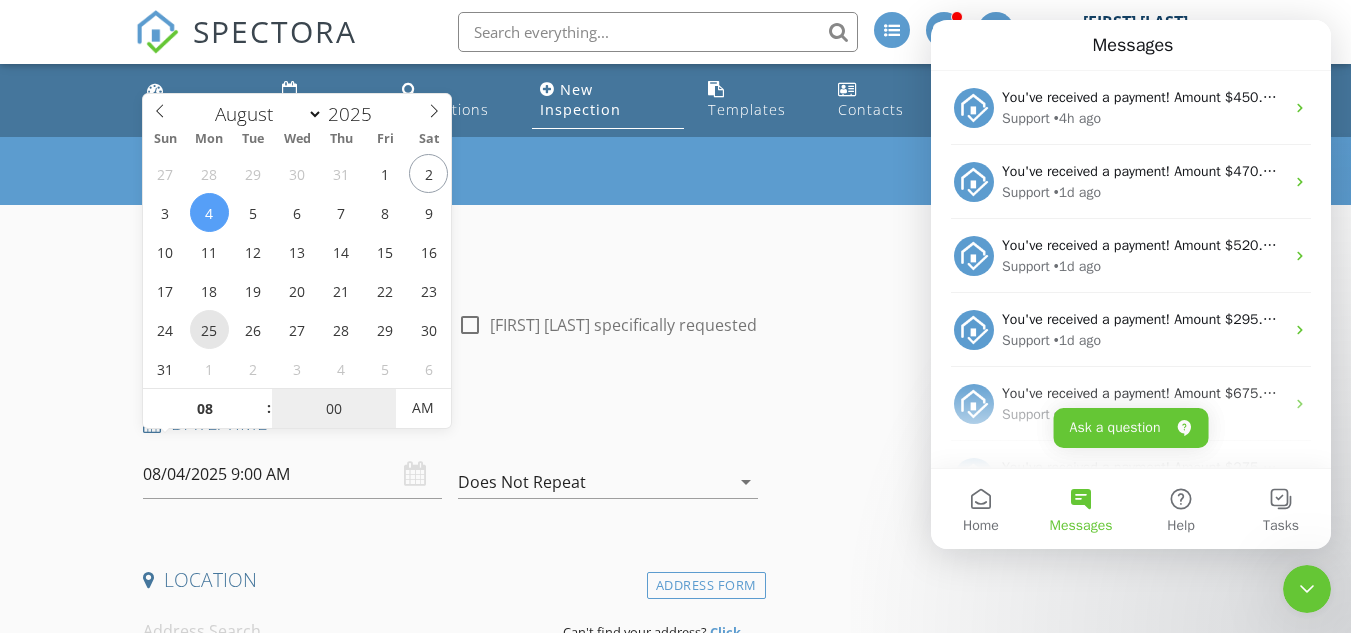 type on "08/04/2025 8:00 AM" 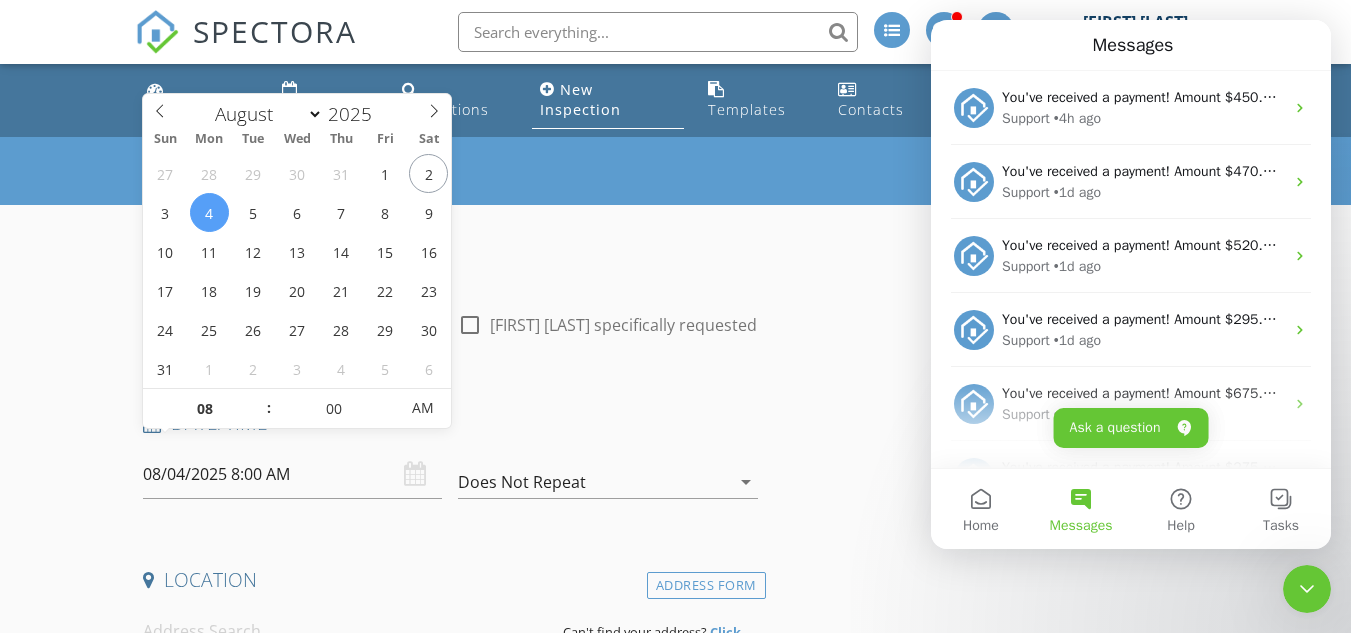click on "INSPECTOR(S)
check_box   Donnie Quintanilla   PRIMARY   check_box_outline_blank   Fernando Valbuena     check_box_outline_blank   Nick De Santos     Donnie Quintanilla arrow_drop_down   check_box_outline_blank Donnie Quintanilla specifically requested
Date/Time
08/04/2025 8:00 AM   Does Not Repeat arrow_drop_down
Location
Address Form       Can't find your address?   Click here.
client
check_box Enable Client CC email for this inspection   Client Search     check_box_outline_blank Client is a Company/Organization     First Name   Last Name   Email   CC Email   Phone         Tags         Notes   Private Notes
ADD ADDITIONAL client
SERVICES
check_box_outline_blank   Residential Inspection   Residential Home Inspection 750-1500 sq ft check_box_outline_blank     check_box_outline_blank" at bounding box center (450, 1855) 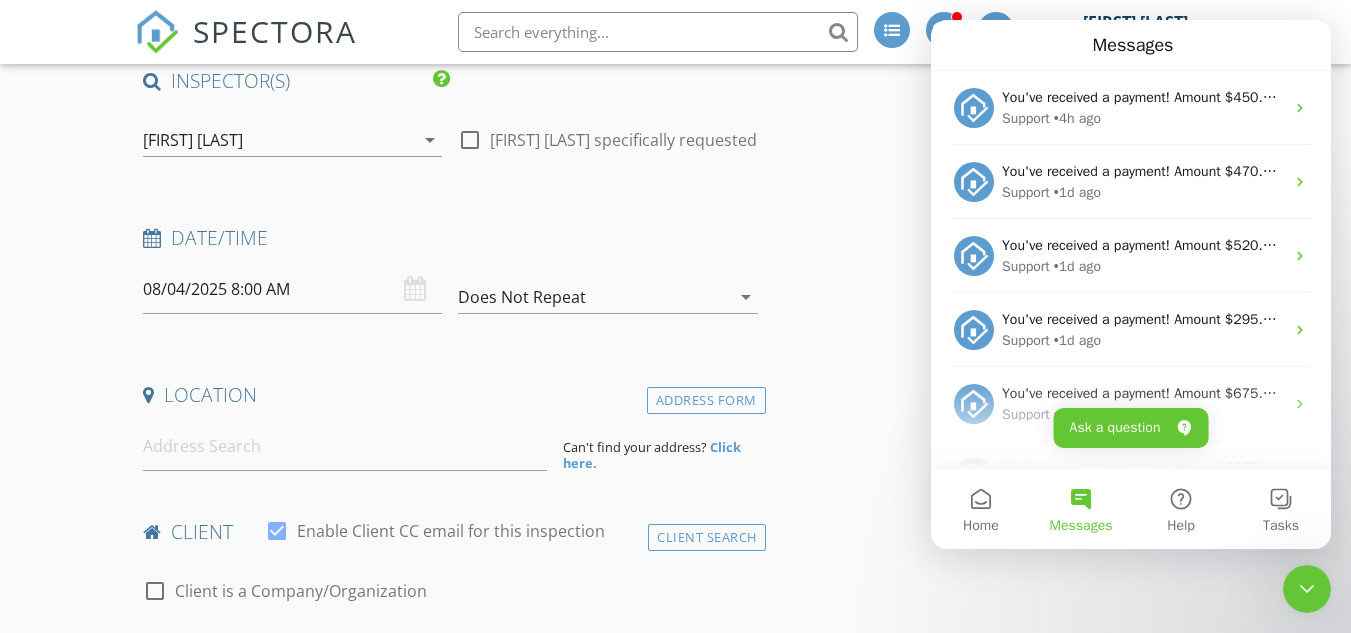 scroll, scrollTop: 200, scrollLeft: 0, axis: vertical 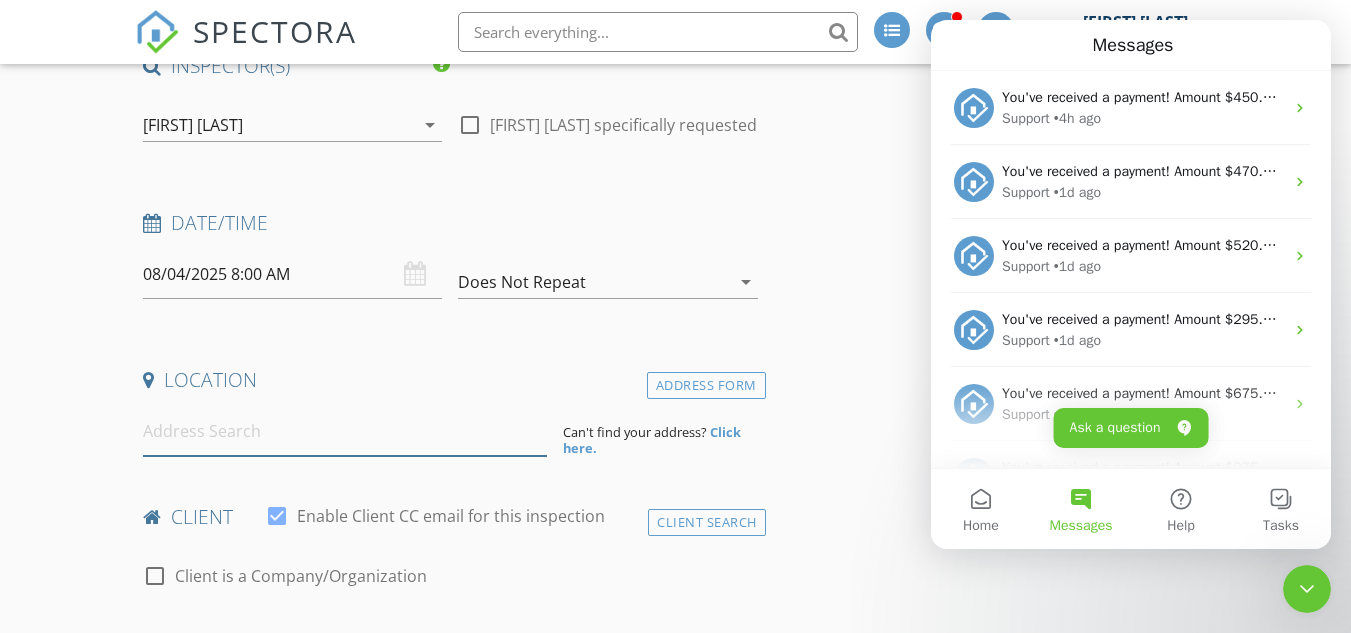 click at bounding box center (345, 431) 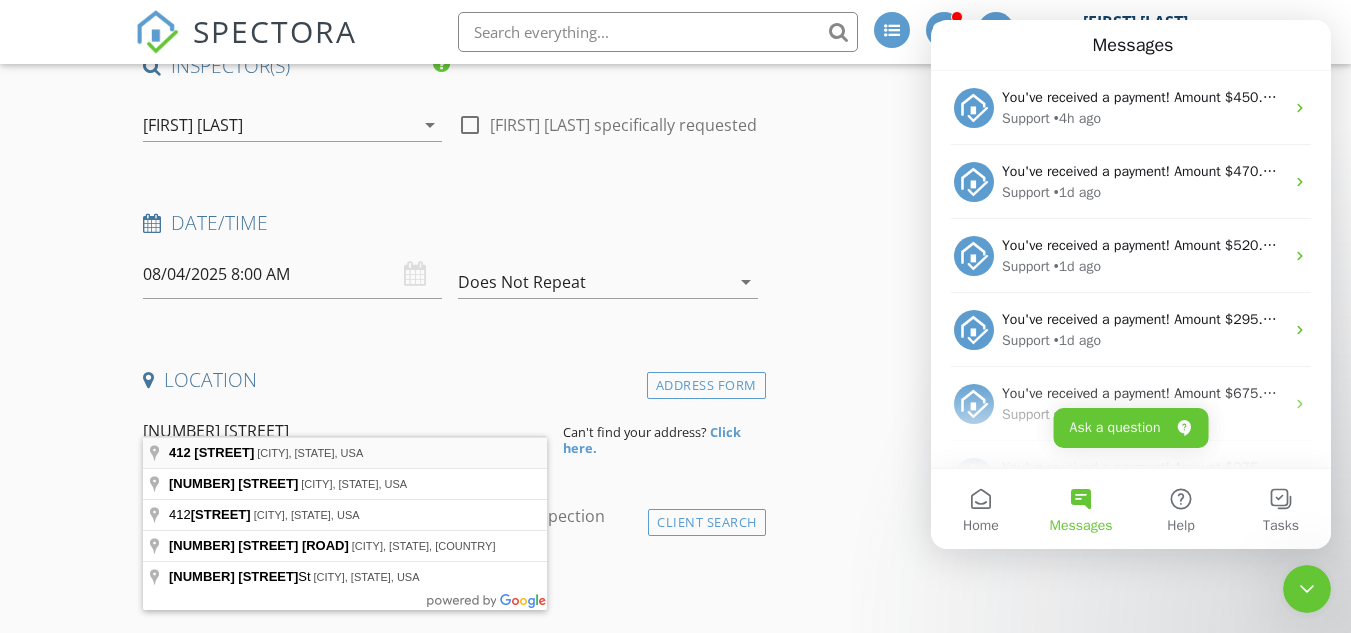 type on "412 South Ware Road, McAllen, TX, USA" 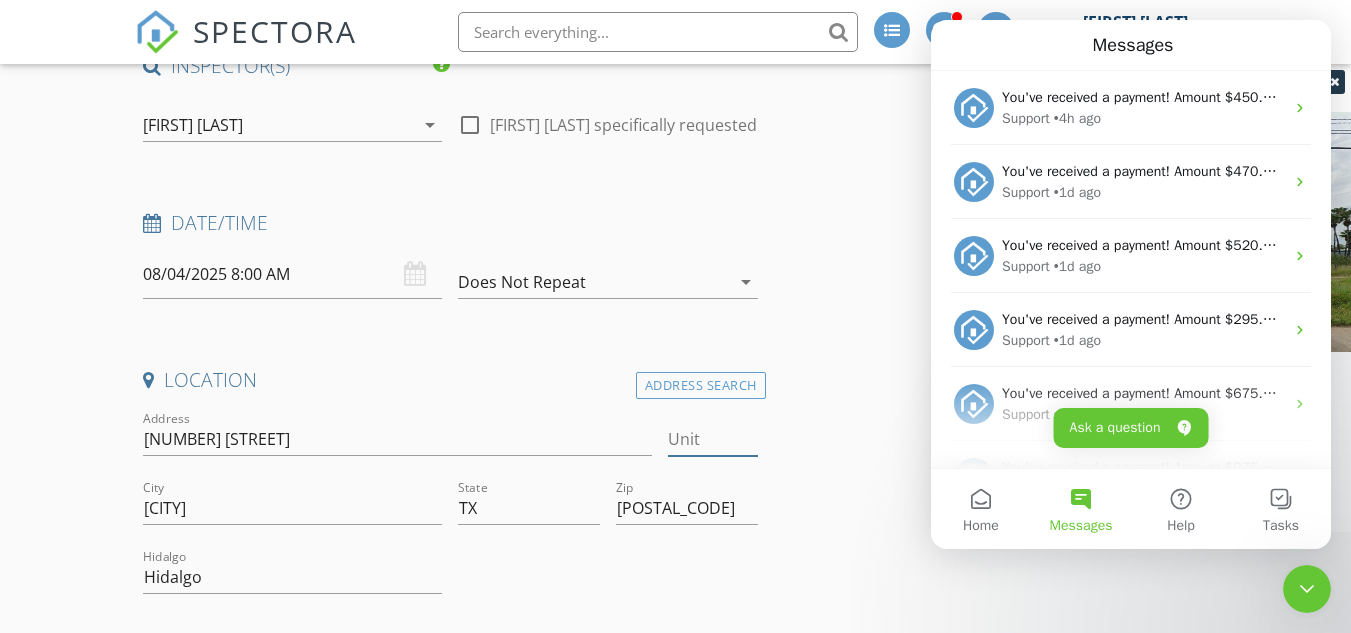 click on "Unit" at bounding box center (712, 439) 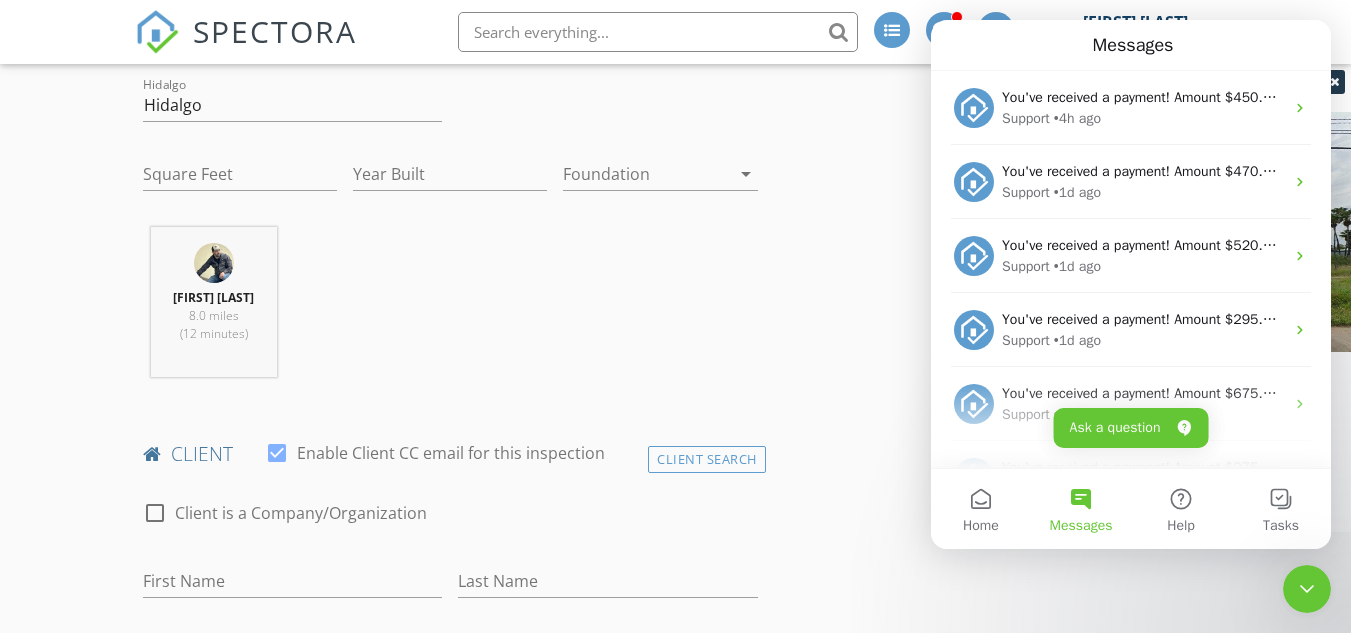 scroll, scrollTop: 700, scrollLeft: 0, axis: vertical 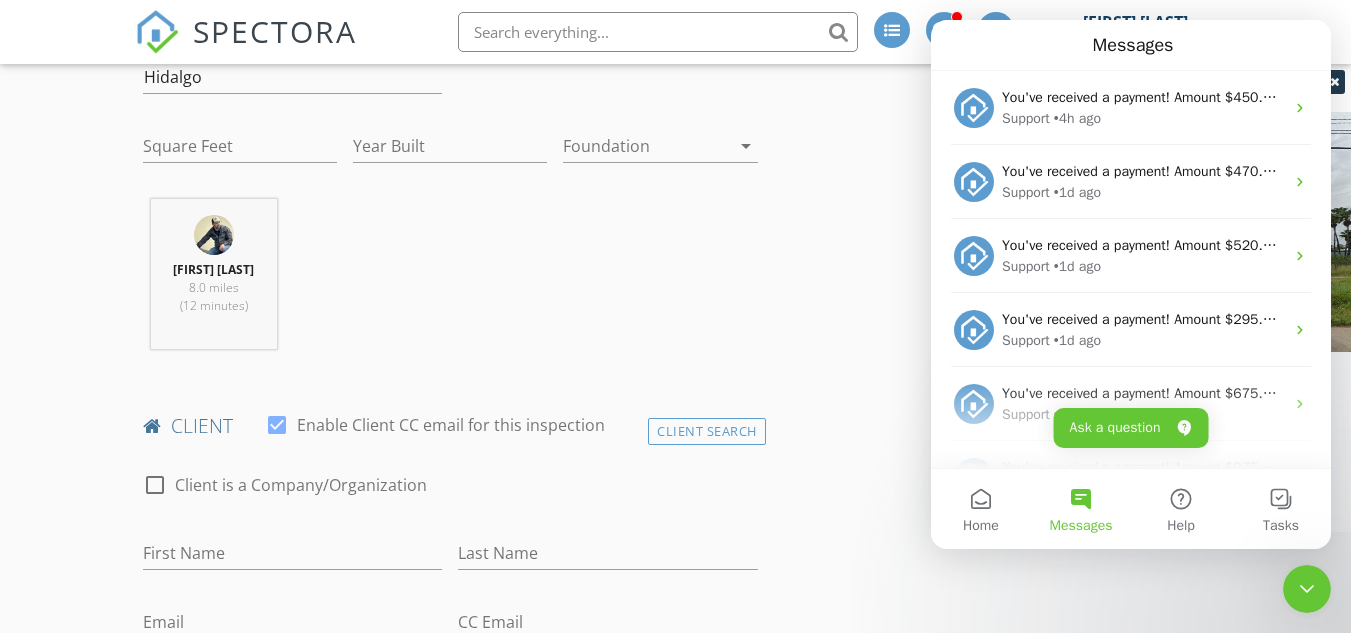 type on "109" 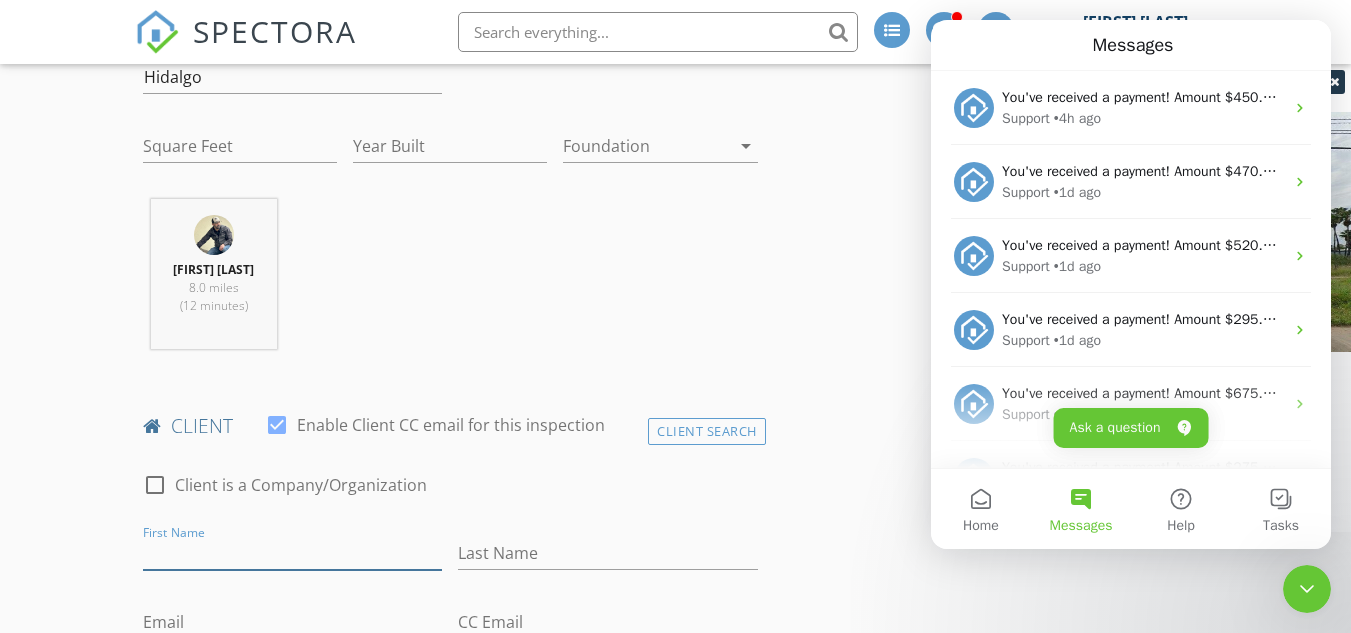 click on "First Name" at bounding box center [292, 553] 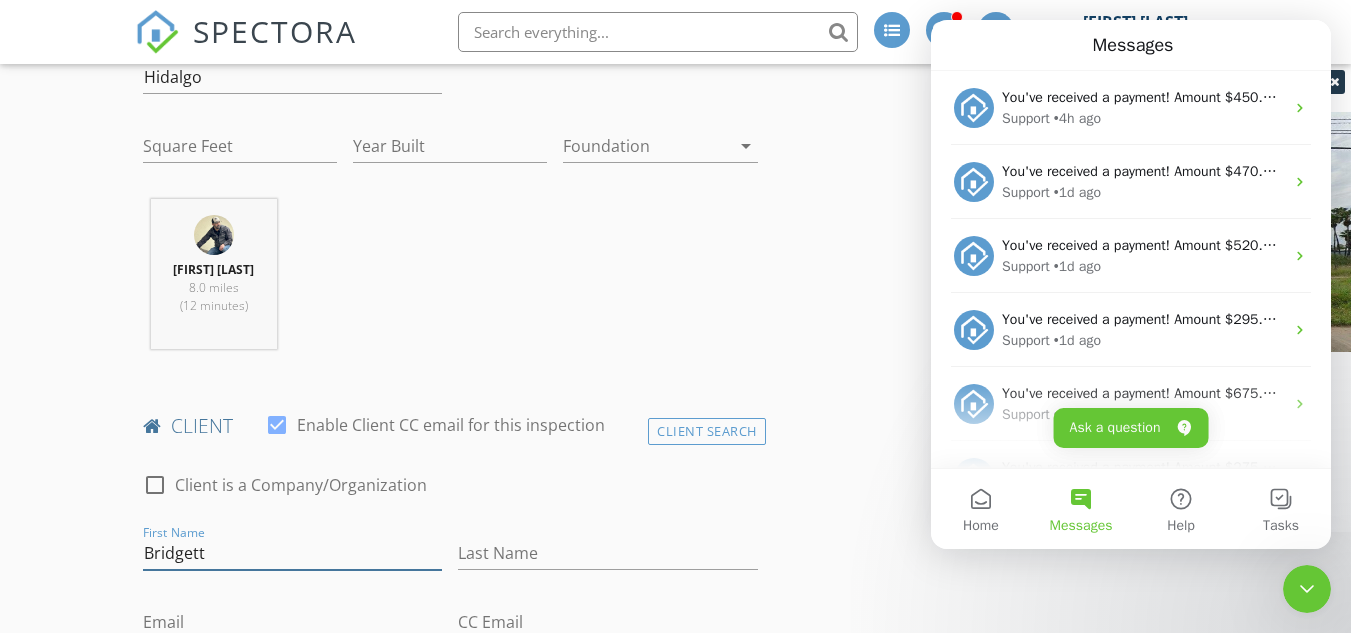 type on "Bridgett" 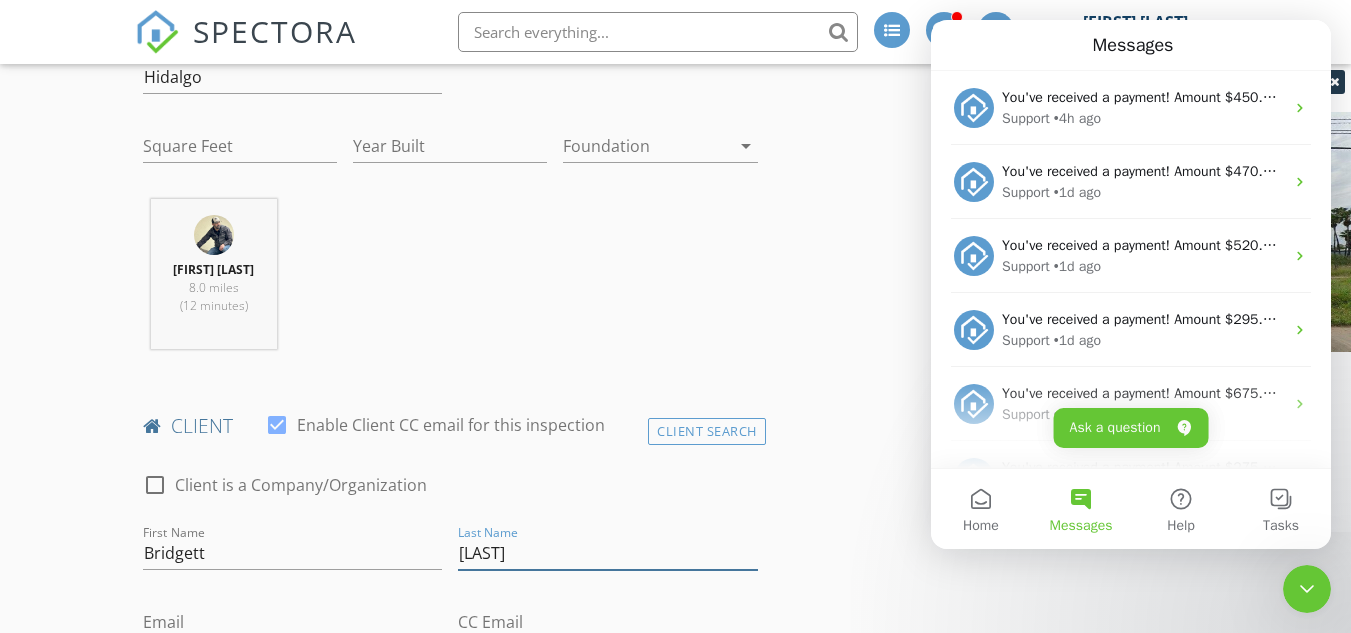 type on "Campos" 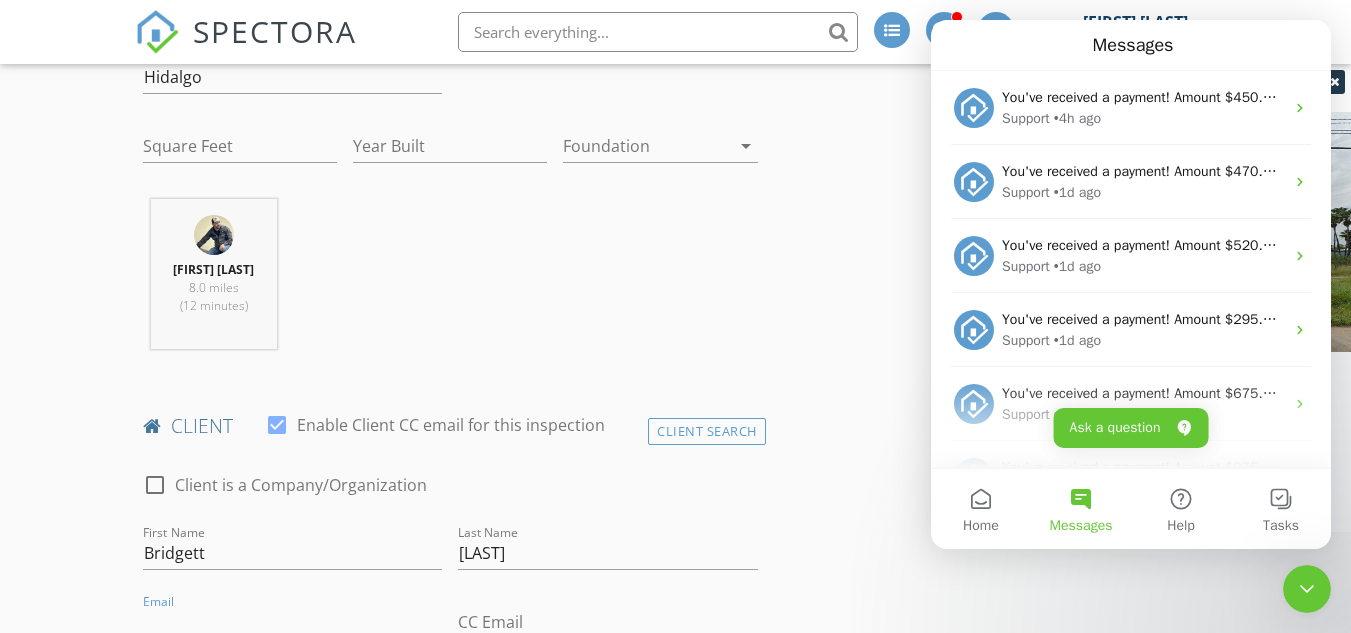 scroll, scrollTop: 704, scrollLeft: 0, axis: vertical 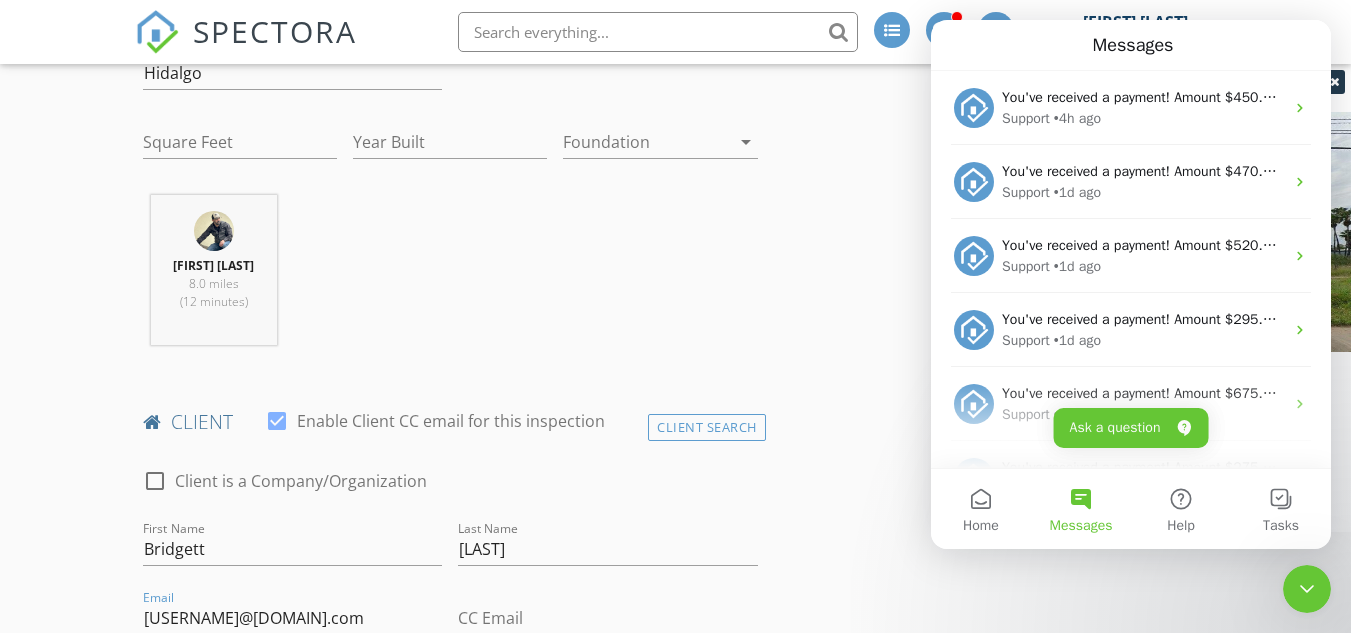 type on "campos_bridgett@yahoo.com" 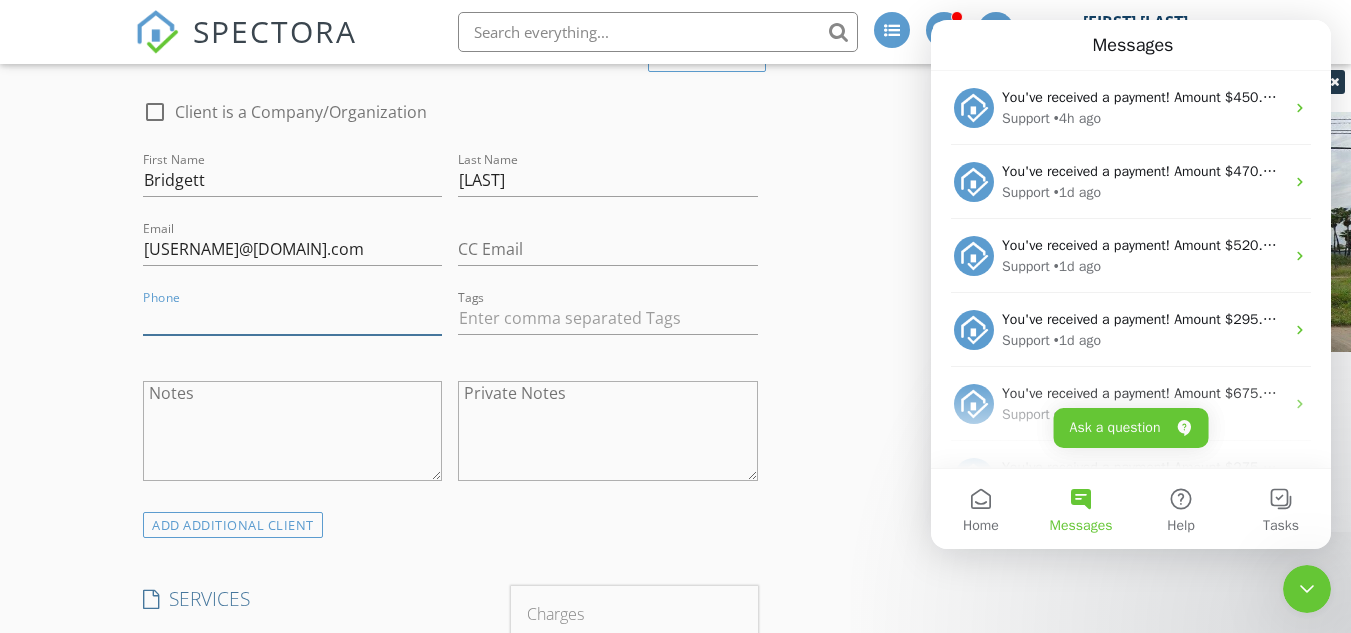 scroll, scrollTop: 1373, scrollLeft: 0, axis: vertical 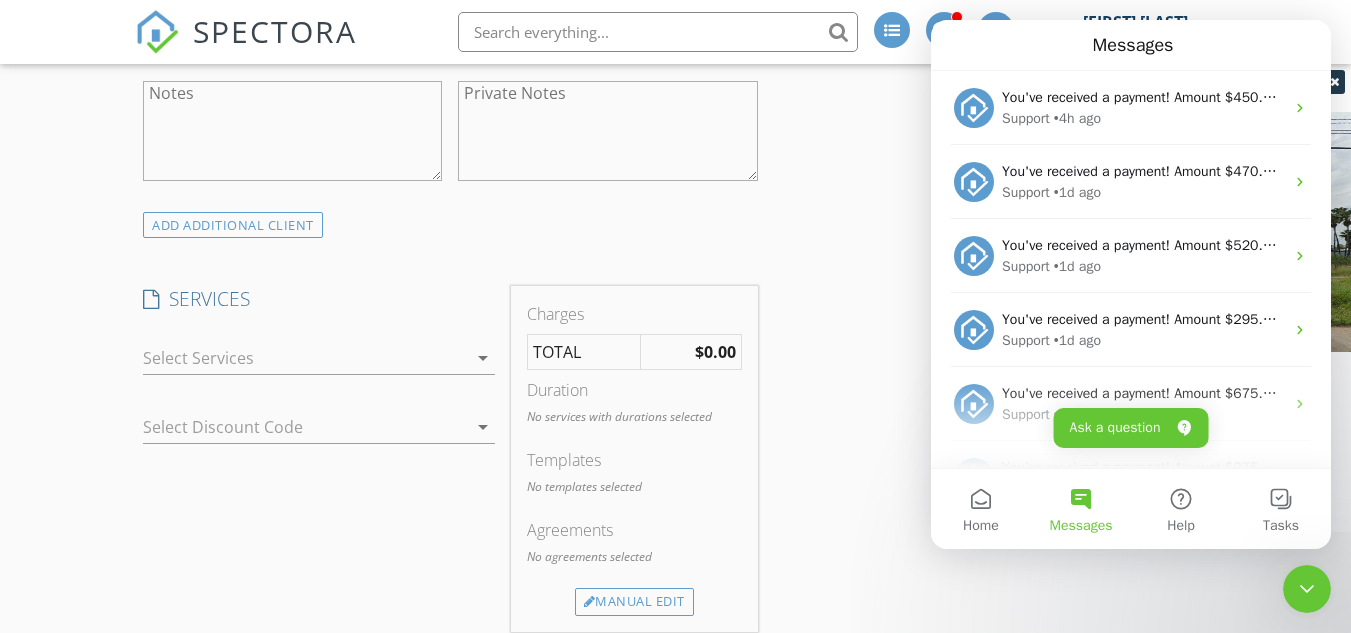 click at bounding box center (305, 358) 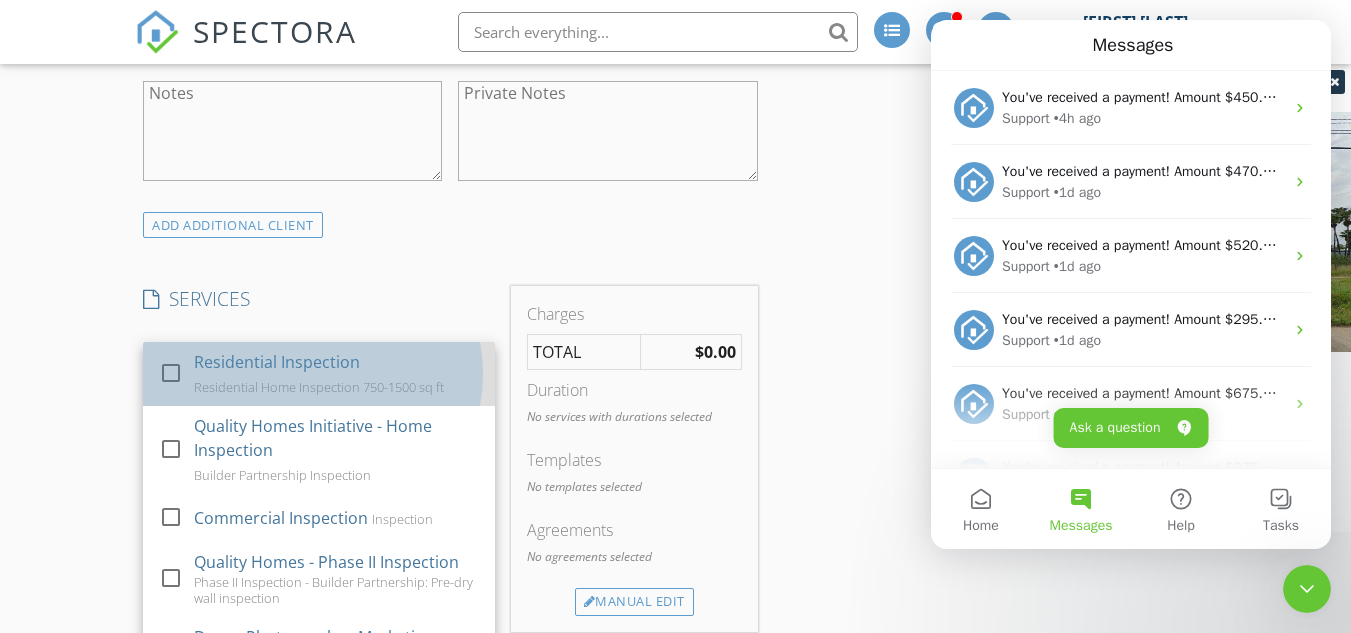 click on "Residential Home Inspection 750-1500 sq ft" at bounding box center [319, 387] 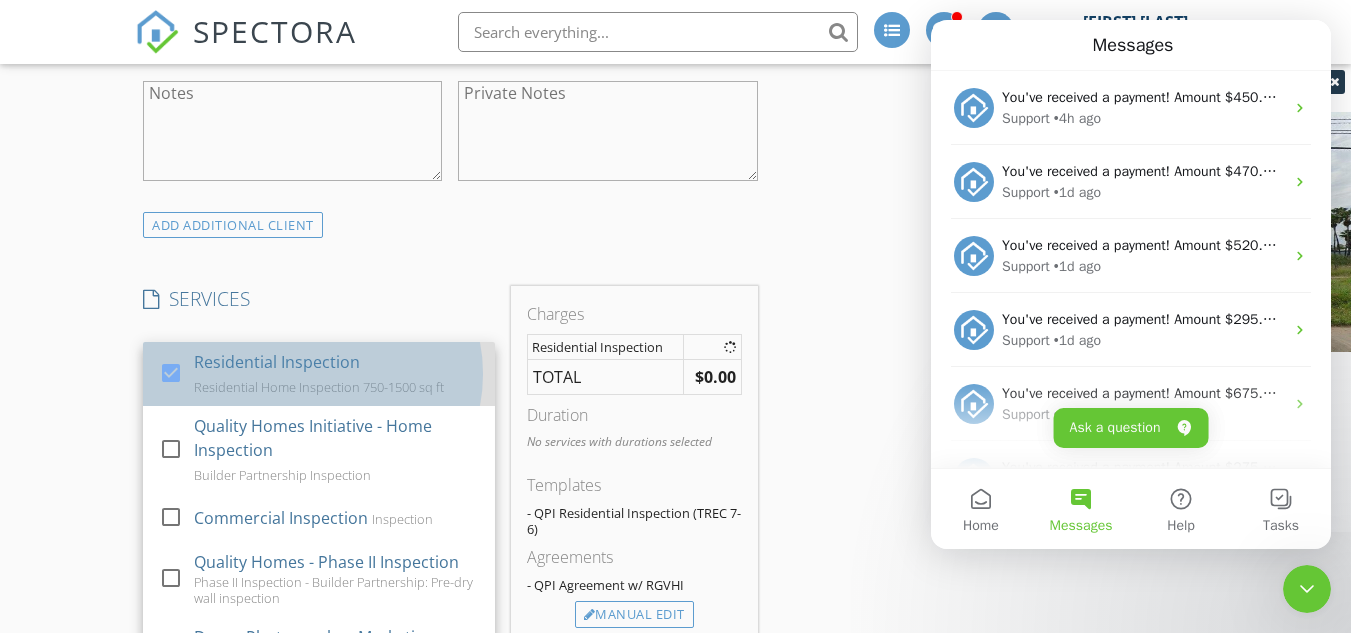 click on "Residential Inspection   Residential Home Inspection 750-1500 sq ft" at bounding box center [336, 374] 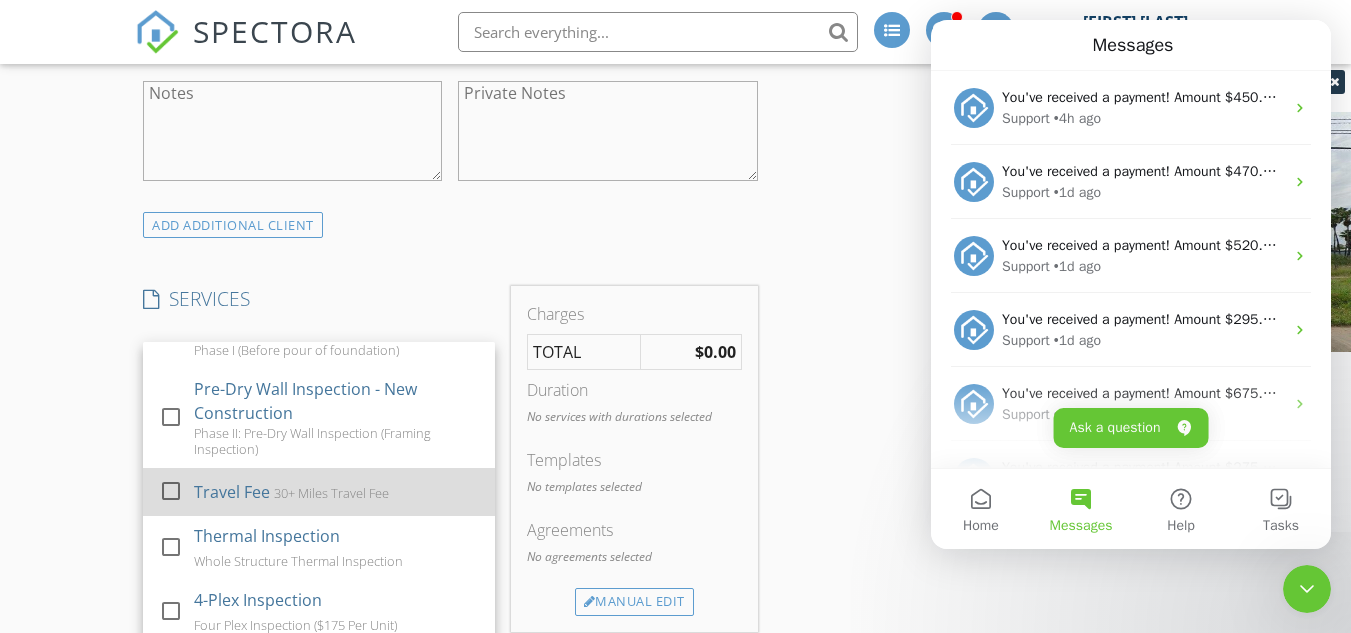 scroll, scrollTop: 600, scrollLeft: 0, axis: vertical 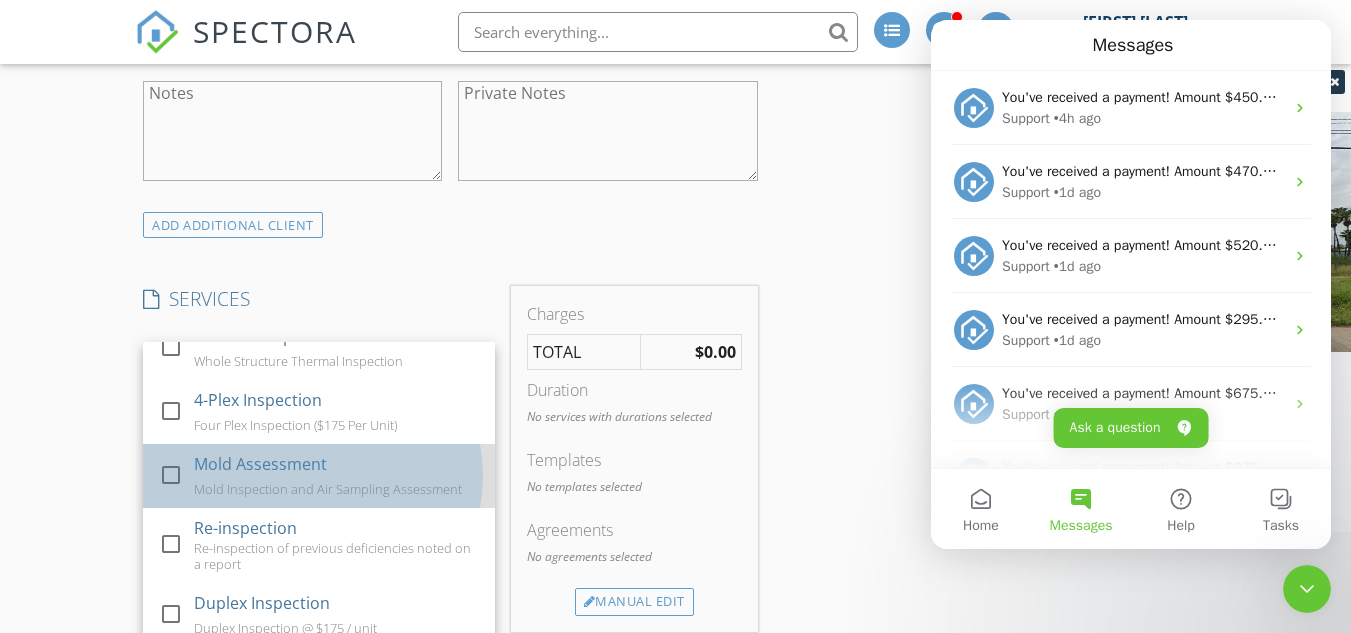 click on "Mold Assessment   Mold Inspection and Air Sampling Assessment" at bounding box center (336, 476) 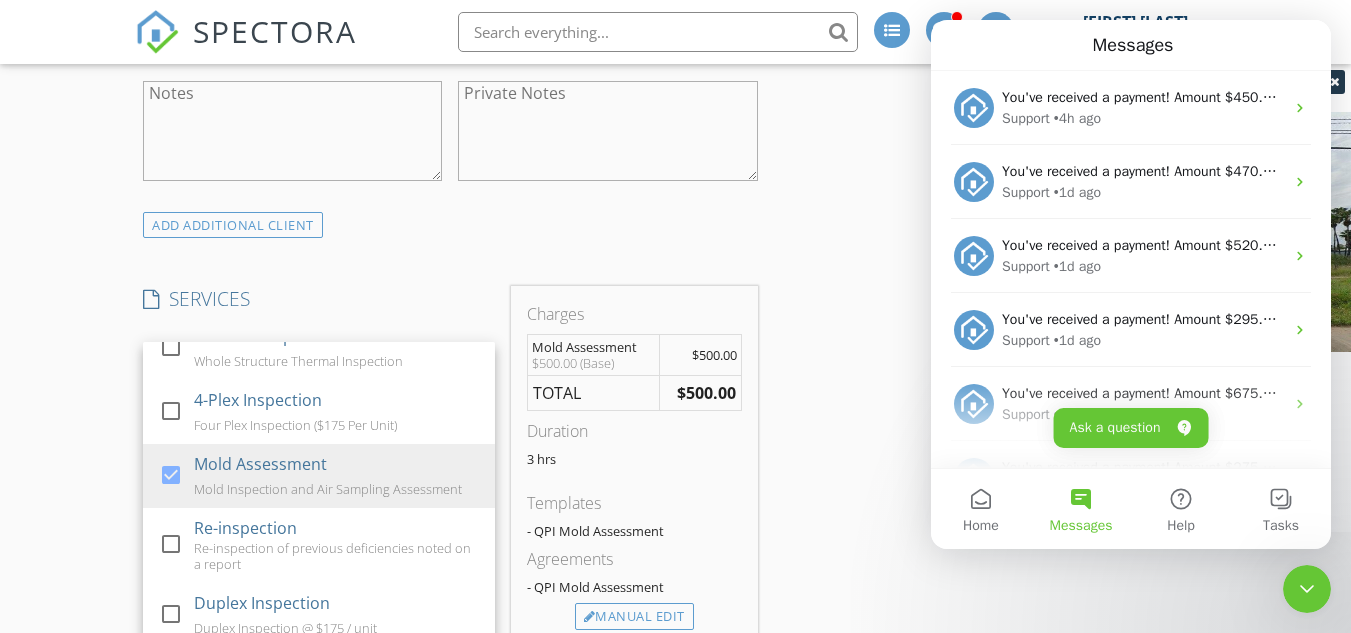 click on "INSPECTOR(S)
check_box   Donnie Quintanilla   PRIMARY   check_box_outline_blank   Fernando Valbuena     check_box_outline_blank   Nick De Santos     Donnie Quintanilla arrow_drop_down   check_box_outline_blank Donnie Quintanilla specifically requested
Date/Time
08/04/2025 8:00 AM   Does Not Repeat arrow_drop_down
Location
Address Search       Address 412 S Ware Rd   Unit 109   City McAllen   State TX   Zip 78501   Hidalgo Hidalgo     Square Feet   Year Built   Foundation arrow_drop_down     Donnie Quintanilla     8.0 miles     (12 minutes)
client
check_box Enable Client CC email for this inspection   Client Search     check_box_outline_blank Client is a Company/Organization     First Name Bridgett   Last Name Campos   Email campos_bridgett@yahoo.com   CC Email   Phone         Tags         Notes   Private Notes          check_box_outline_blank" at bounding box center [675, 752] 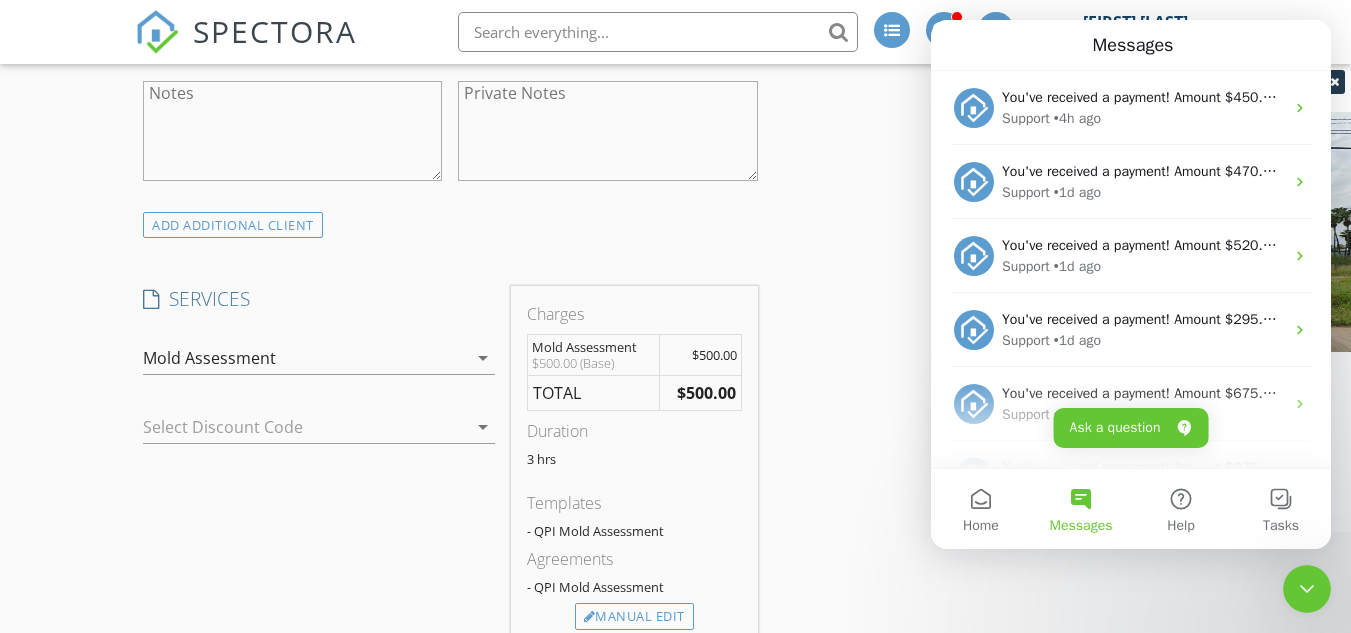 click 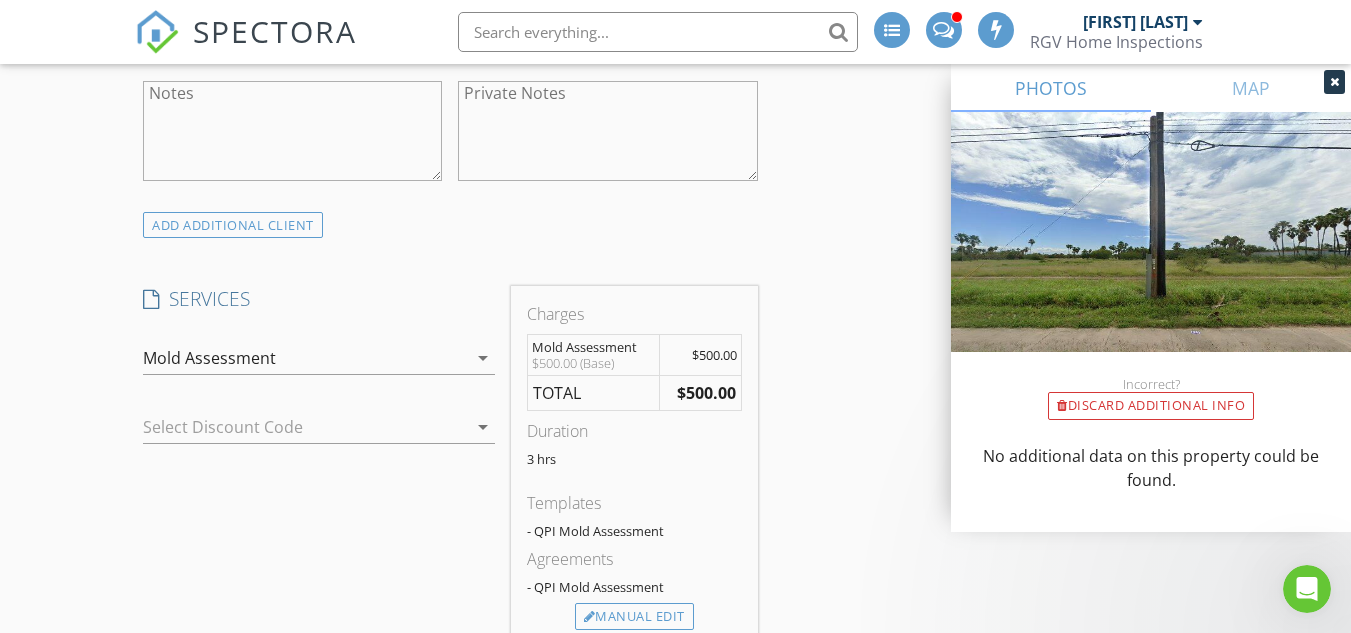scroll, scrollTop: 0, scrollLeft: 0, axis: both 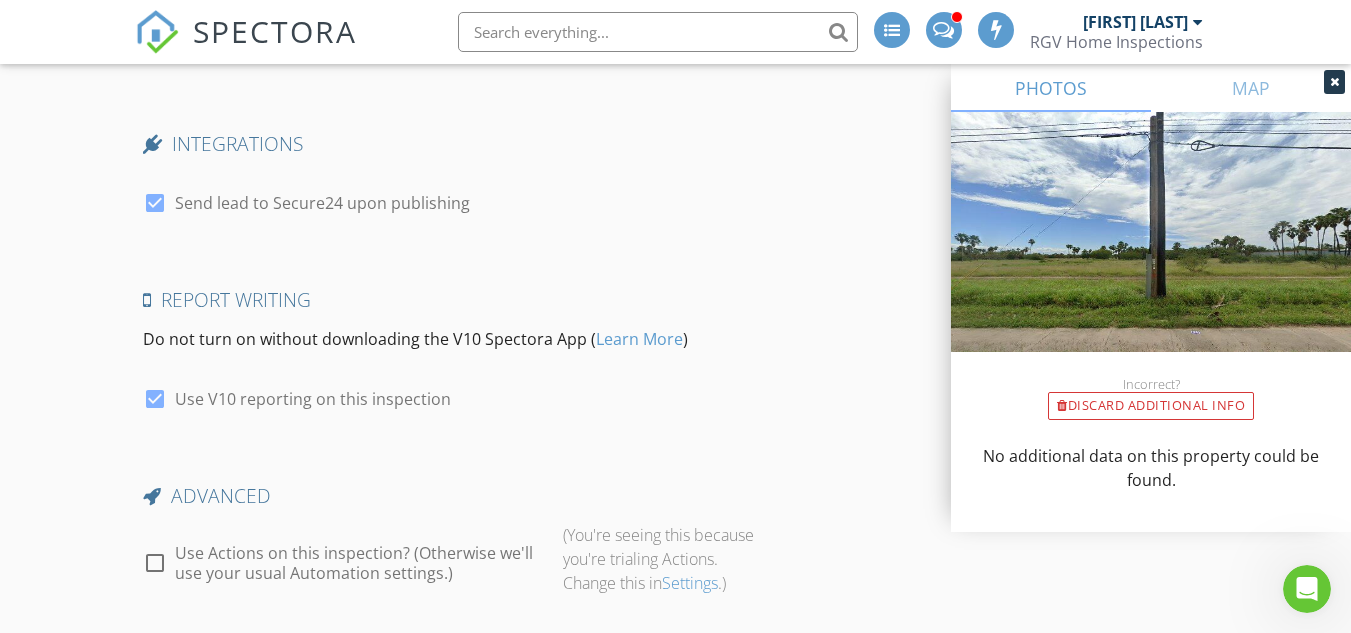 drag, startPoint x: 146, startPoint y: 192, endPoint x: 148, endPoint y: 209, distance: 17.117243 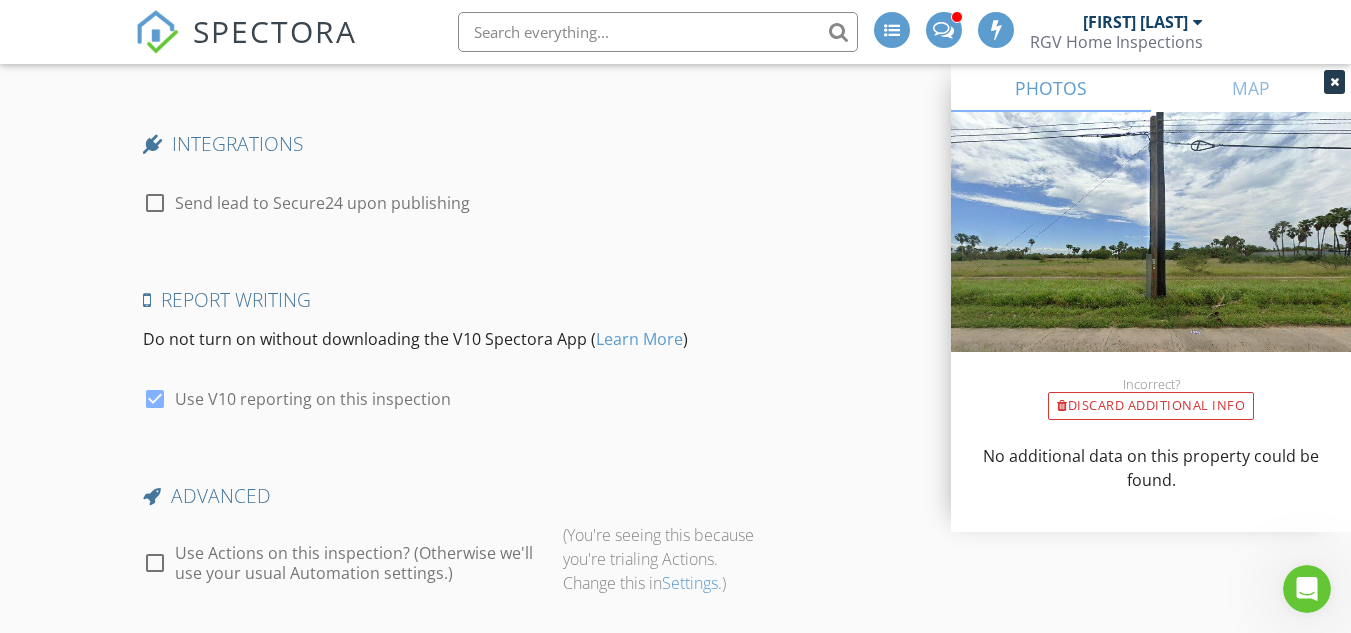 click at bounding box center [155, 563] 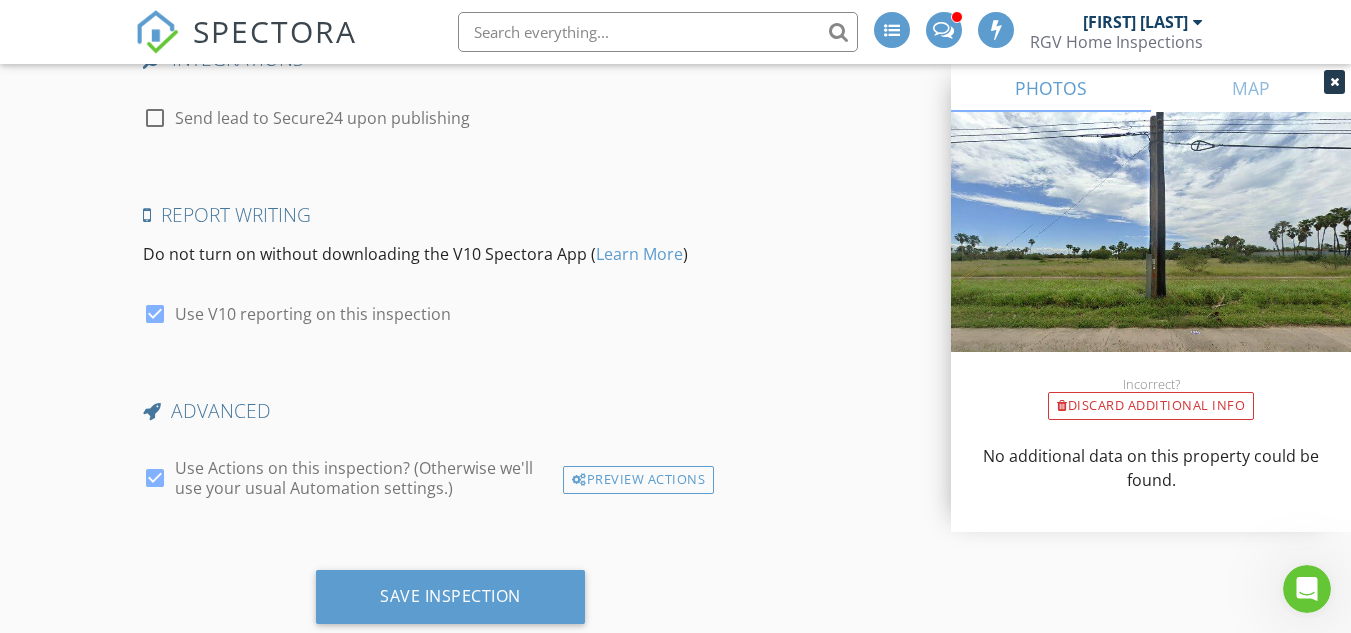 scroll, scrollTop: 3410, scrollLeft: 0, axis: vertical 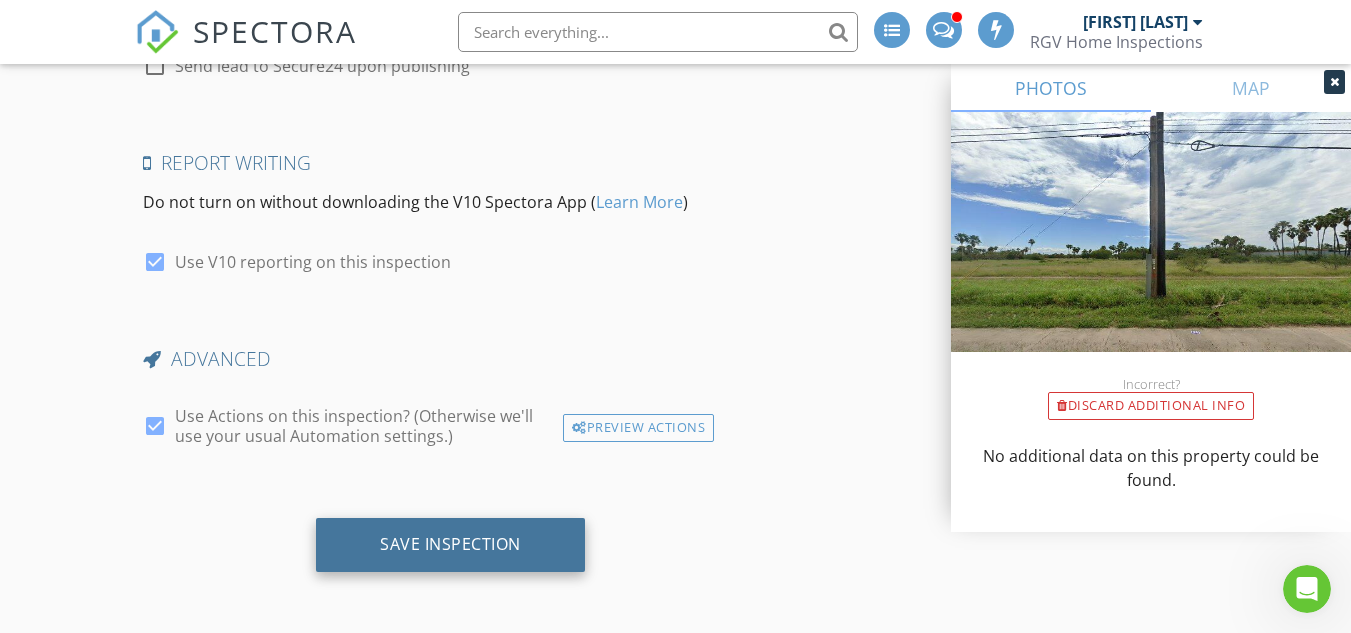click on "Save Inspection" at bounding box center [450, 545] 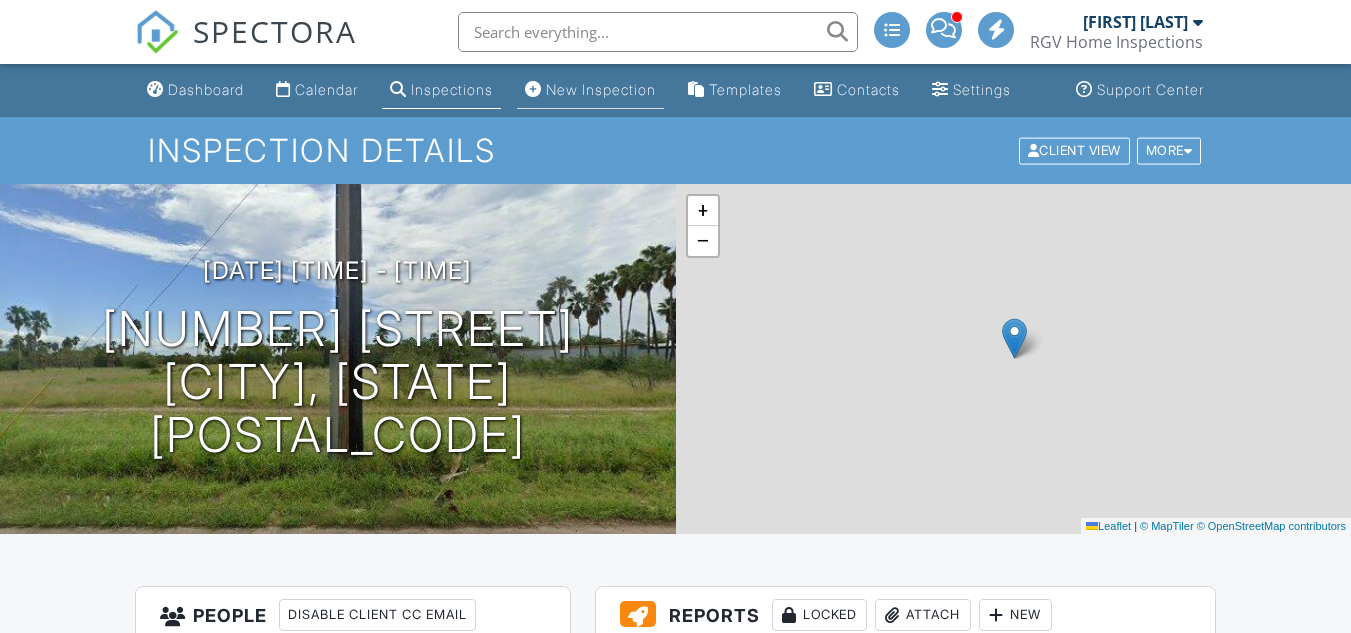 scroll, scrollTop: 0, scrollLeft: 0, axis: both 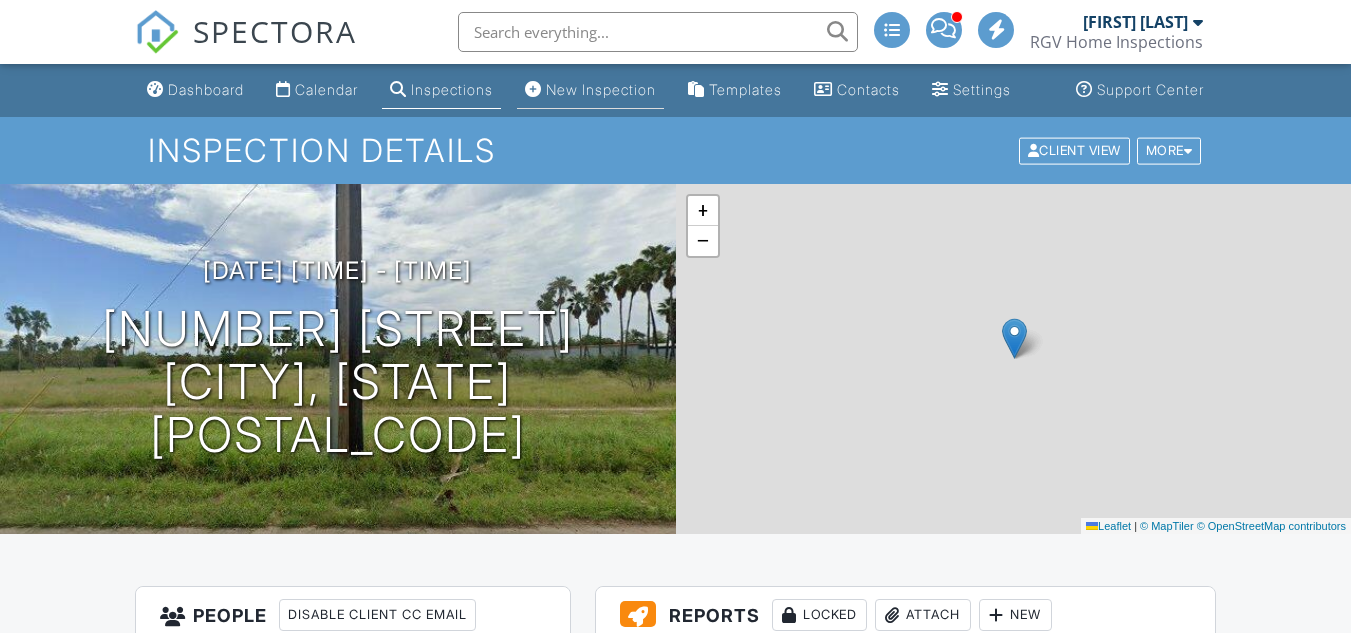 click on "New Inspection" at bounding box center [601, 89] 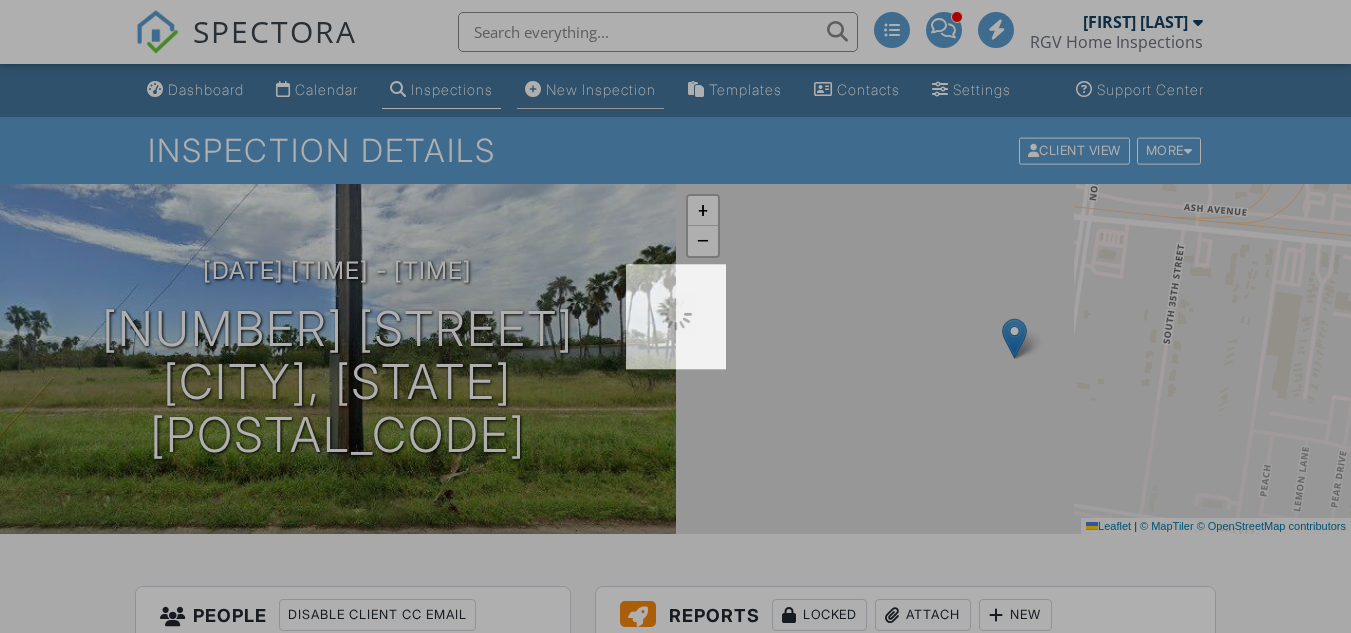 scroll, scrollTop: 0, scrollLeft: 0, axis: both 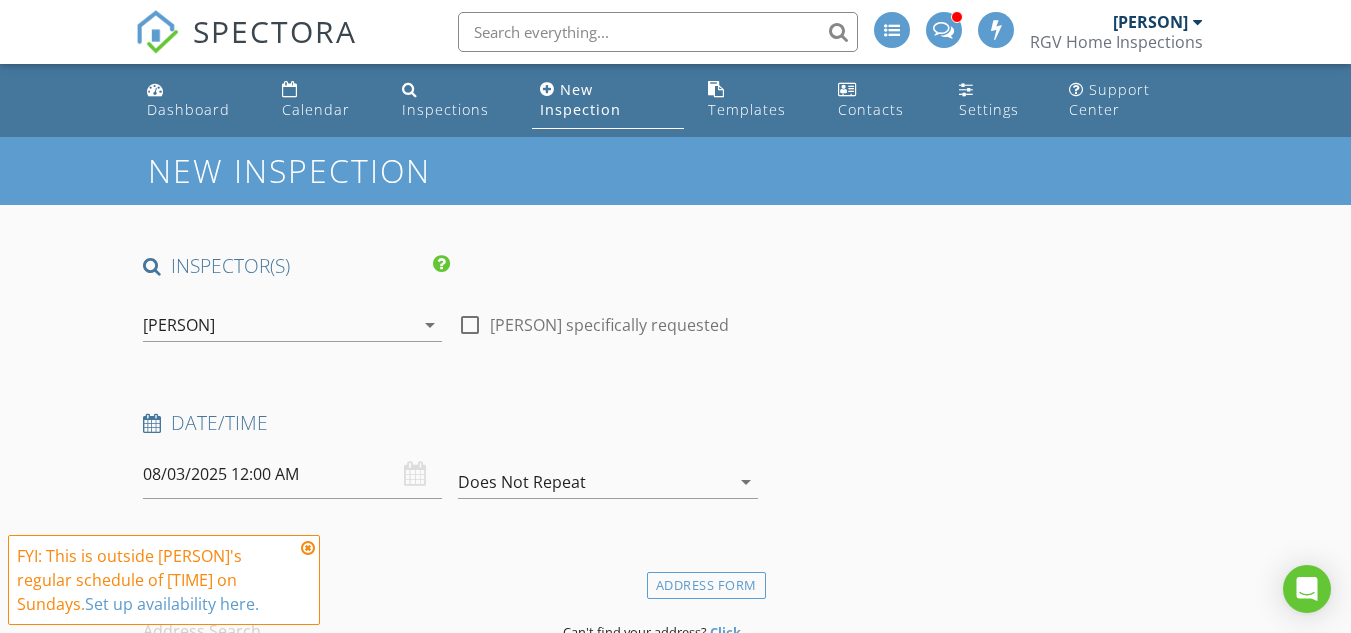 click at bounding box center (308, 548) 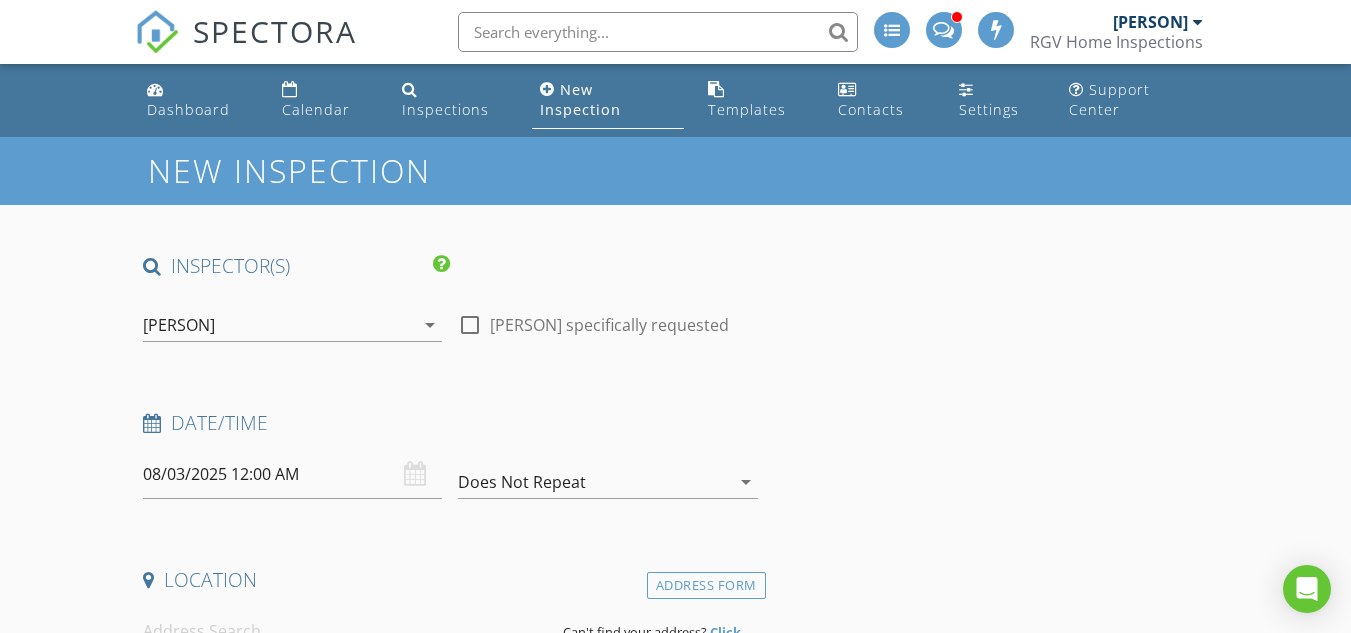 click on "08/03/2025 12:00 AM" at bounding box center (292, 474) 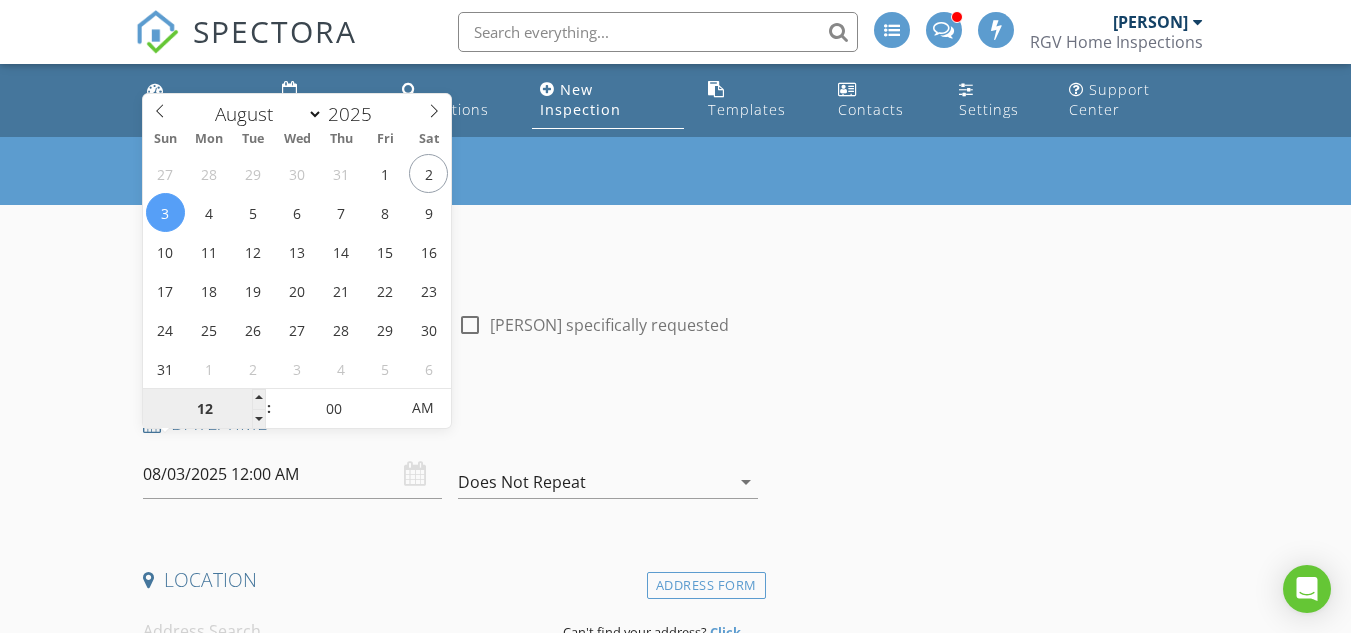 click on "12" at bounding box center (204, 409) 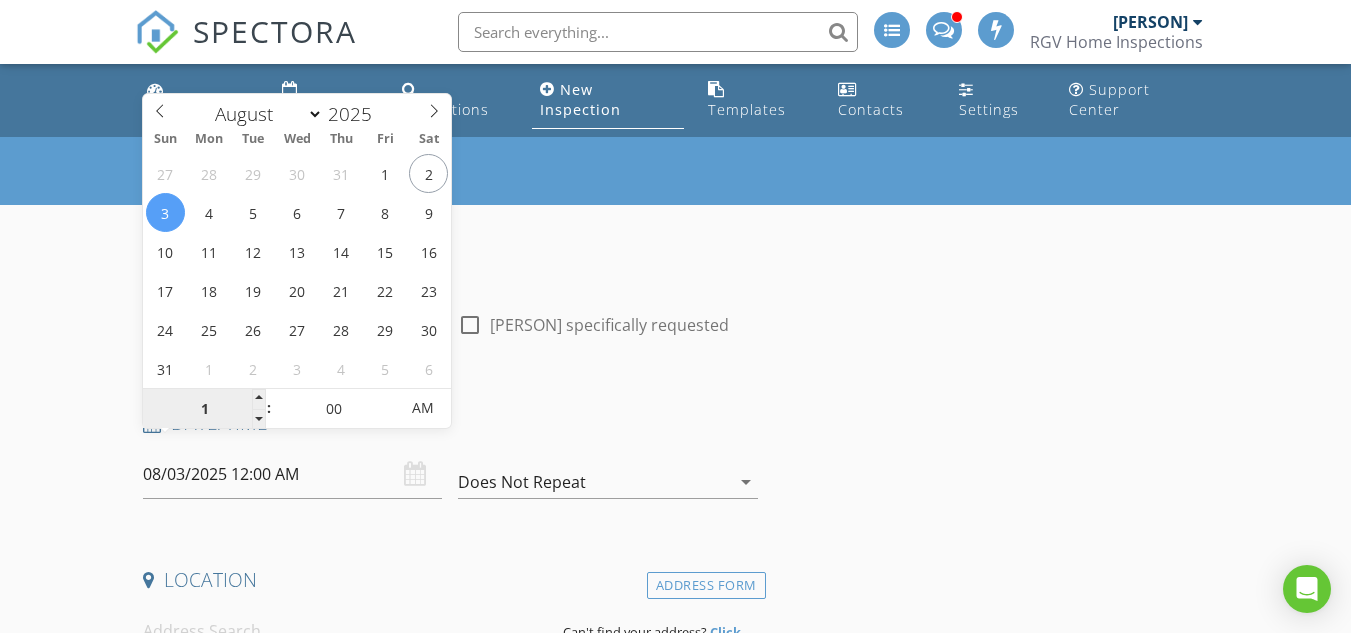 type on "11" 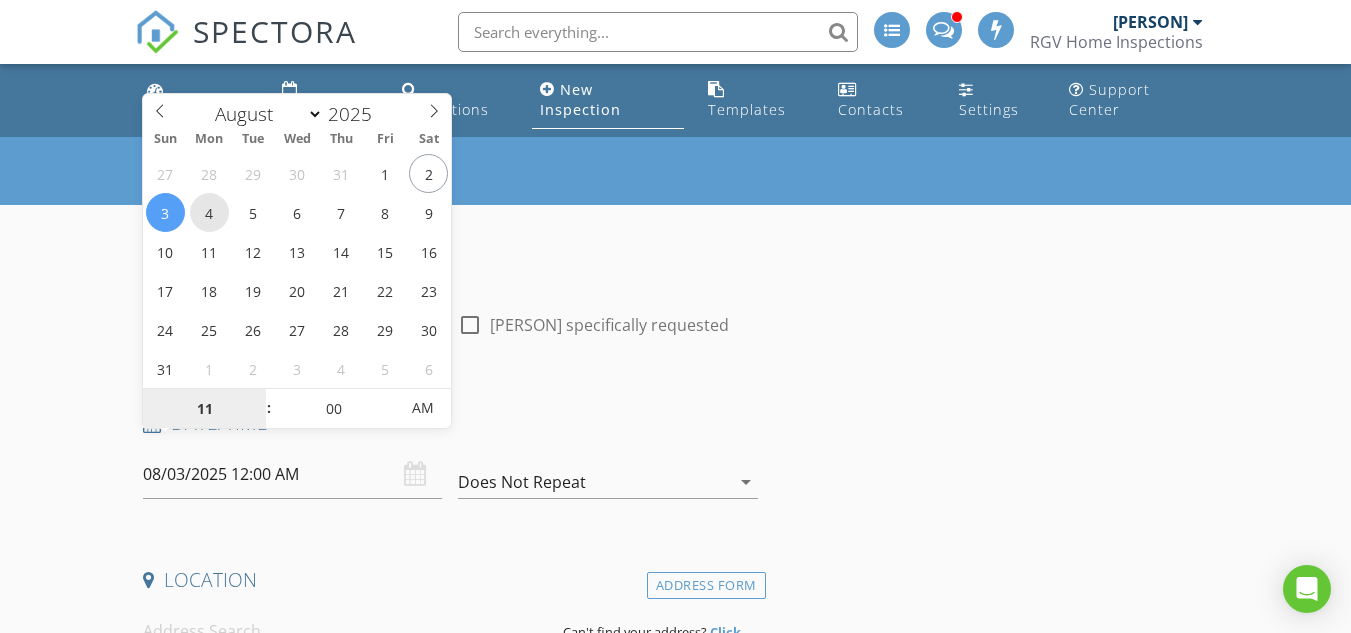 type on "08/04/2025 11:00 AM" 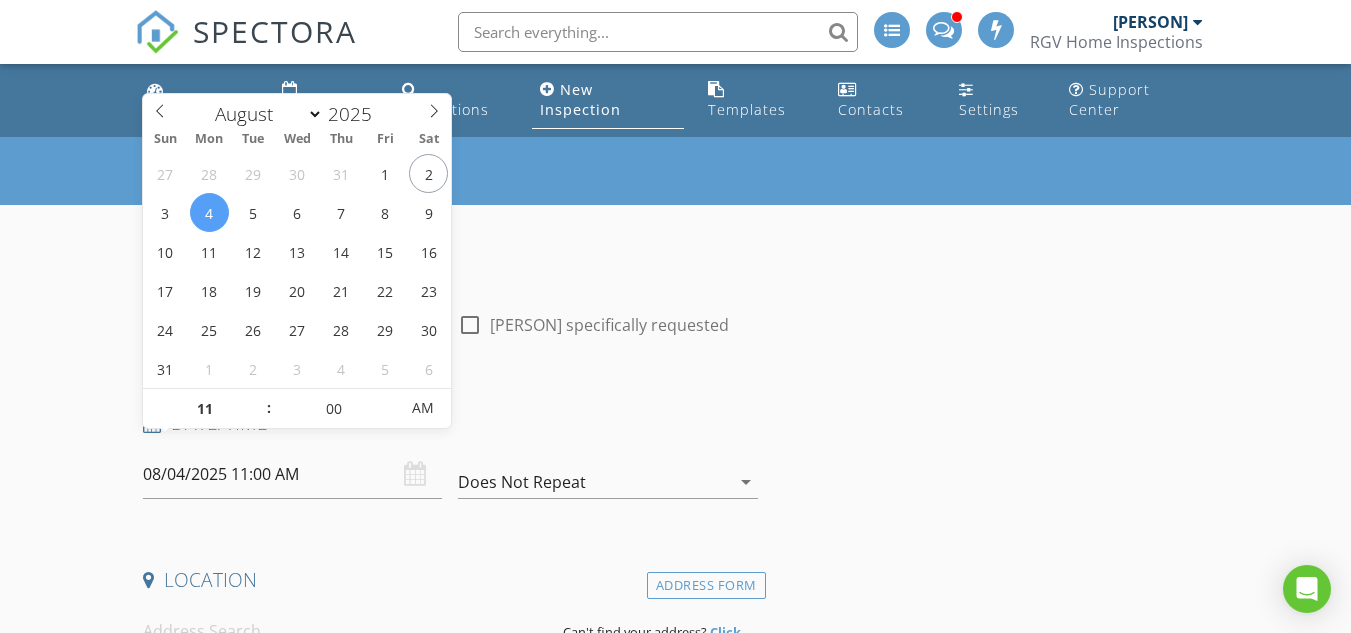click on "INSPECTOR(S)
check_box   Donnie Quintanilla   PRIMARY   check_box_outline_blank   Fernando Valbuena     check_box_outline_blank   Nick De Santos     Donnie Quintanilla arrow_drop_down   check_box_outline_blank Donnie Quintanilla specifically requested
Date/Time
08/04/2025 11:00 AM   Does Not Repeat arrow_drop_down
Location
Address Form       Can't find your address?   Click here.
client
check_box Enable Client CC email for this inspection   Client Search     check_box_outline_blank Client is a Company/Organization     First Name   Last Name   Email   CC Email   Phone         Tags         Notes   Private Notes
ADD ADDITIONAL client
SERVICES
check_box_outline_blank   Residential Inspection   Residential Home Inspection 750-1500 sq ft check_box_outline_blank     check_box_outline_blank" at bounding box center (450, 1855) 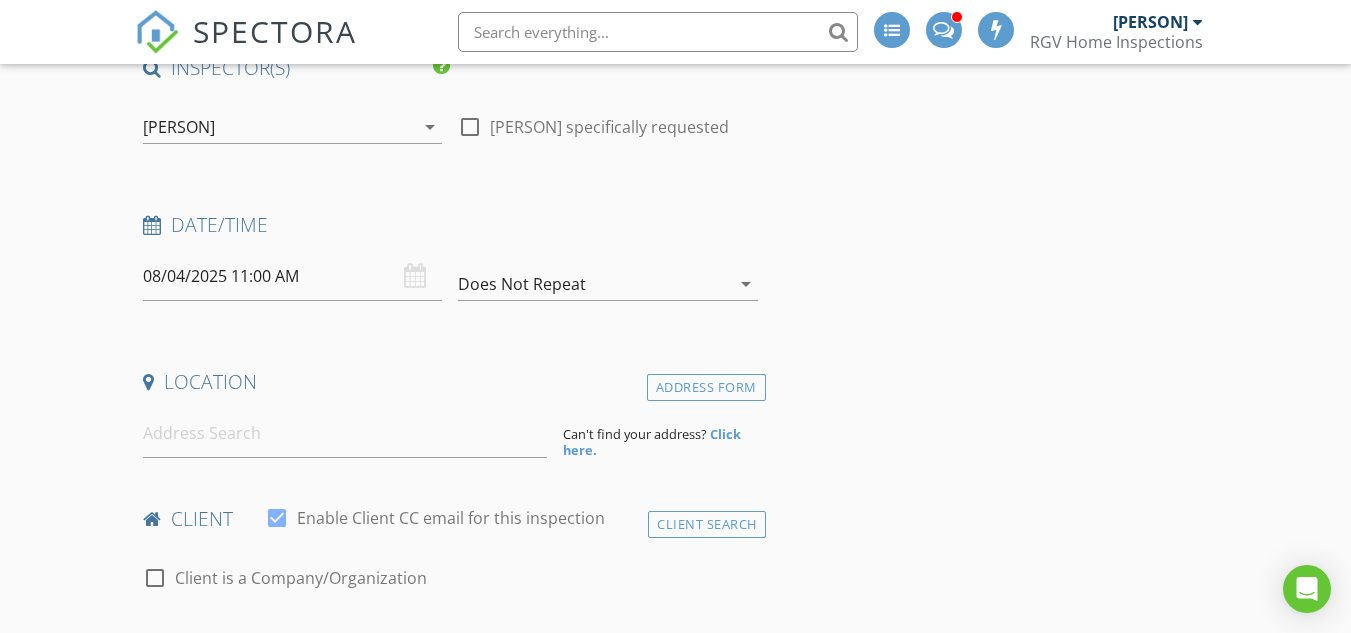 scroll, scrollTop: 200, scrollLeft: 0, axis: vertical 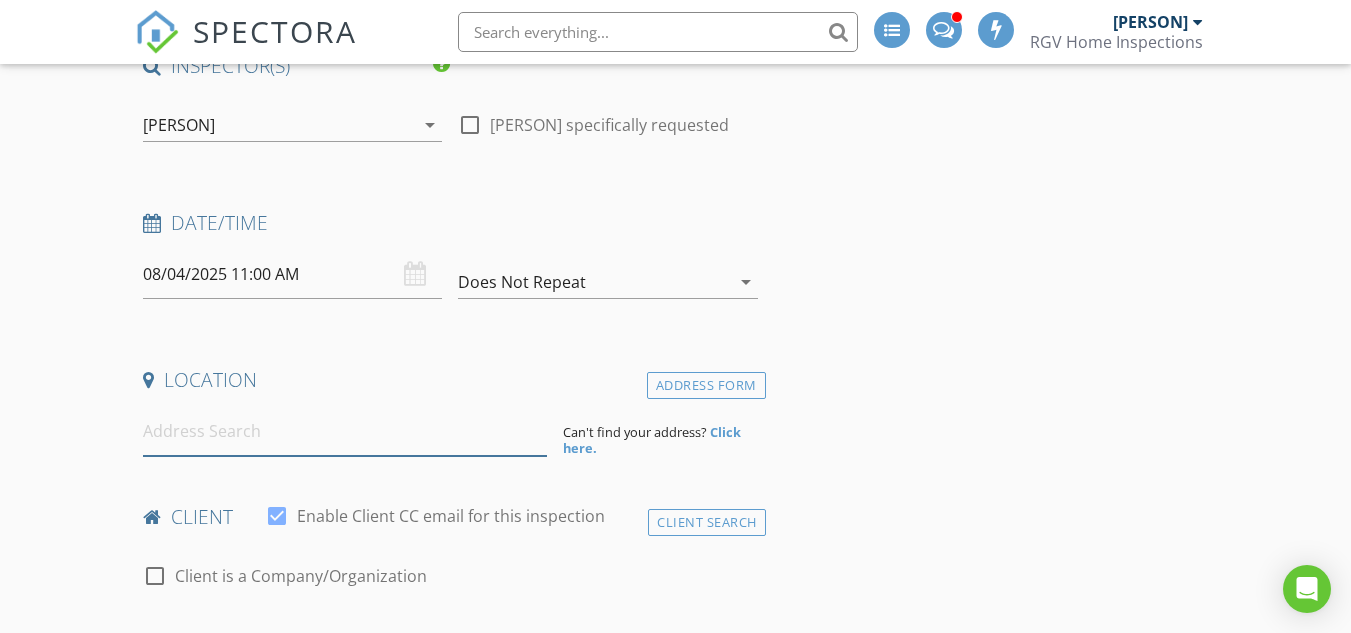 click at bounding box center [345, 431] 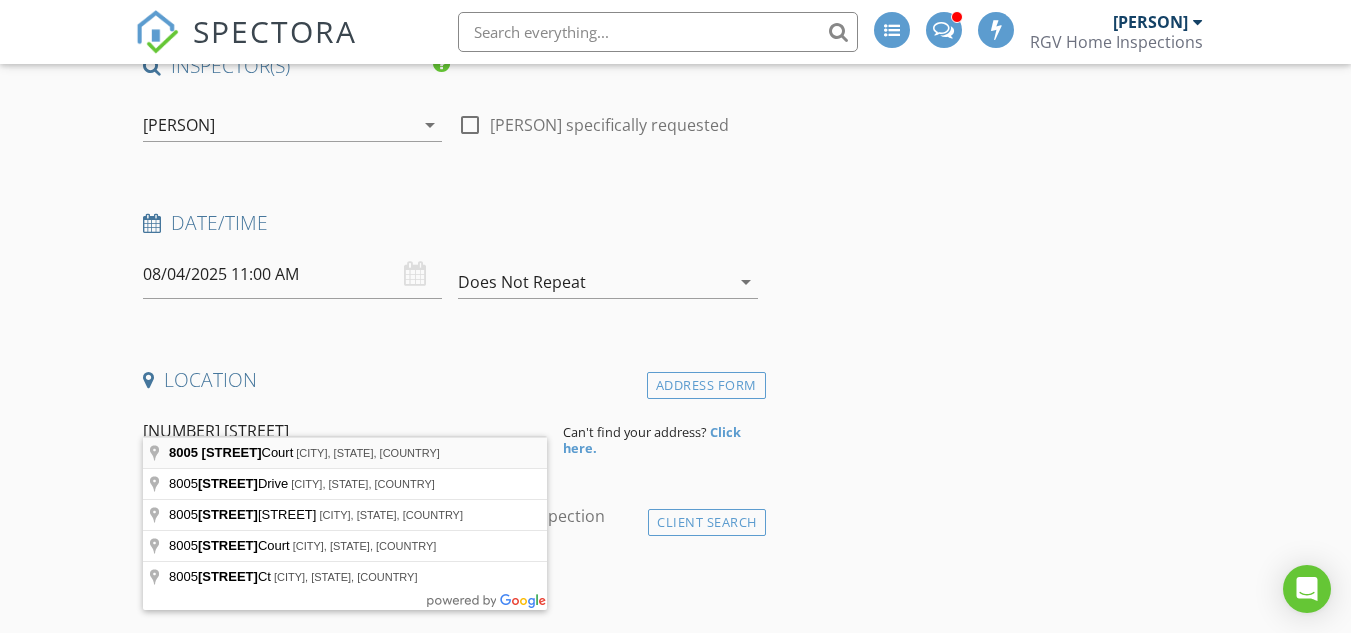 type on "8005 King Sago Court, Harlingen, TX, USA" 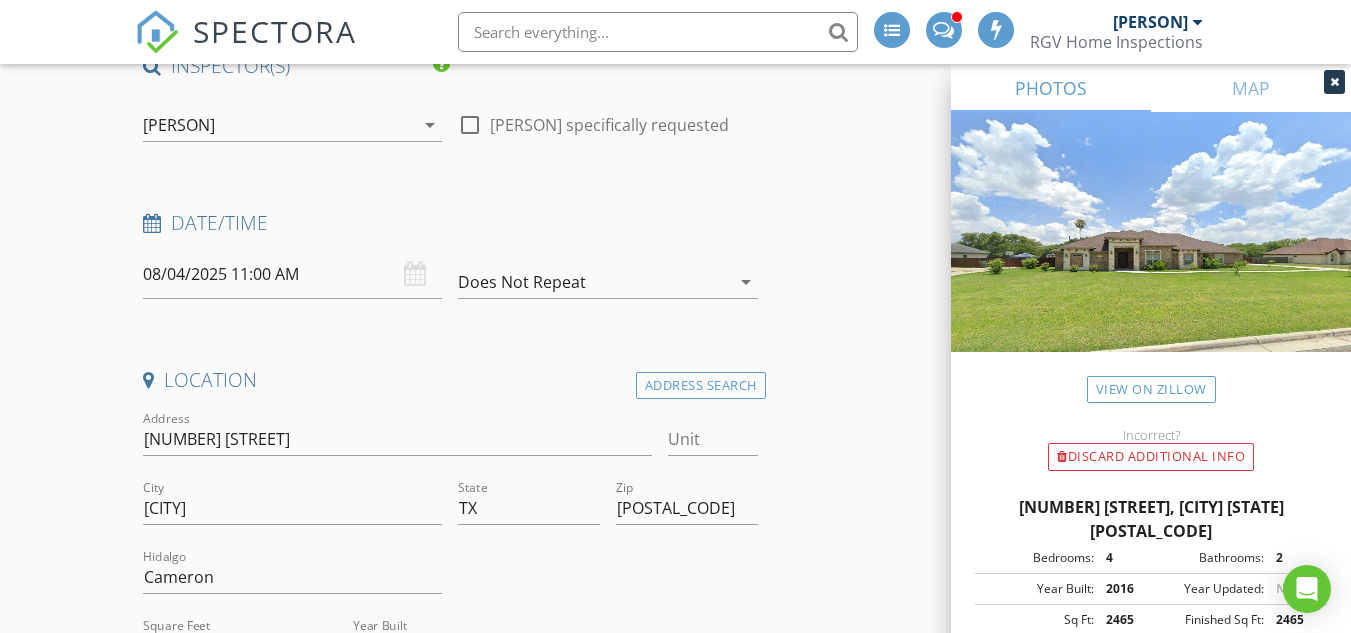 drag, startPoint x: 1334, startPoint y: 75, endPoint x: 997, endPoint y: 234, distance: 372.62582 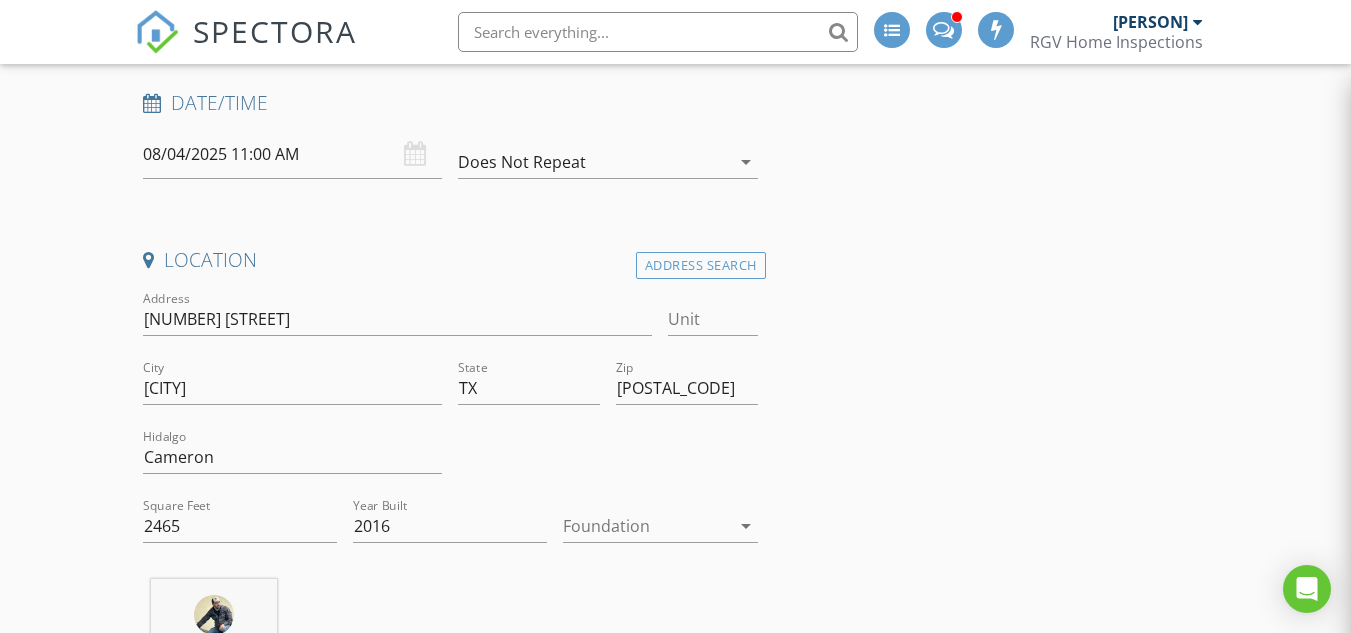 scroll, scrollTop: 500, scrollLeft: 0, axis: vertical 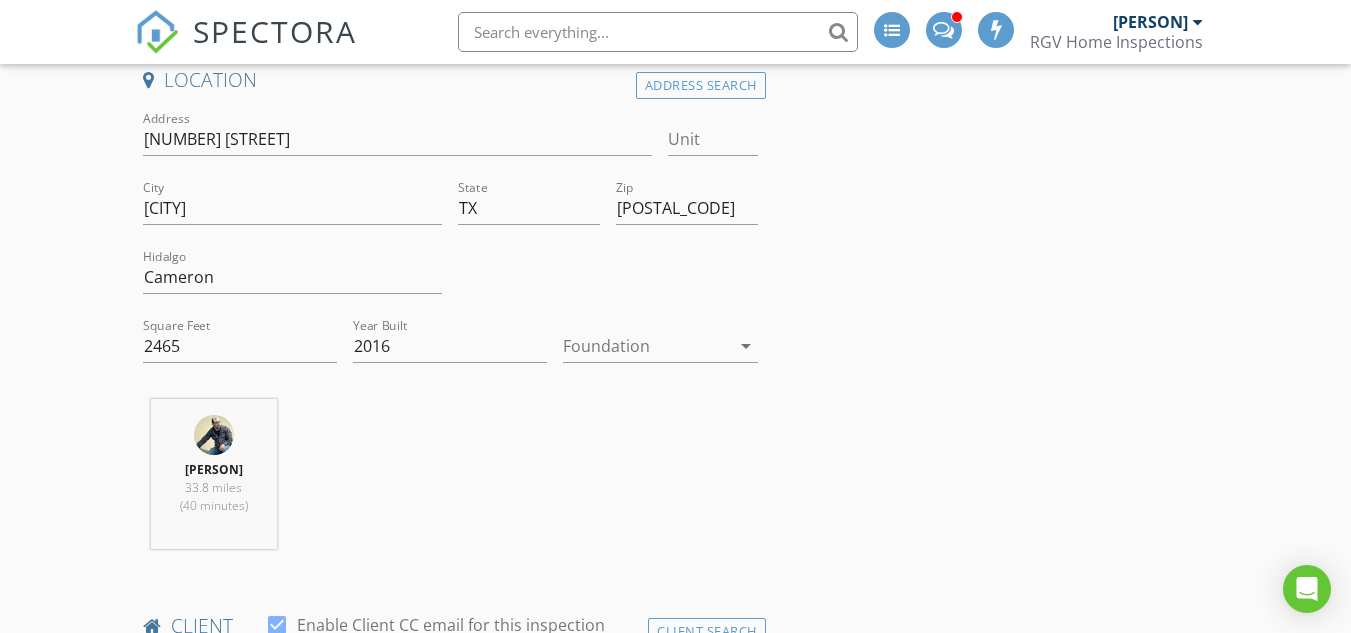 click at bounding box center [646, 346] 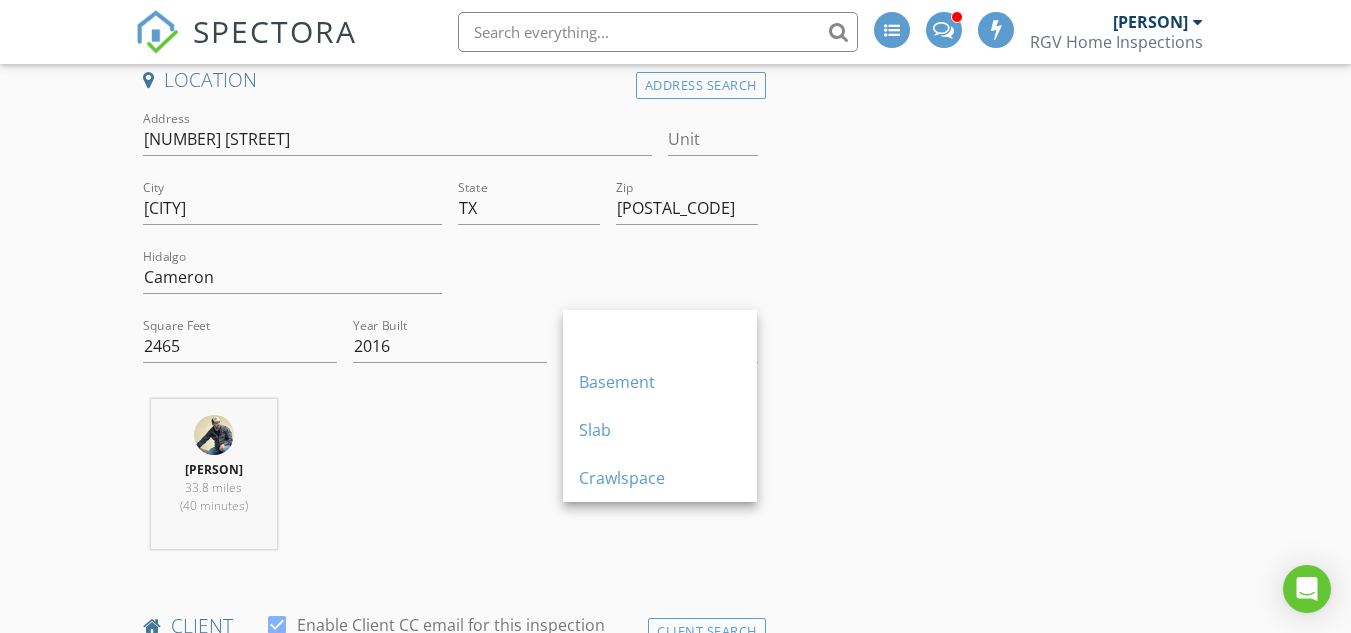 drag, startPoint x: 628, startPoint y: 447, endPoint x: 526, endPoint y: 450, distance: 102.044106 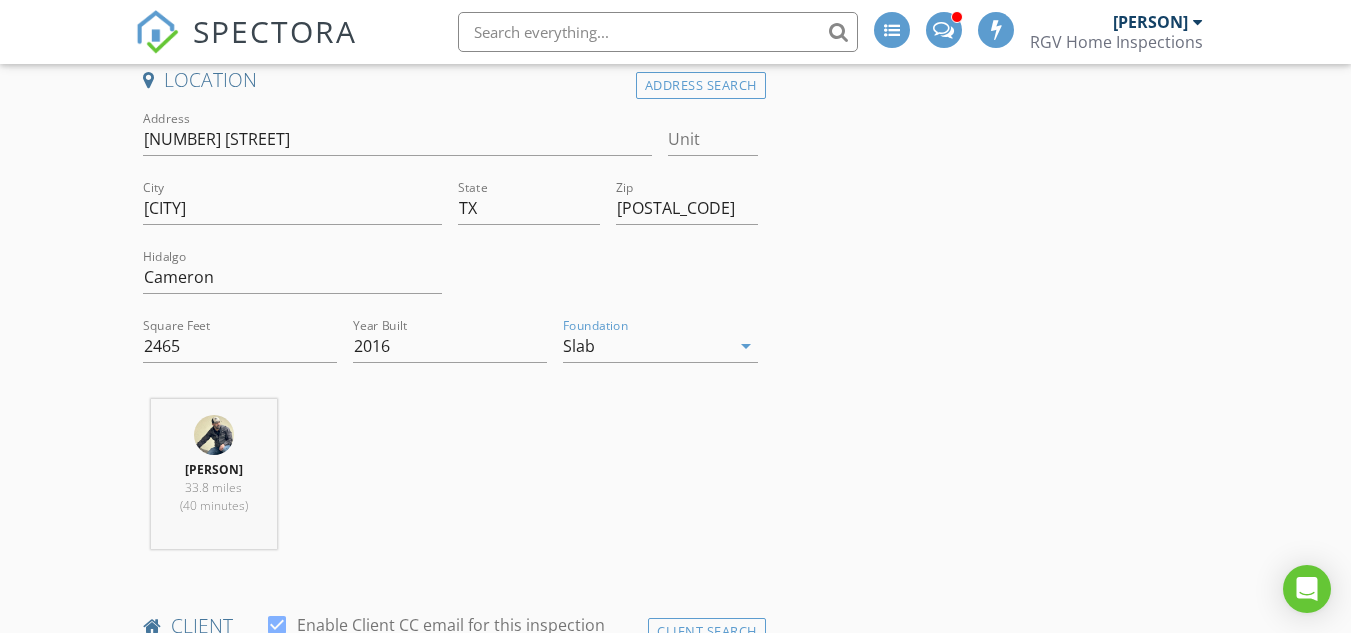click on "Donnie Quintanilla     33.8 miles     (40 minutes)" at bounding box center [450, 482] 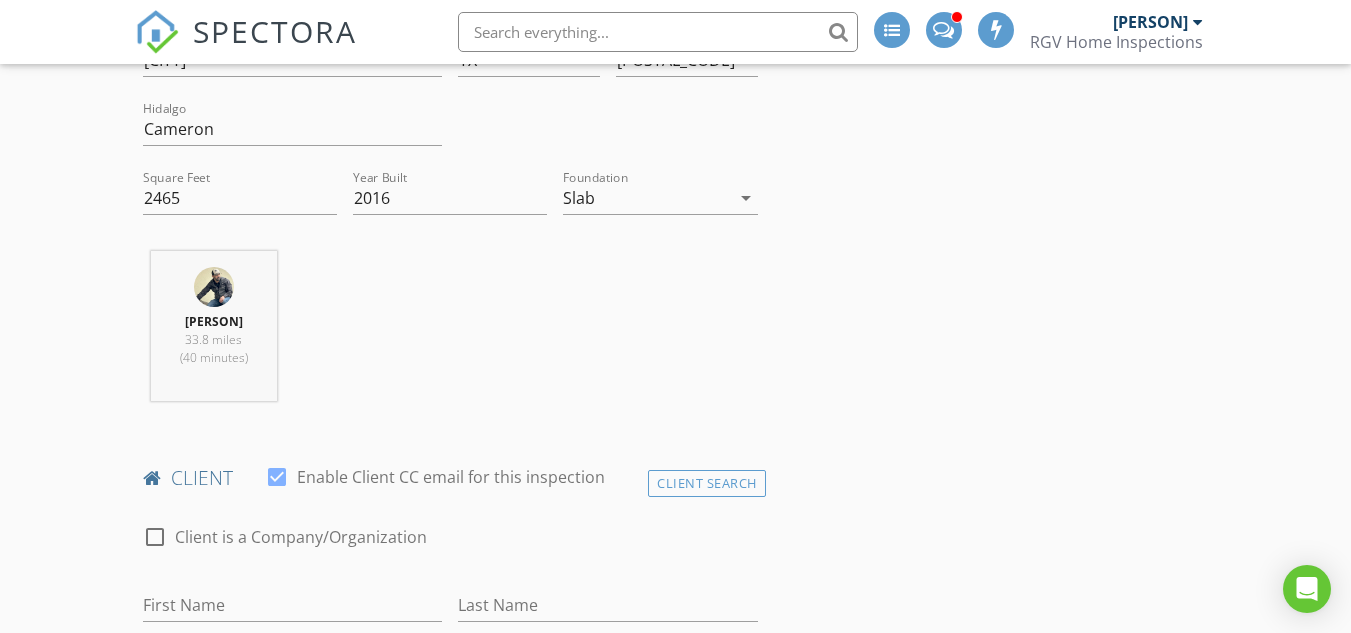 scroll, scrollTop: 800, scrollLeft: 0, axis: vertical 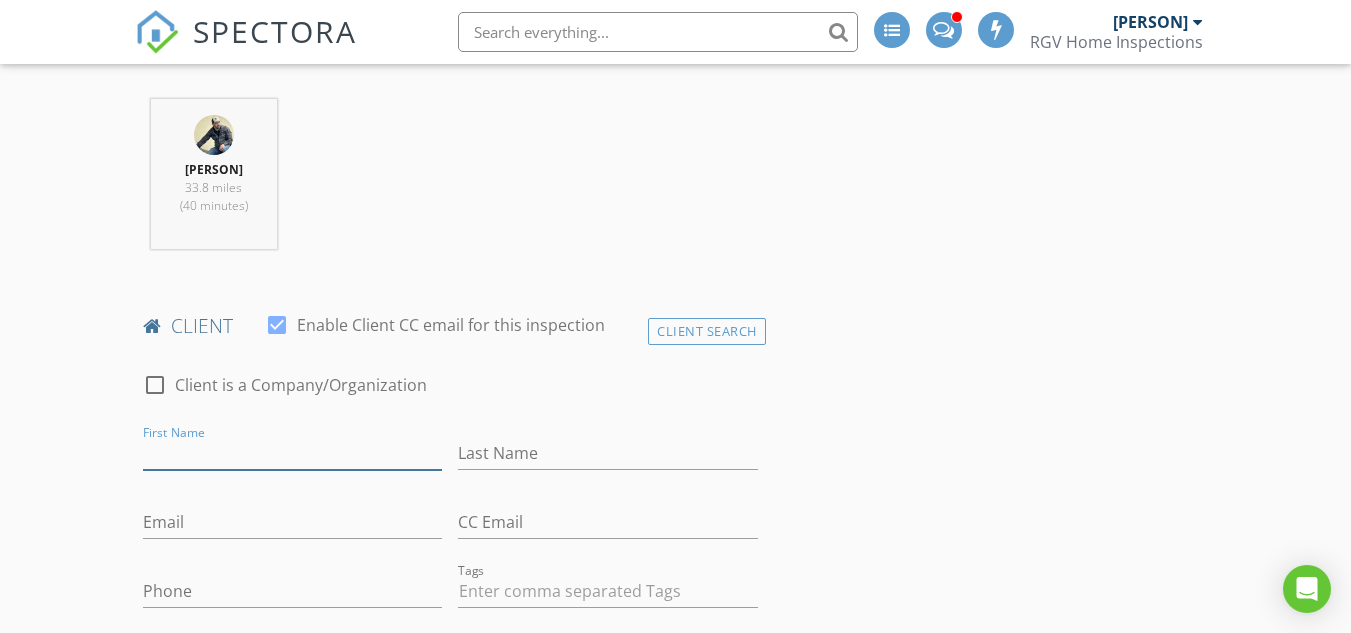 click on "First Name" at bounding box center [292, 453] 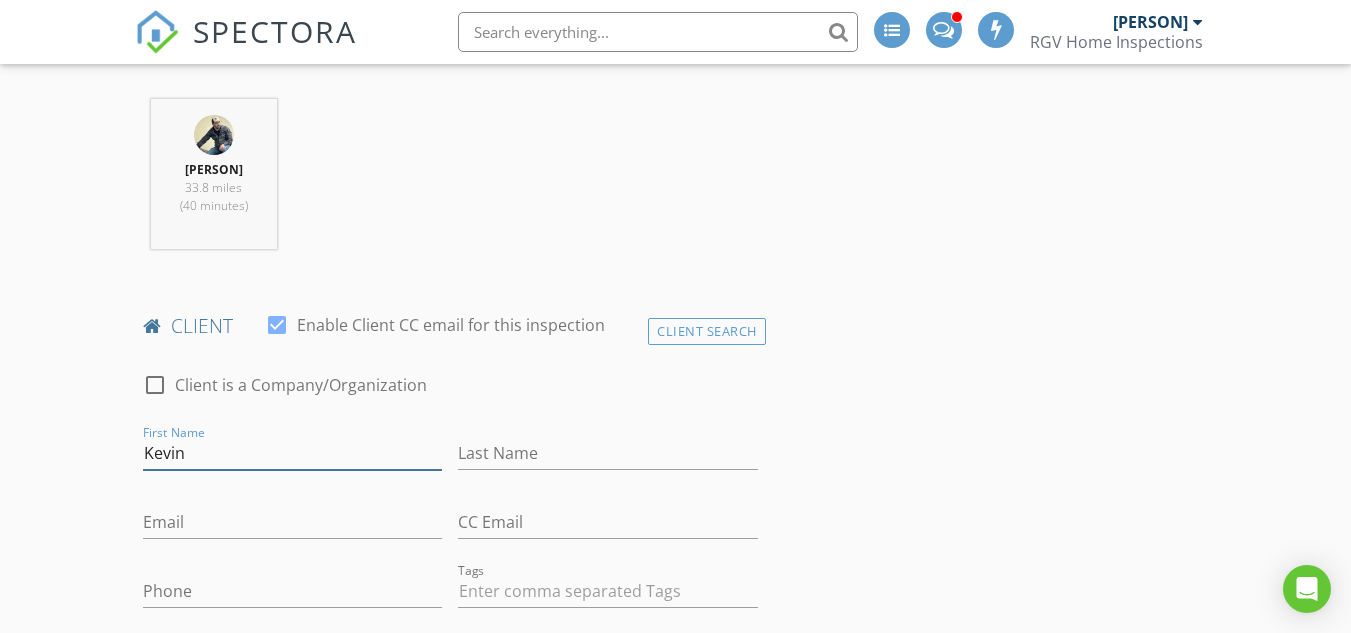 type on "Kevin" 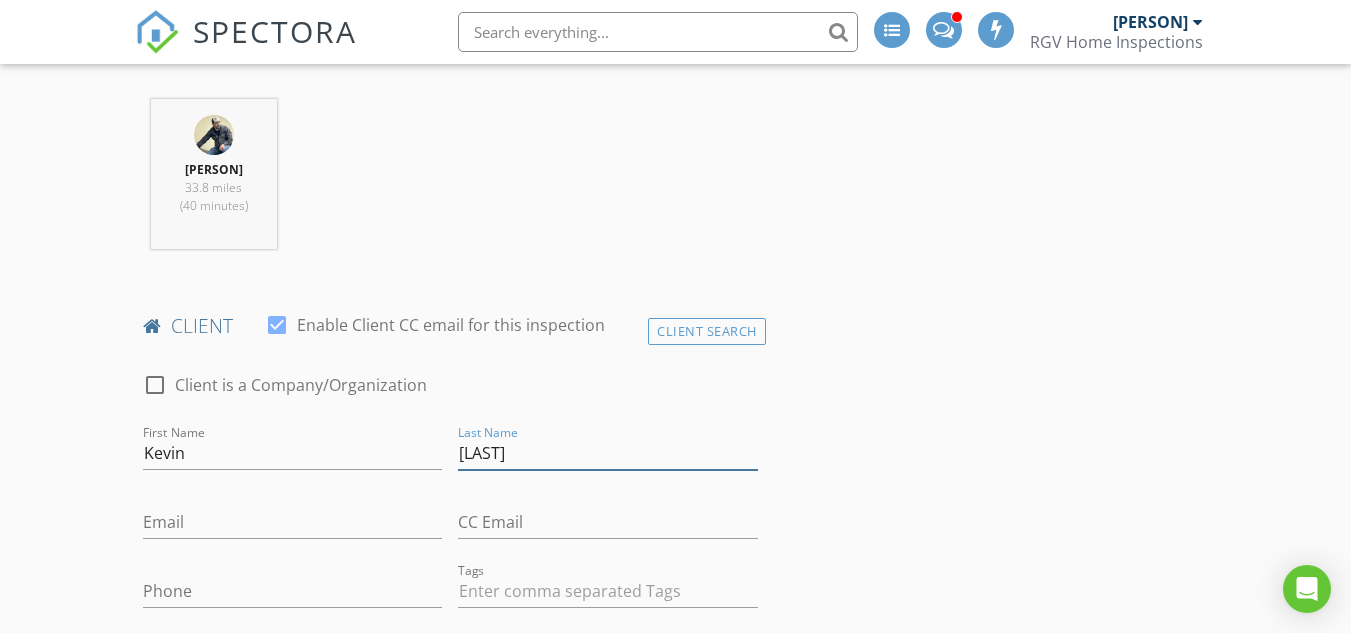 type on "Hurst" 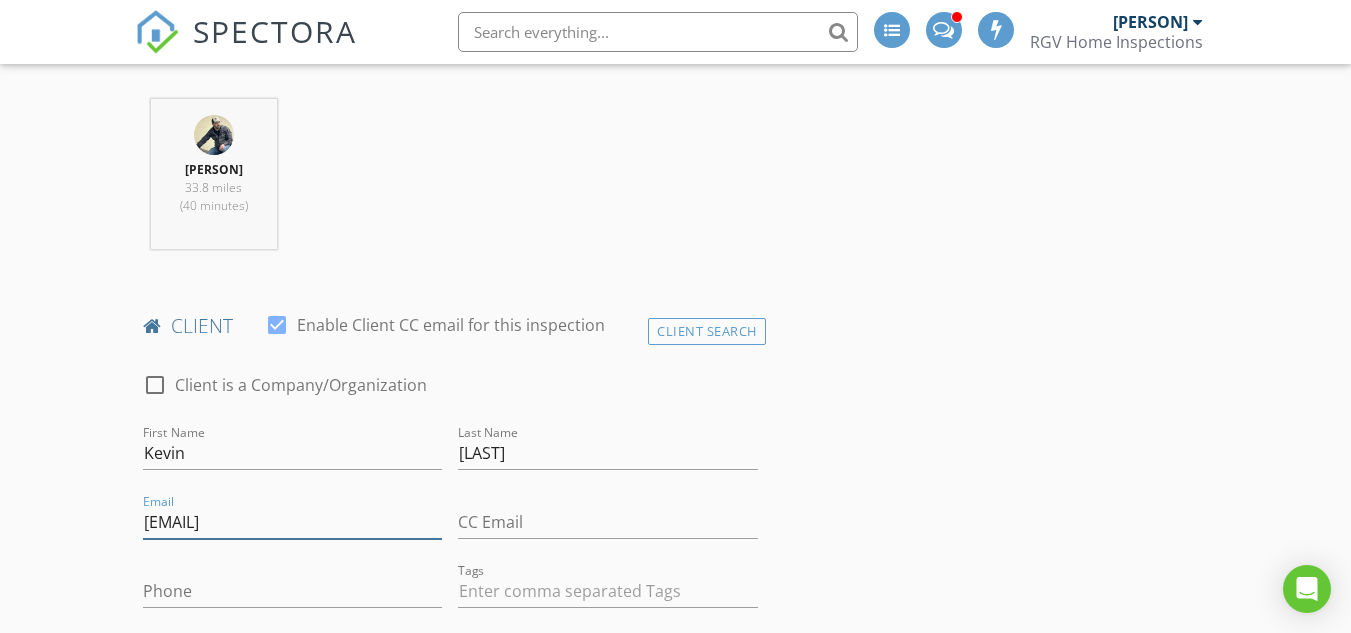 type on "lizandkevin2020@gmail.com" 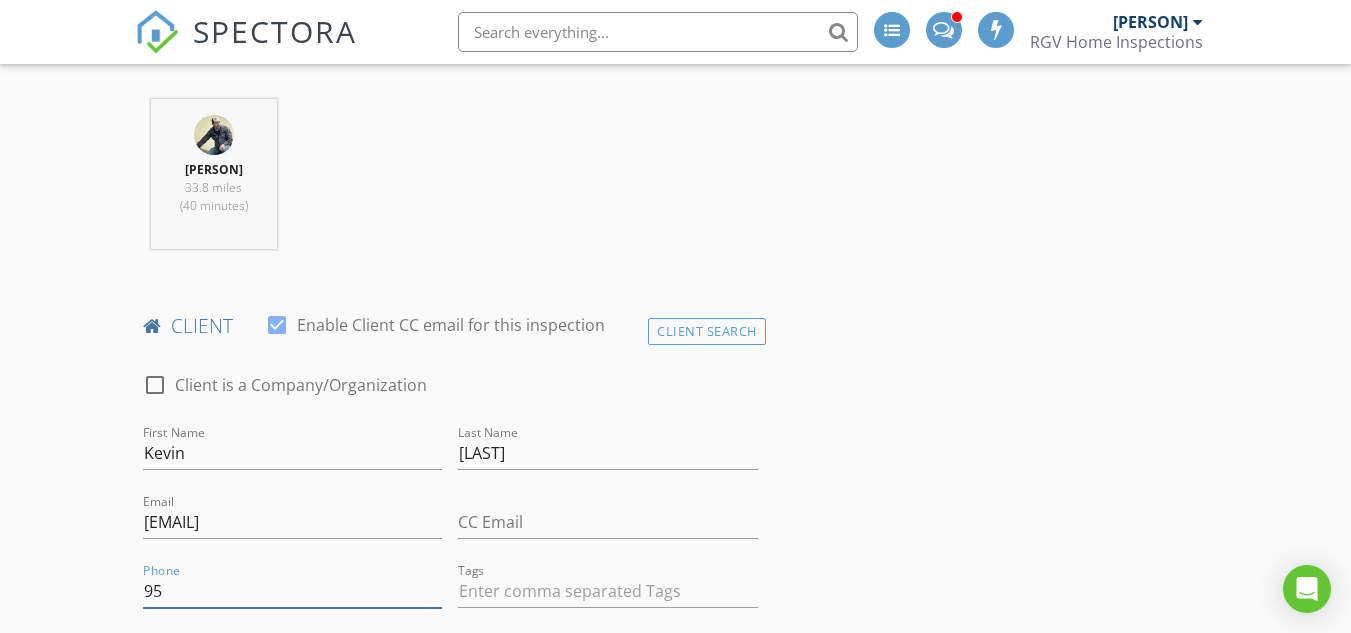 type on "9" 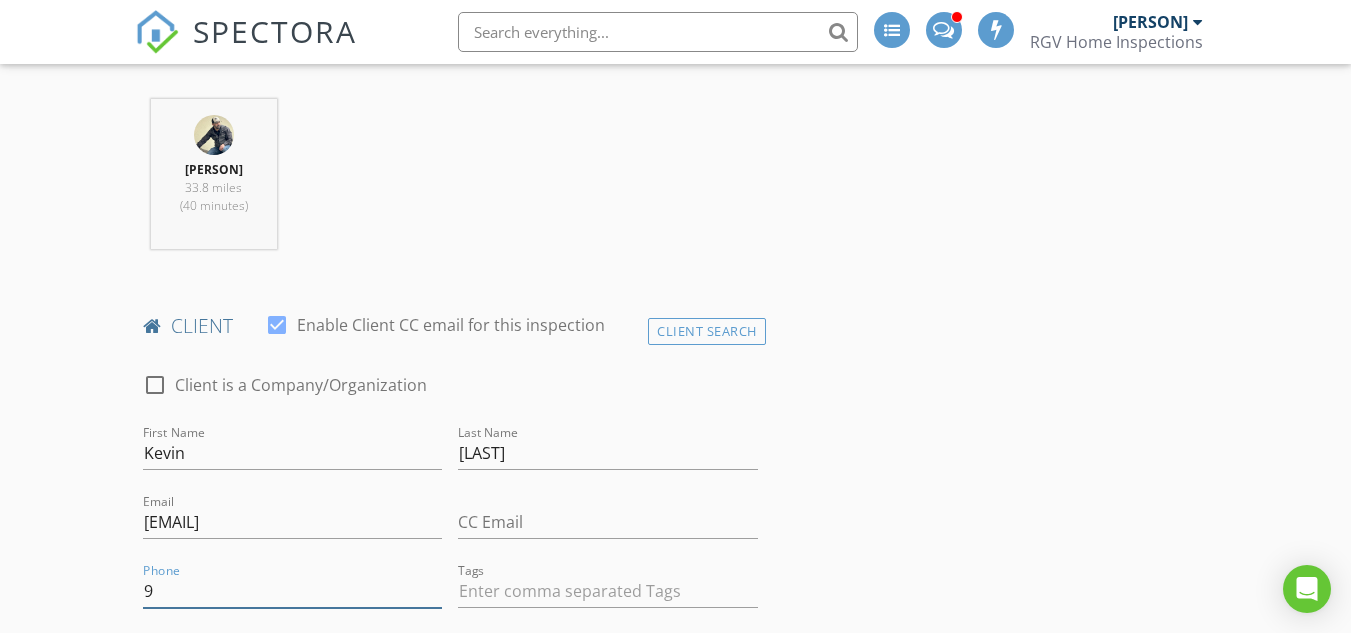type 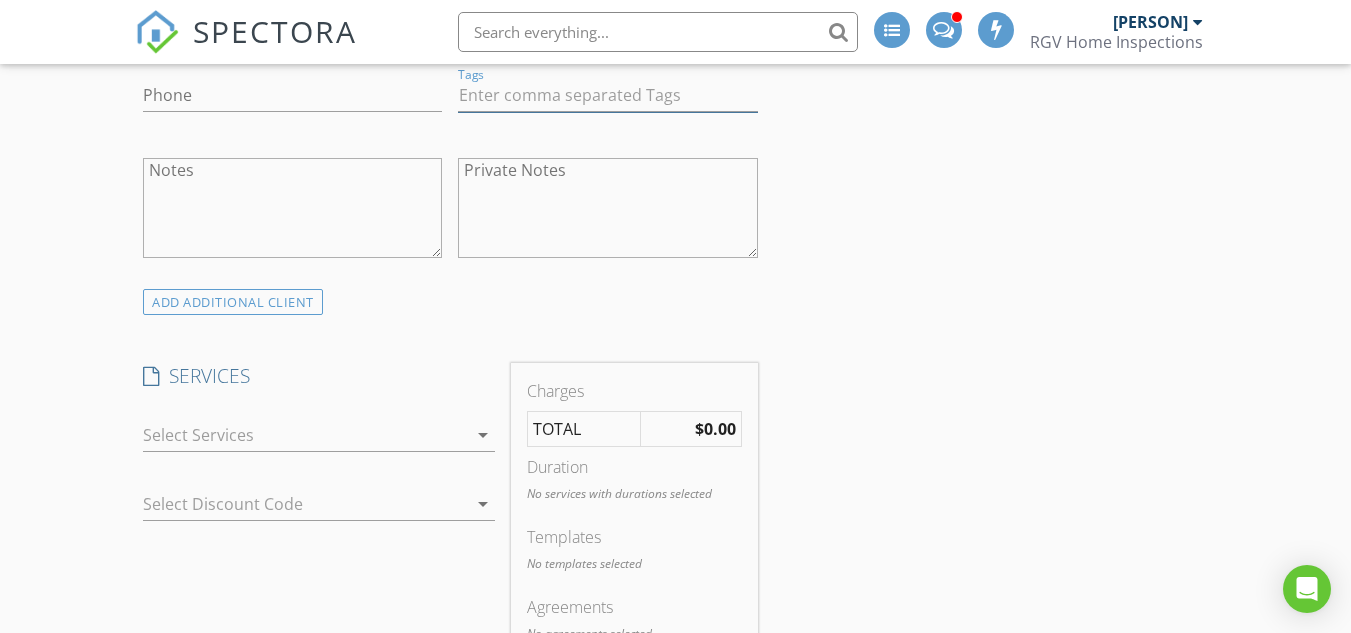 scroll, scrollTop: 1300, scrollLeft: 0, axis: vertical 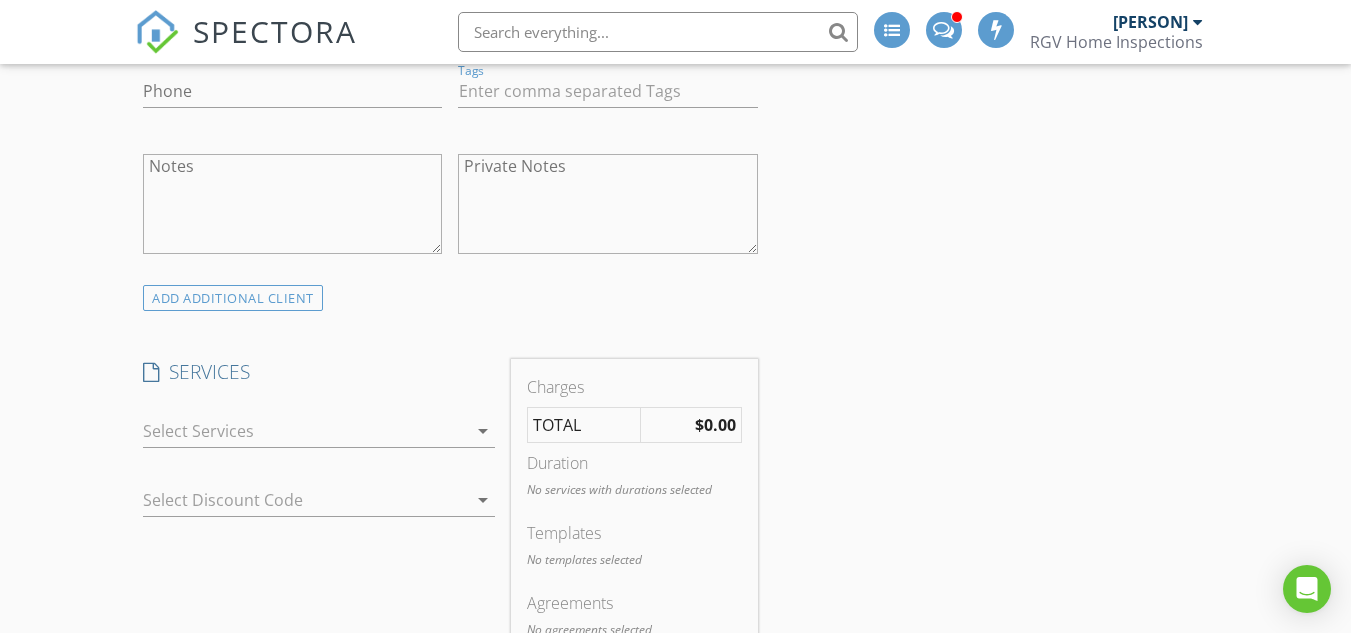 click at bounding box center (305, 431) 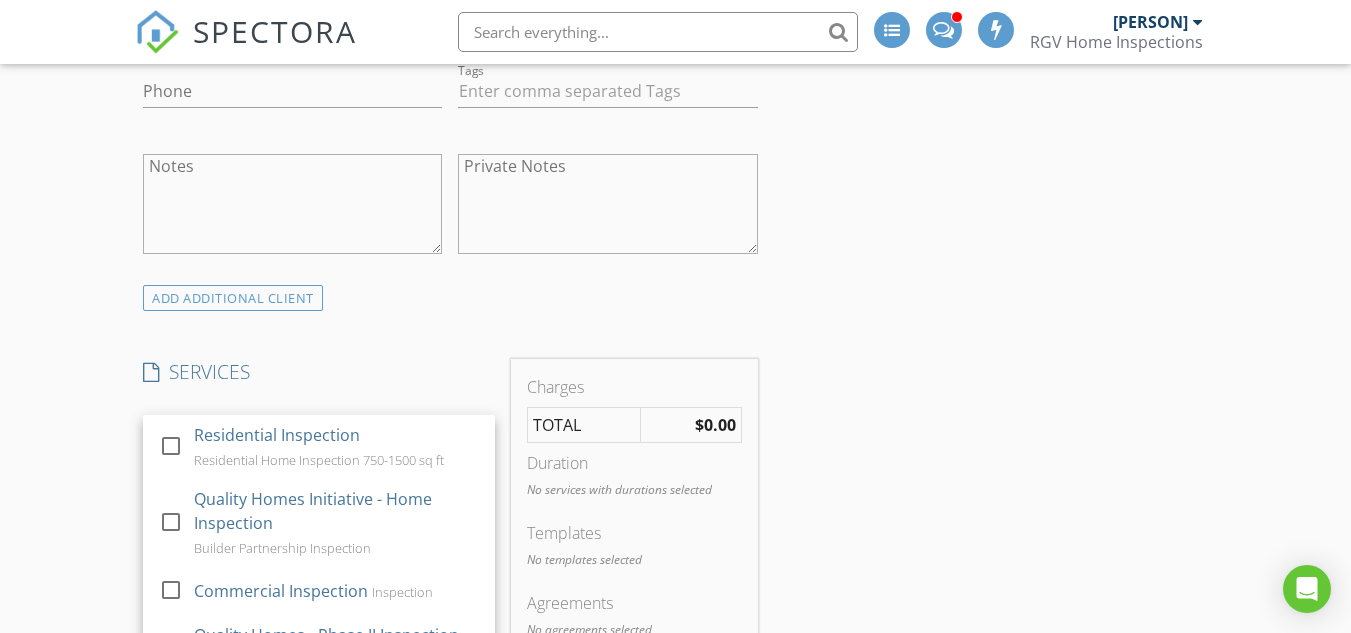 click on "Residential Inspection" at bounding box center (277, 435) 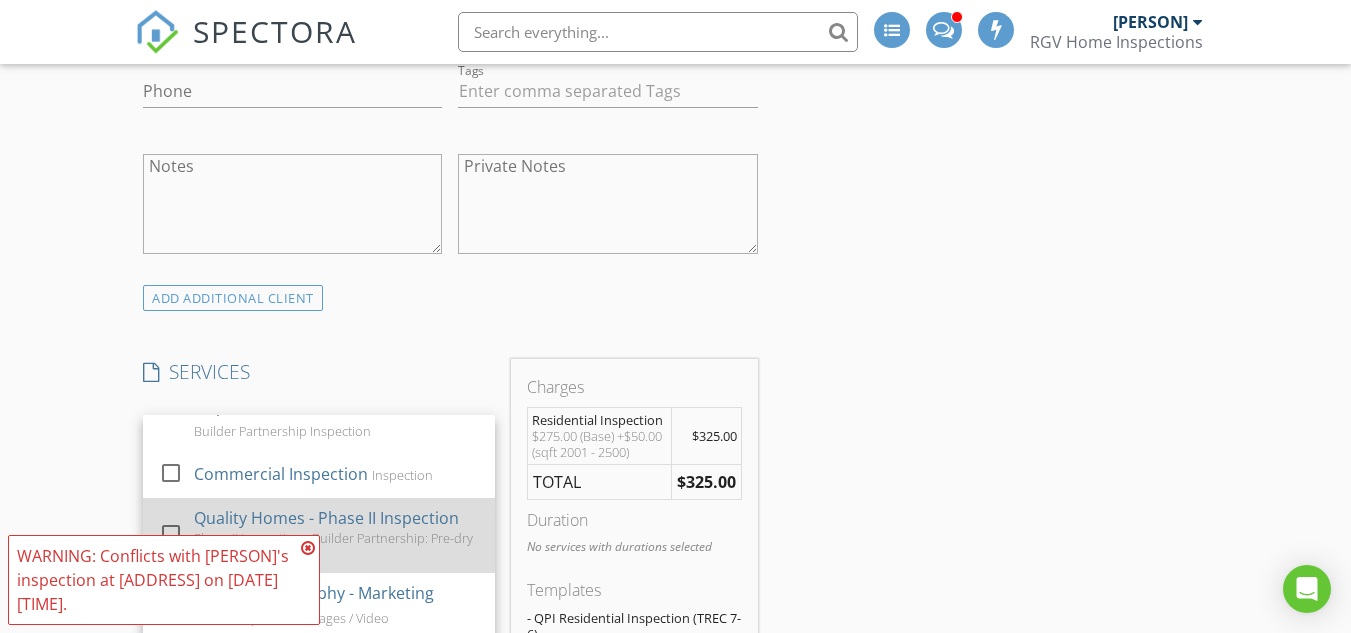 scroll, scrollTop: 200, scrollLeft: 0, axis: vertical 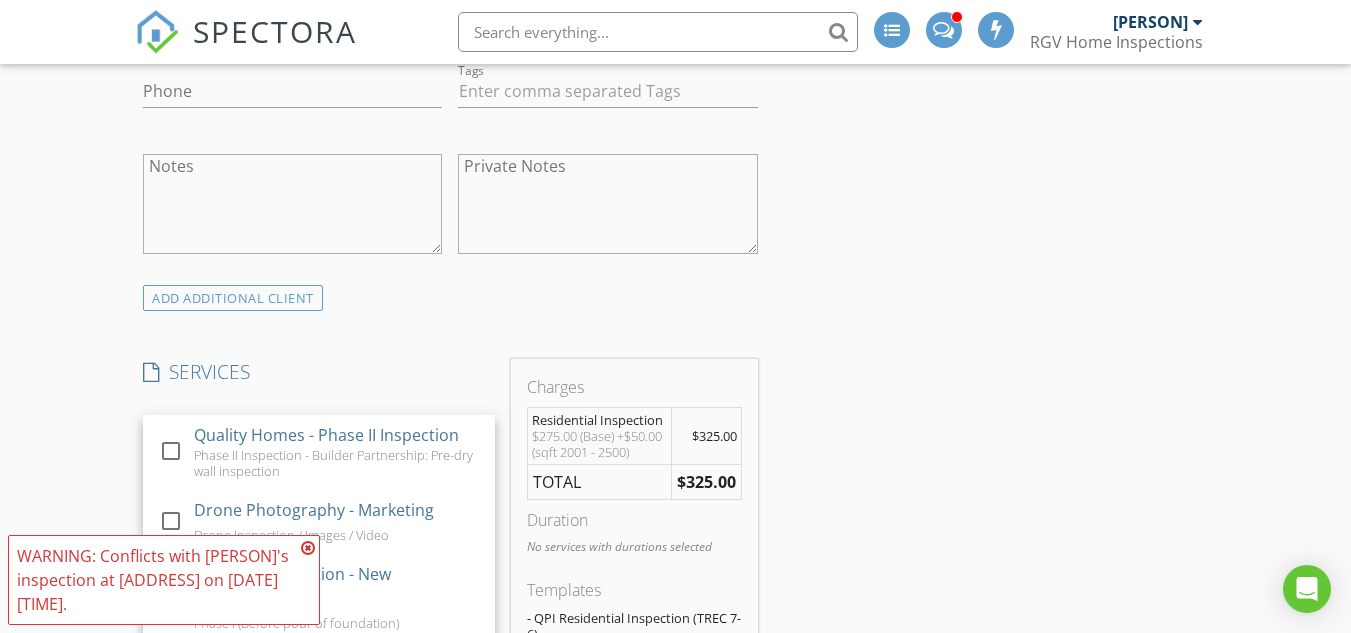 click at bounding box center [308, 548] 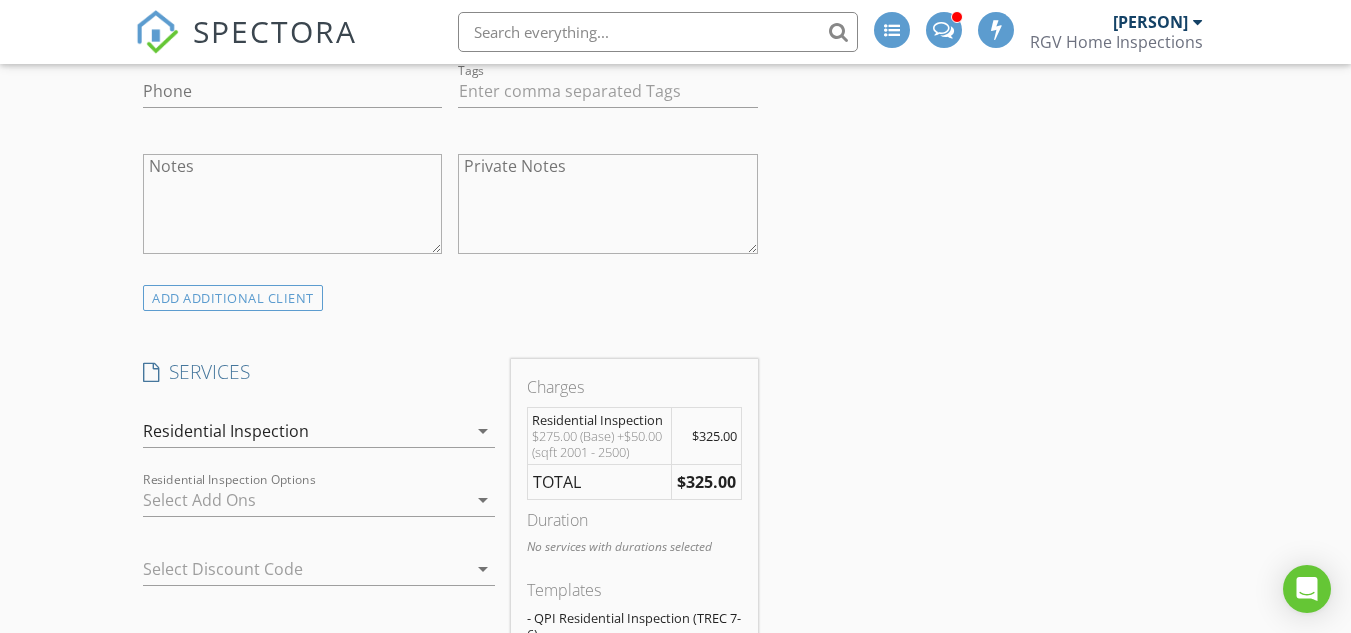 click on "check_box_outline_blank   Thermal Inspection   Using Thermal Imaging camera to inspect several components of home. check_box_outline_blank   Sprinkler Inspection   Inspect sprinkler visually and functionally check_box_outline_blank   Pool Inspection   Inspect pool visually and functionally check_box_outline_blank   WDI (PIN)   WDI Inspection  - PIN check_box_outline_blank   WDI (Termite/Pest) - OPC   WDI Inspection - OPC check_box_outline_blank   WDI (Termite/Pest) - CPC   Cordova Pest Control Residential Inspection Options arrow_drop_down" at bounding box center [319, 504] 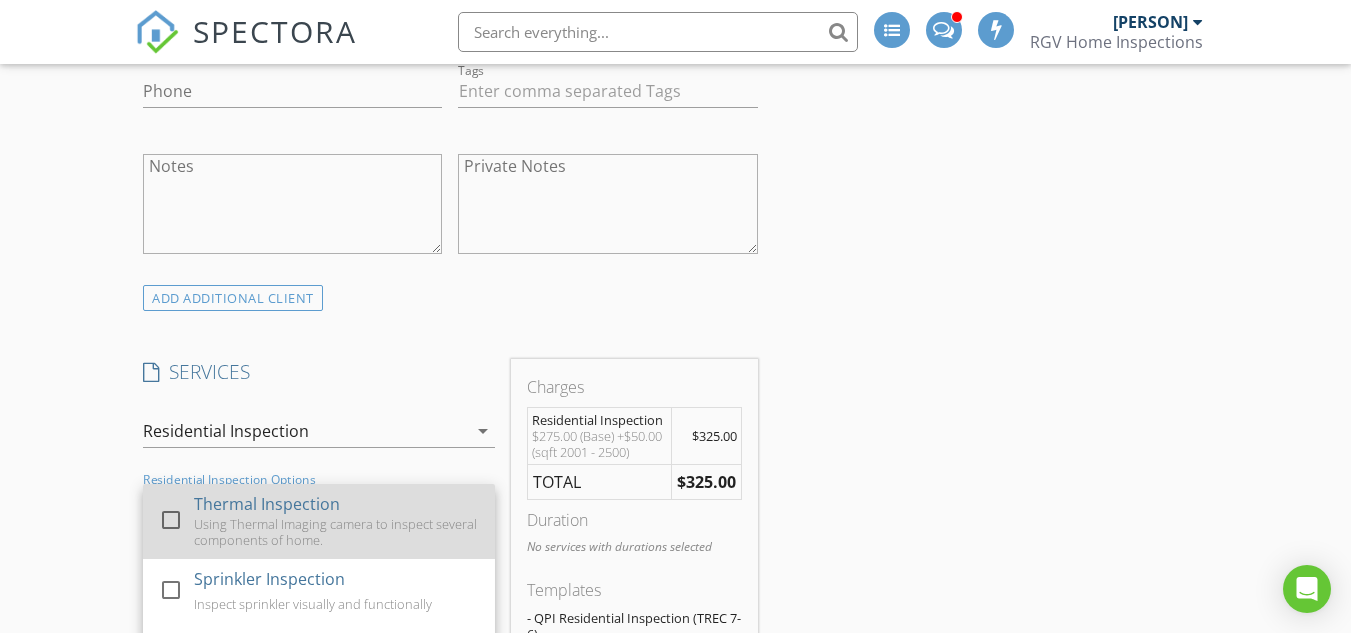 scroll, scrollTop: 79, scrollLeft: 0, axis: vertical 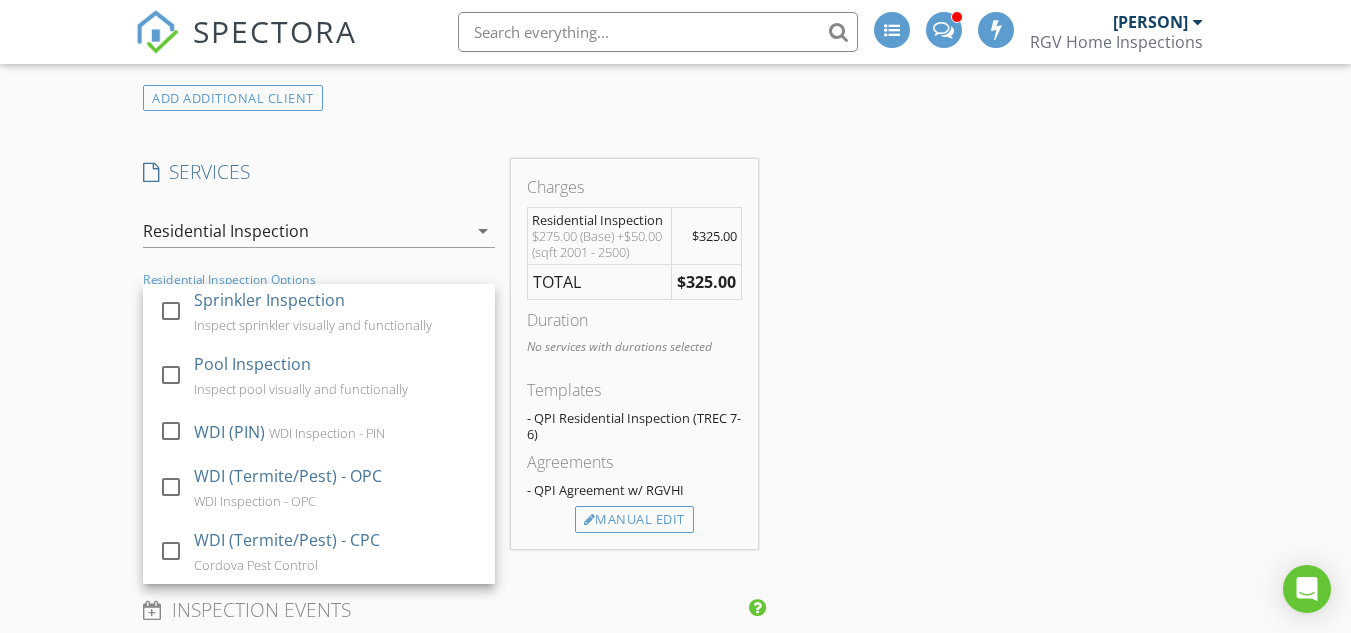 click on "check_box   Residential Inspection   Residential Home Inspection 750-1500 sq ft check_box_outline_blank   Quality Homes Initiative - Home Inspection   Builder Partnership Inspection check_box_outline_blank   Commercial Inspection   Inspection check_box_outline_blank   Quality Homes - Phase II Inspection   Phase II Inspection - Builder Partnership: Pre-dry wall inspection check_box_outline_blank   Drone Photography - Marketing   Drone Inspection / Images / Video check_box_outline_blank   Pre-Pour Inspection - New Construction   Phase I (Before pour of foundation) check_box_outline_blank   Pre-Dry Wall Inspection - New Construction   Phase II: Pre-Dry Wall Inspection (Framing Inspection) check_box_outline_blank   Travel Fee   30+ Miles Travel Fee check_box_outline_blank   Thermal Inspection   Whole Structure Thermal Inspection check_box_outline_blank   4-Plex Inspection   Four Plex Inspection ($175 Per Unit) check_box_outline_blank   Mold Assessment   Mold Inspection and Air Sampling Assessment   Re-inspection" at bounding box center [319, 235] 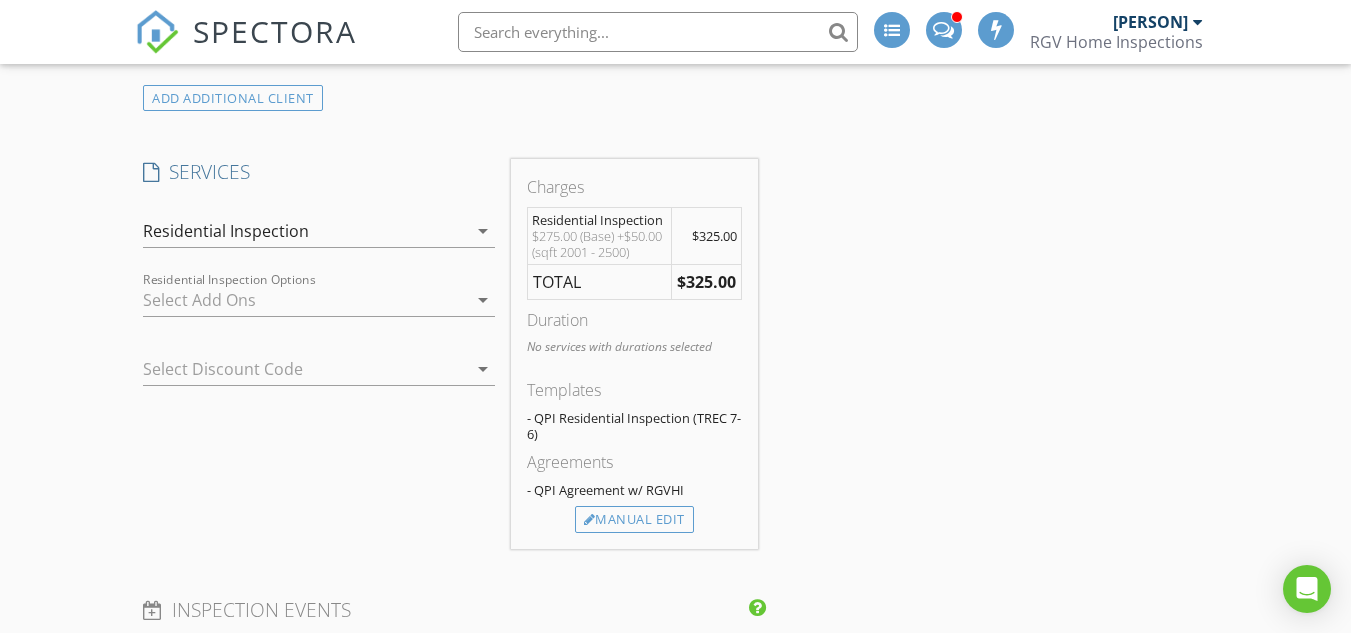 click on "Residential Inspection" at bounding box center (305, 231) 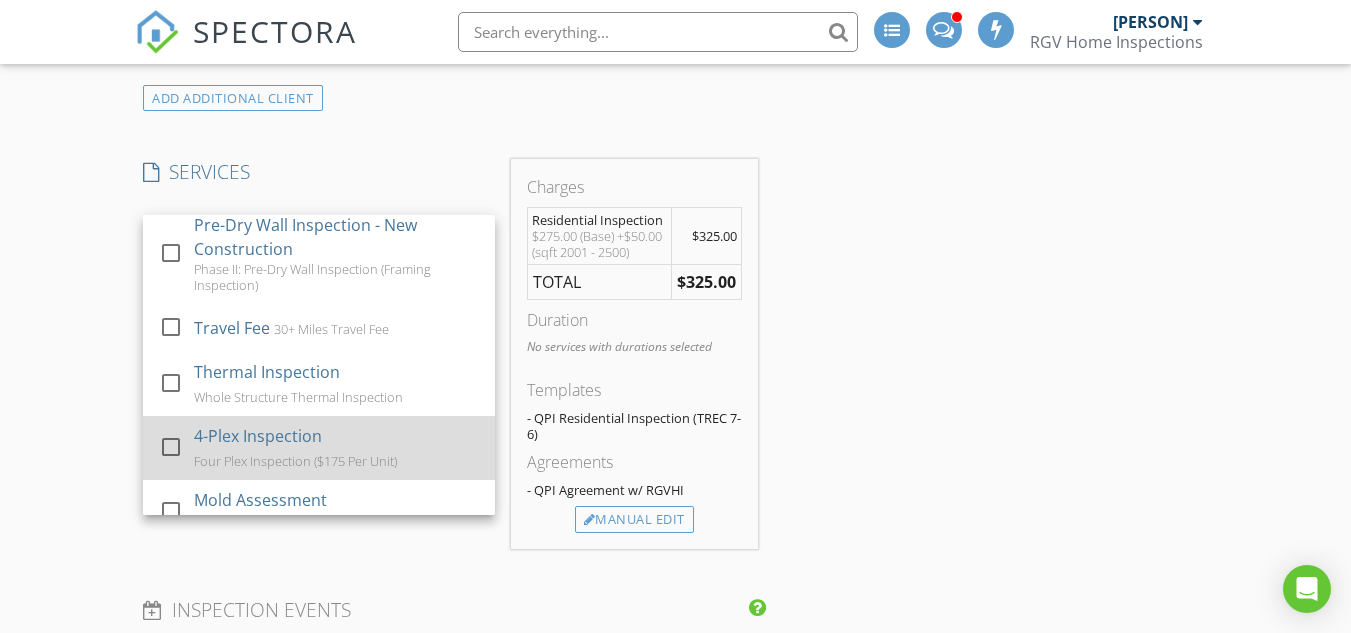scroll, scrollTop: 417, scrollLeft: 0, axis: vertical 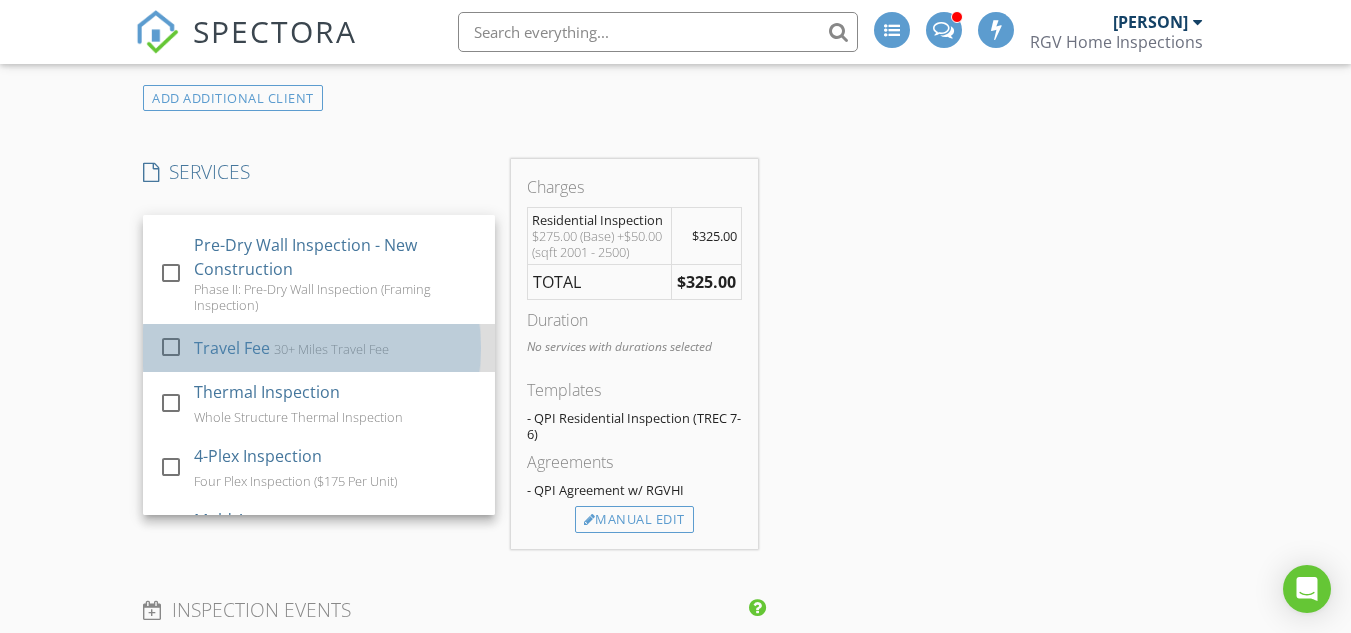 click on "Travel Fee" at bounding box center [232, 348] 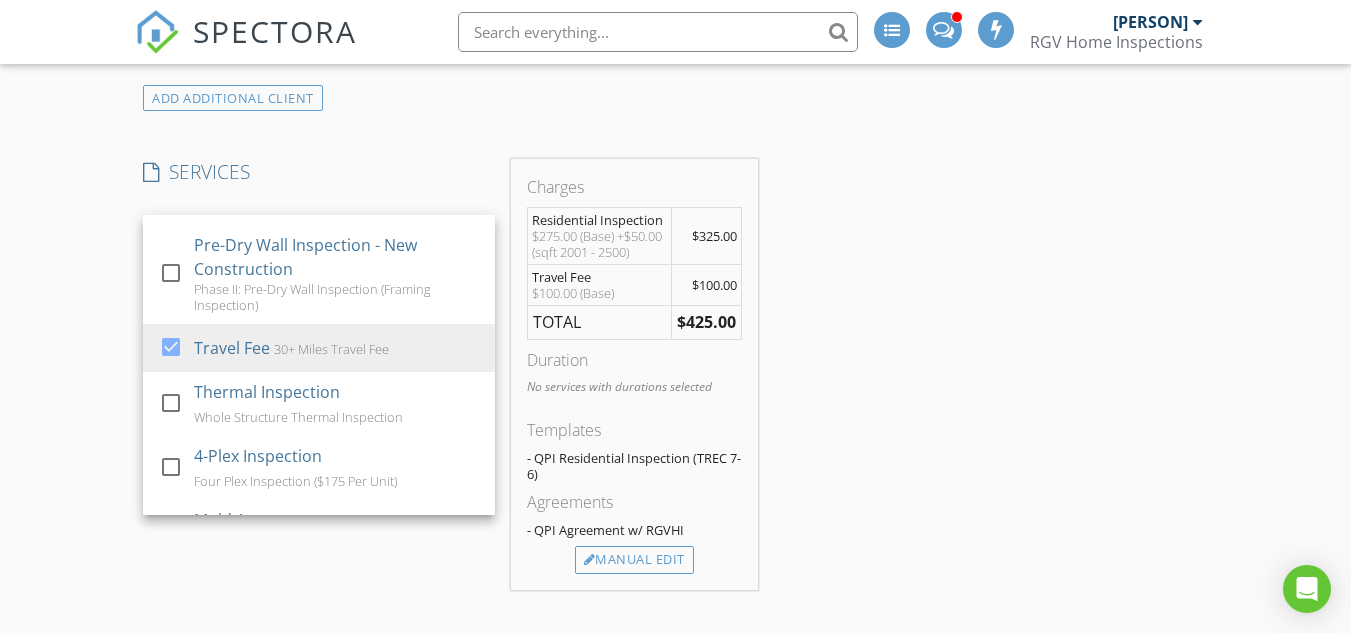 click on "INSPECTOR(S)
check_box   Donnie Quintanilla   PRIMARY   check_box_outline_blank   Fernando Valbuena     check_box_outline_blank   Nick De Santos     Donnie Quintanilla arrow_drop_down   check_box_outline_blank Donnie Quintanilla specifically requested
Date/Time
08/04/2025 11:00 AM   Does Not Repeat arrow_drop_down
Location
Address Search       Address 8005 King Sago Ct   Unit   City Harlingen   State TX   Zip 78552   Hidalgo Cameron     Square Feet 2465   Year Built 2016   Foundation Slab arrow_drop_down     Donnie Quintanilla     33.8 miles     (40 minutes)
client
check_box Enable Client CC email for this inspection   Client Search     check_box_outline_blank Client is a Company/Organization     First Name Kevin   Last Name Hurst   Email lizandkevin2020@gmail.com   CC Email   Phone         Tags         Notes   Private Notes          check_box" at bounding box center (675, 660) 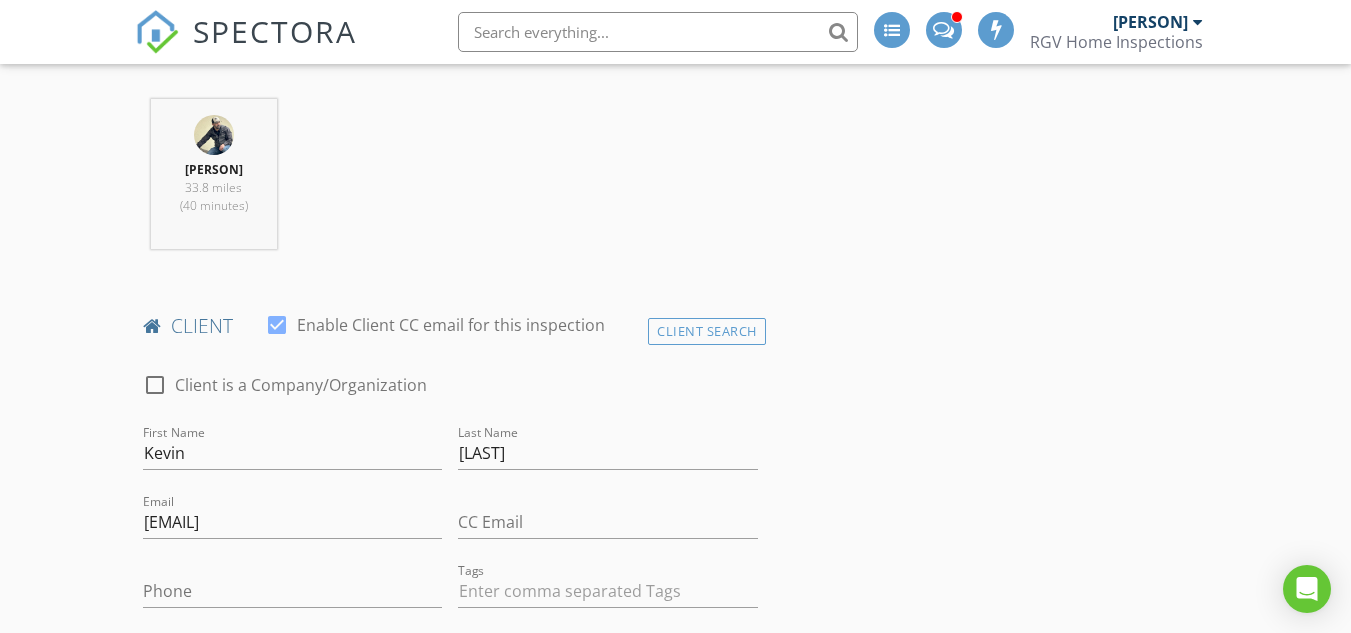 scroll, scrollTop: 200, scrollLeft: 0, axis: vertical 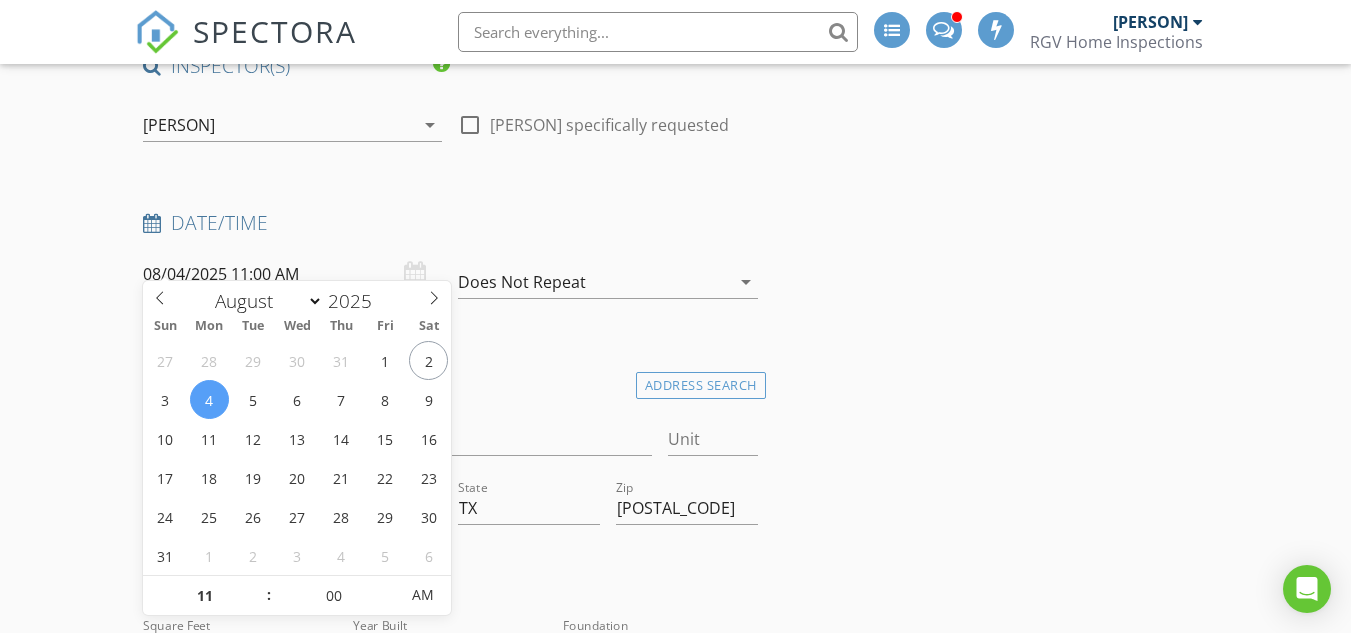 click on "08/04/2025 11:00 AM" at bounding box center (292, 274) 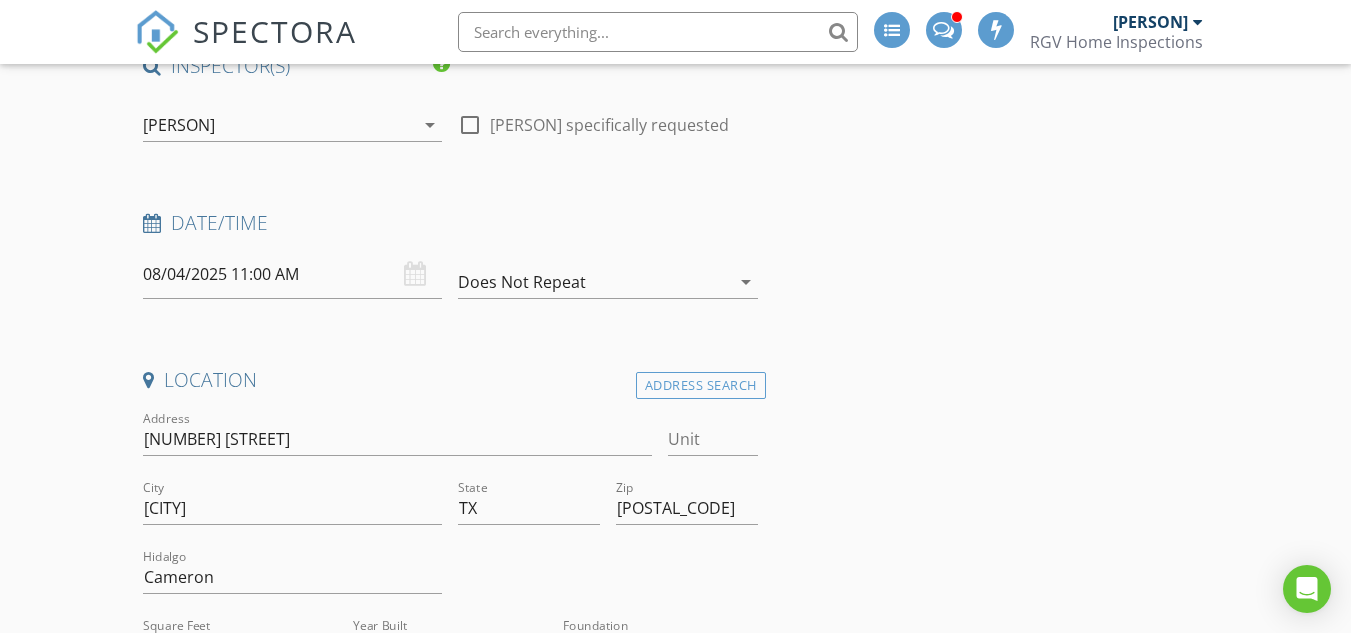 click on "INSPECTOR(S)
check_box   Donnie Quintanilla   PRIMARY   check_box_outline_blank   Fernando Valbuena     check_box_outline_blank   Nick De Santos     Donnie Quintanilla arrow_drop_down   check_box_outline_blank Donnie Quintanilla specifically requested
Date/Time
08/04/2025 11:00 AM   Does Not Repeat arrow_drop_down
Location
Address Search       Address 8005 King Sago Ct   Unit   City Harlingen   State TX   Zip 78552   Hidalgo Cameron     Square Feet 2465   Year Built 2016   Foundation Slab arrow_drop_down     Donnie Quintanilla     33.8 miles     (40 minutes)
client
check_box Enable Client CC email for this inspection   Client Search     check_box_outline_blank Client is a Company/Organization     First Name Kevin   Last Name Hurst   Email lizandkevin2020@gmail.com   CC Email   Phone         Tags         Notes   Private Notes          check_box" at bounding box center [675, 1960] 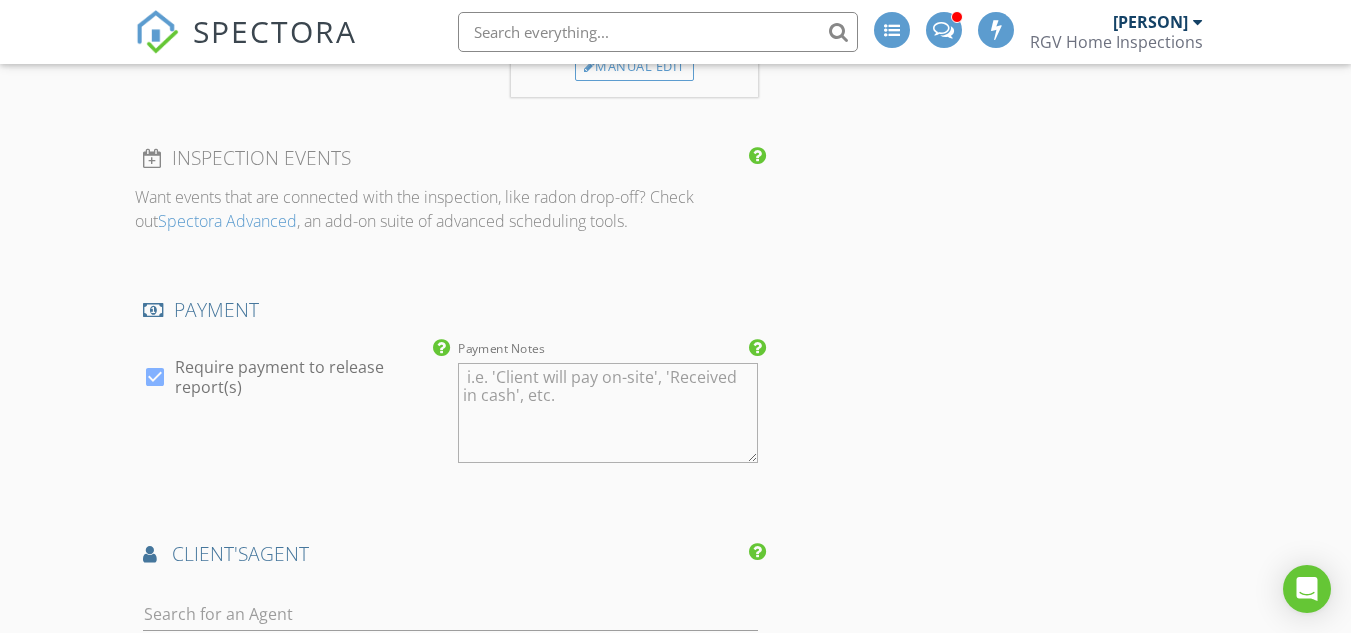 scroll, scrollTop: 2100, scrollLeft: 0, axis: vertical 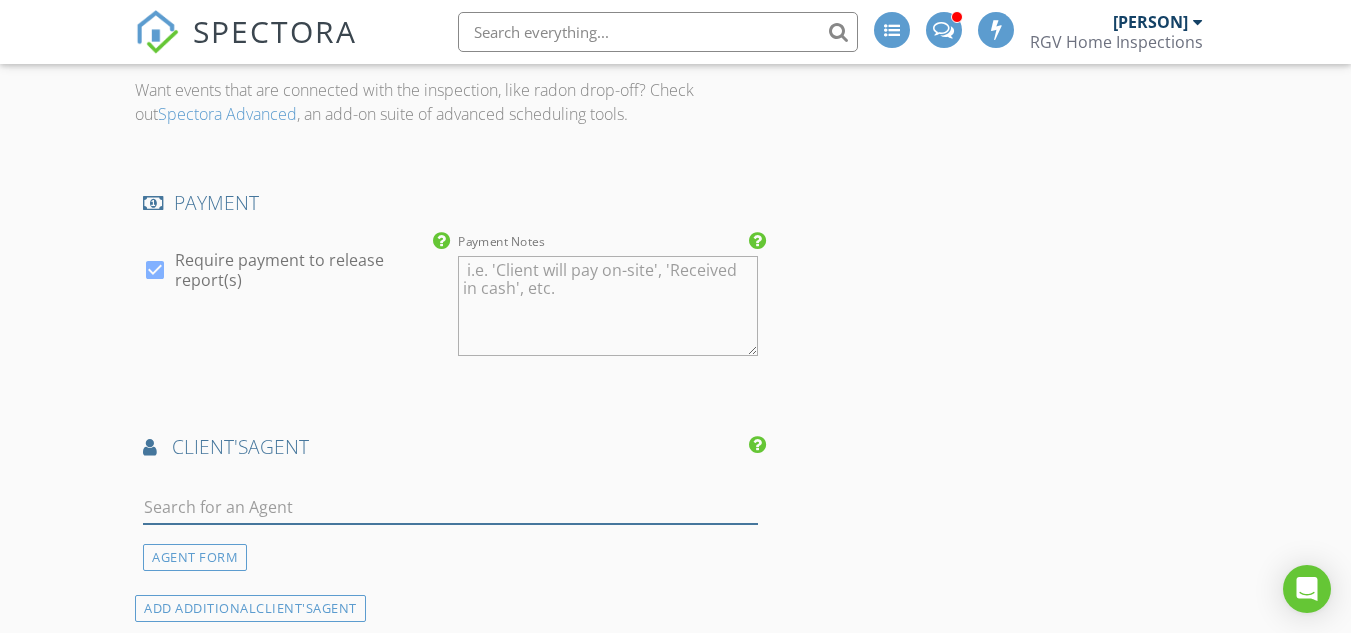 click at bounding box center (450, 507) 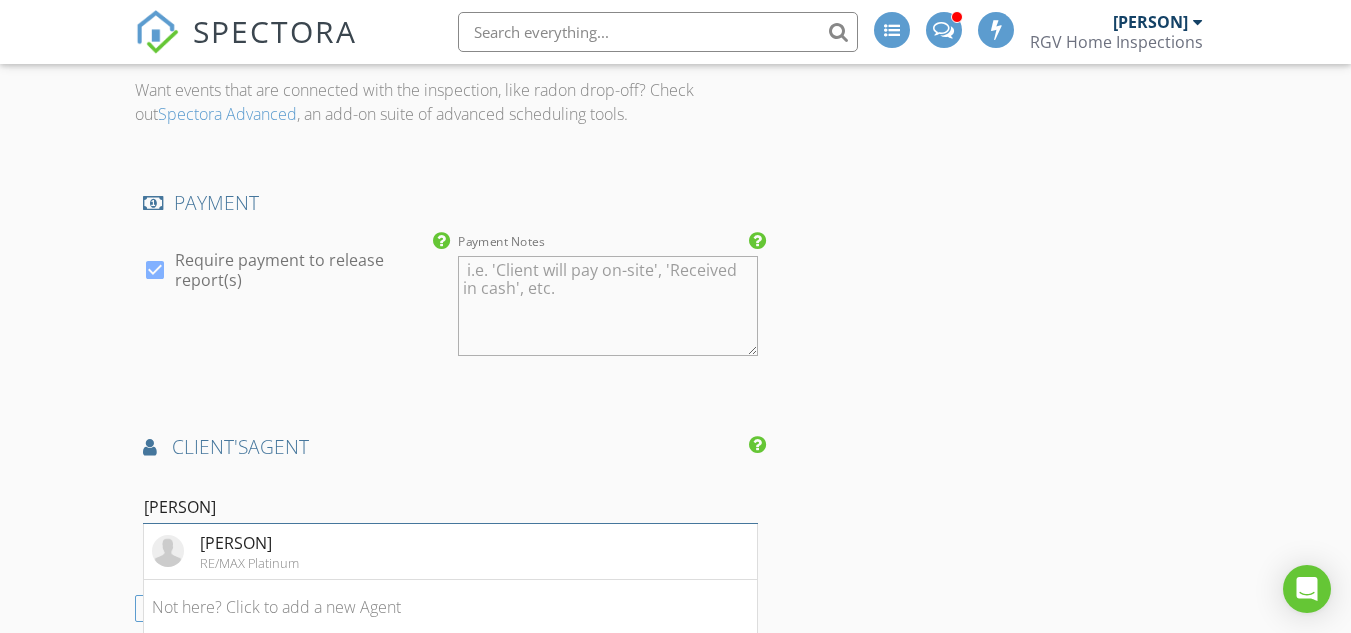 scroll, scrollTop: 2200, scrollLeft: 0, axis: vertical 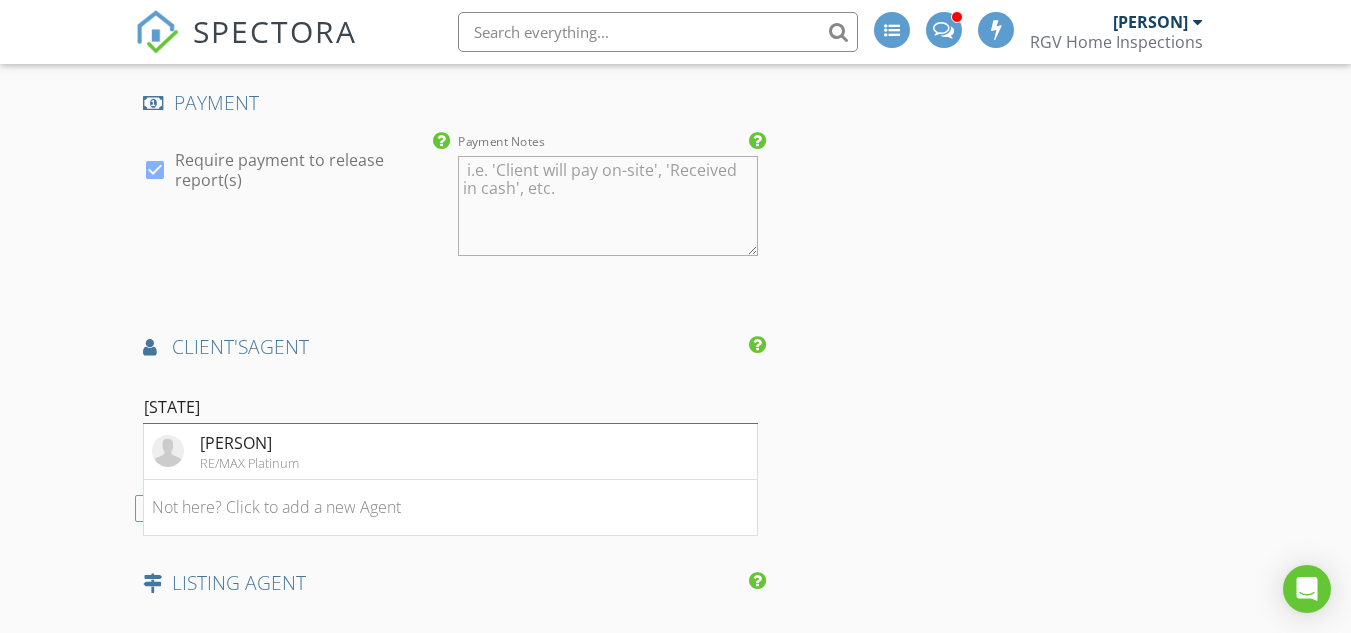 type on "N" 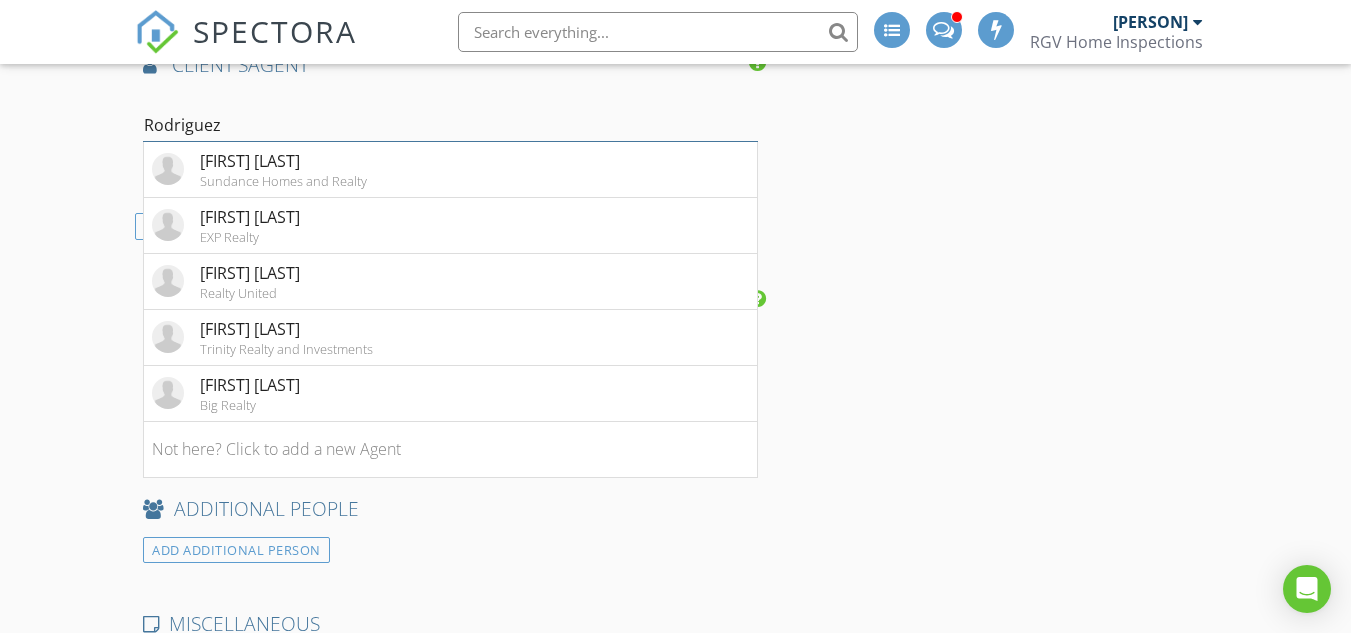 scroll, scrollTop: 2300, scrollLeft: 0, axis: vertical 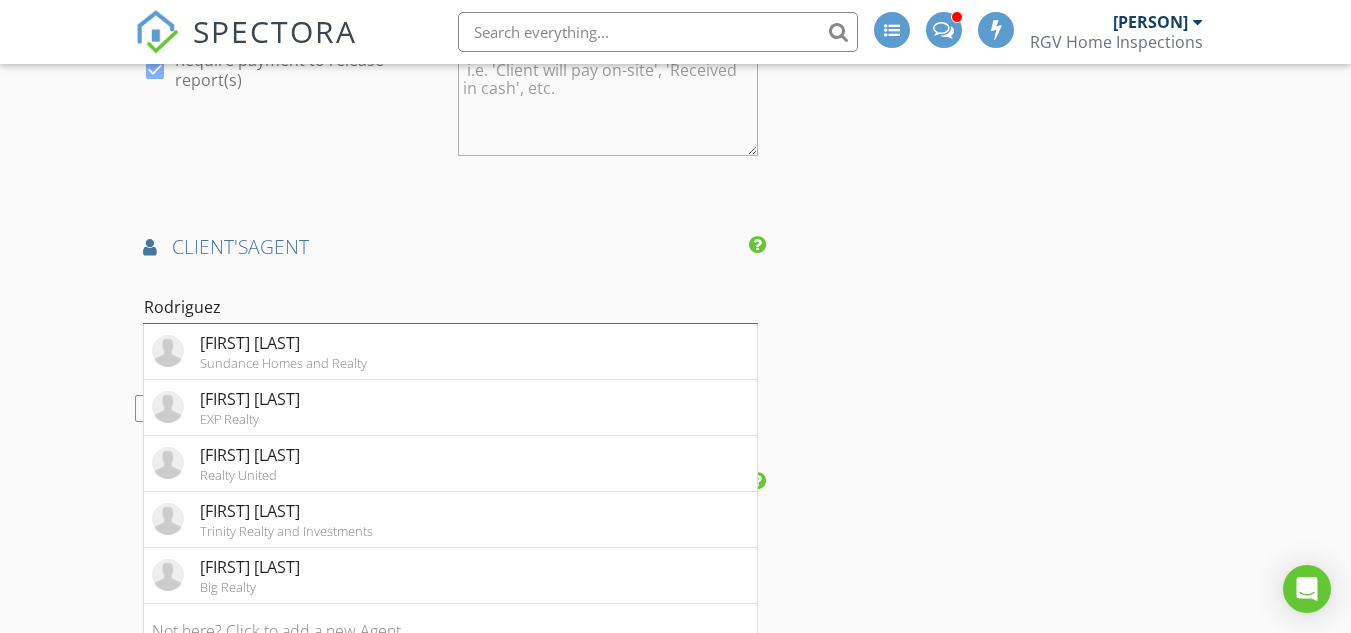 click on "Rodriguez" at bounding box center [450, 307] 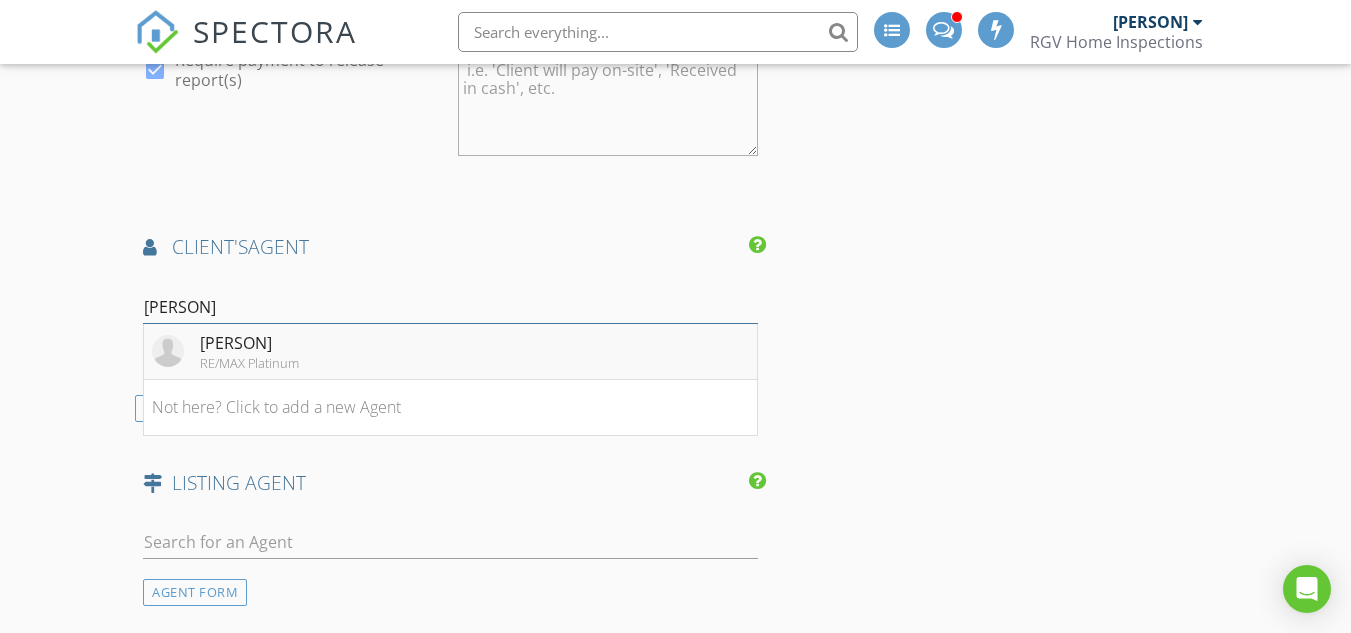 type on "nydia" 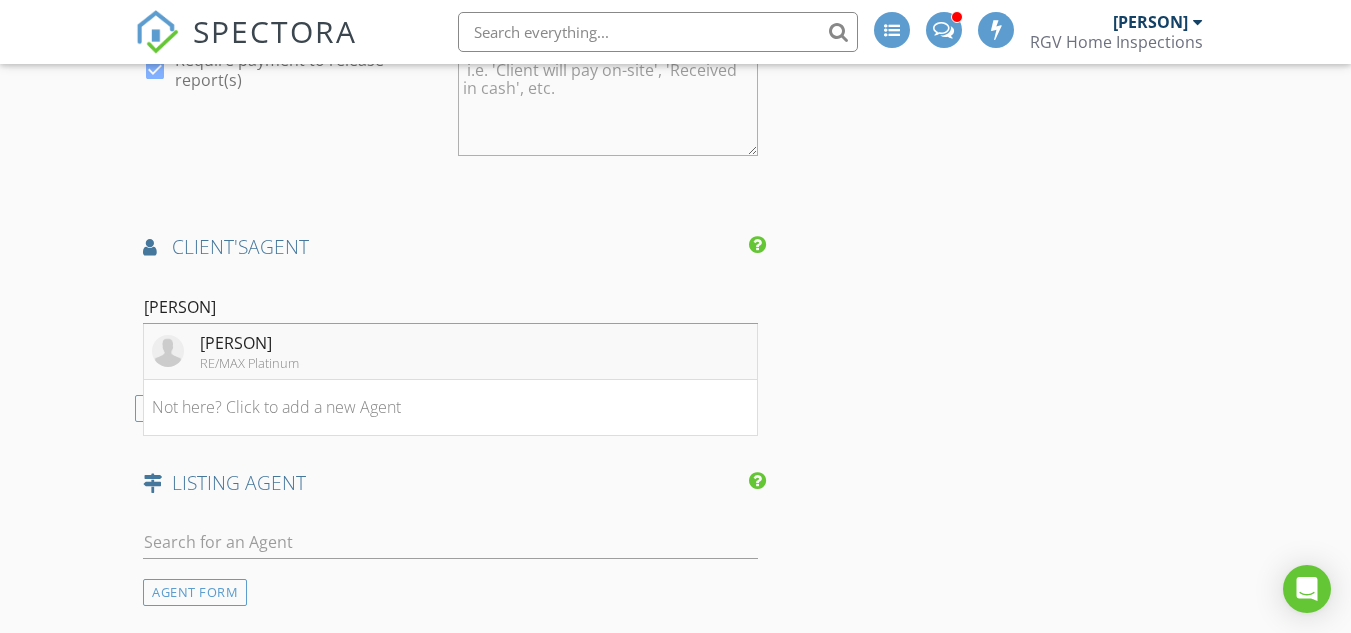 click on "Nydia Garza
RE/MAX Platinum" at bounding box center (450, 352) 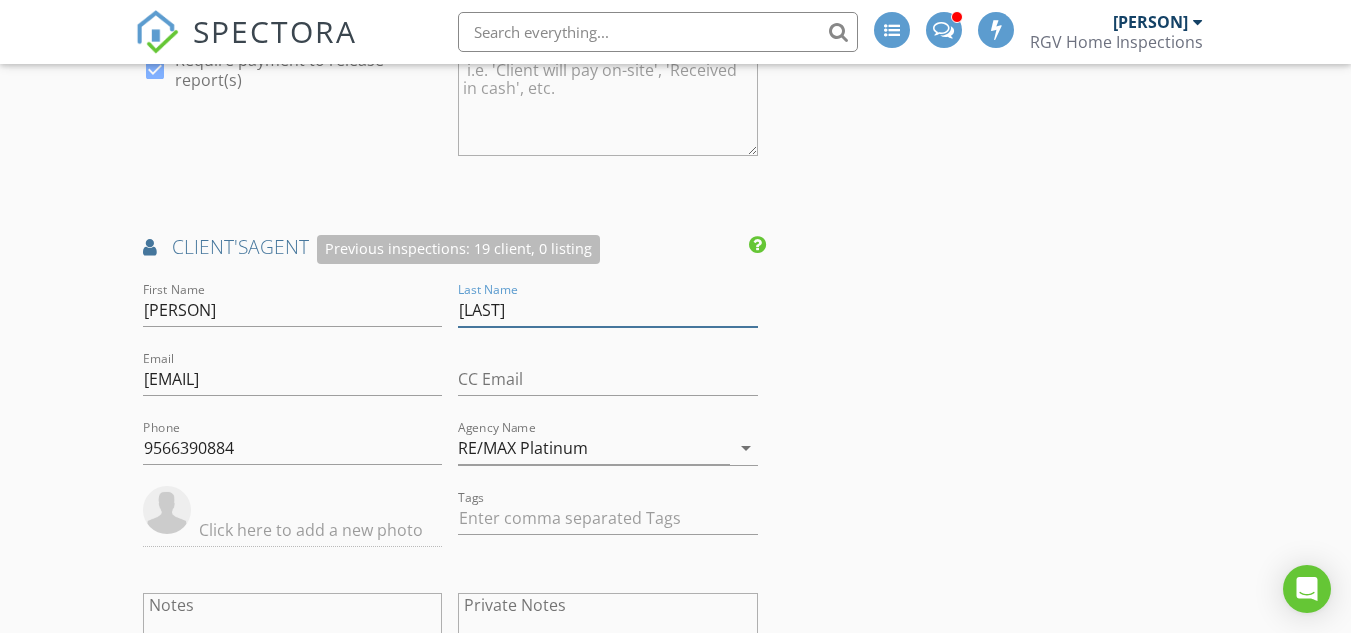 drag, startPoint x: 533, startPoint y: 327, endPoint x: 457, endPoint y: 325, distance: 76.02631 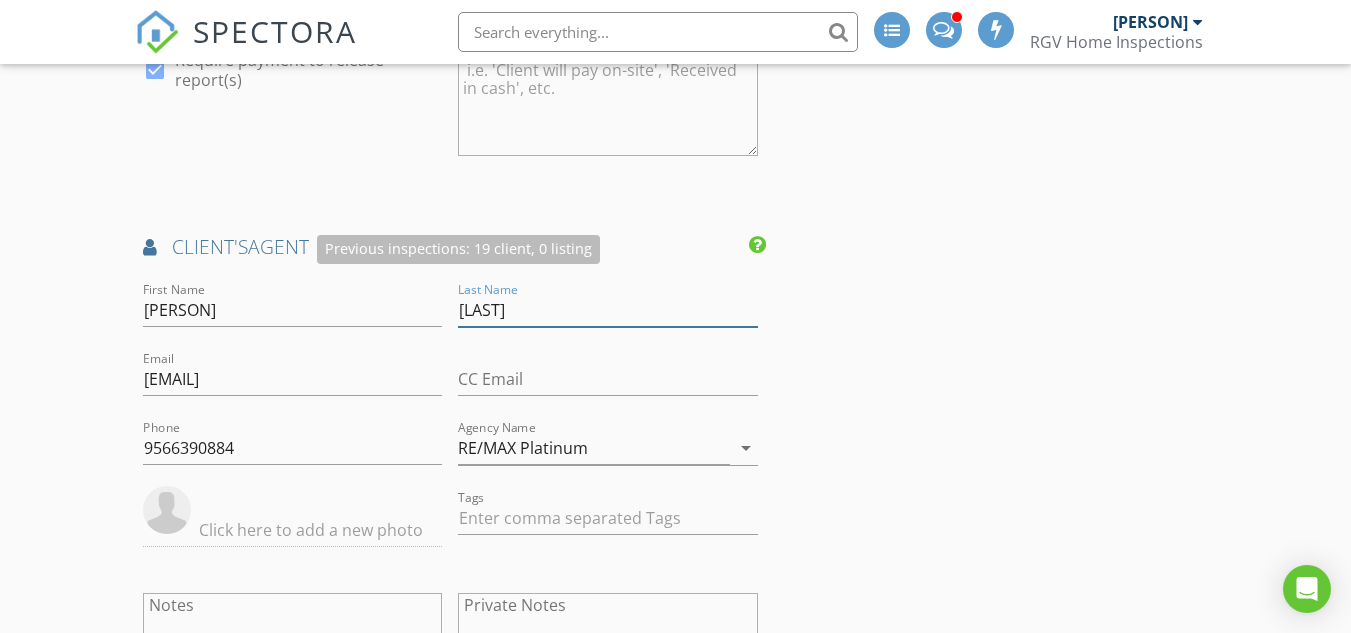 click on "Last Name Garza" at bounding box center [607, 312] 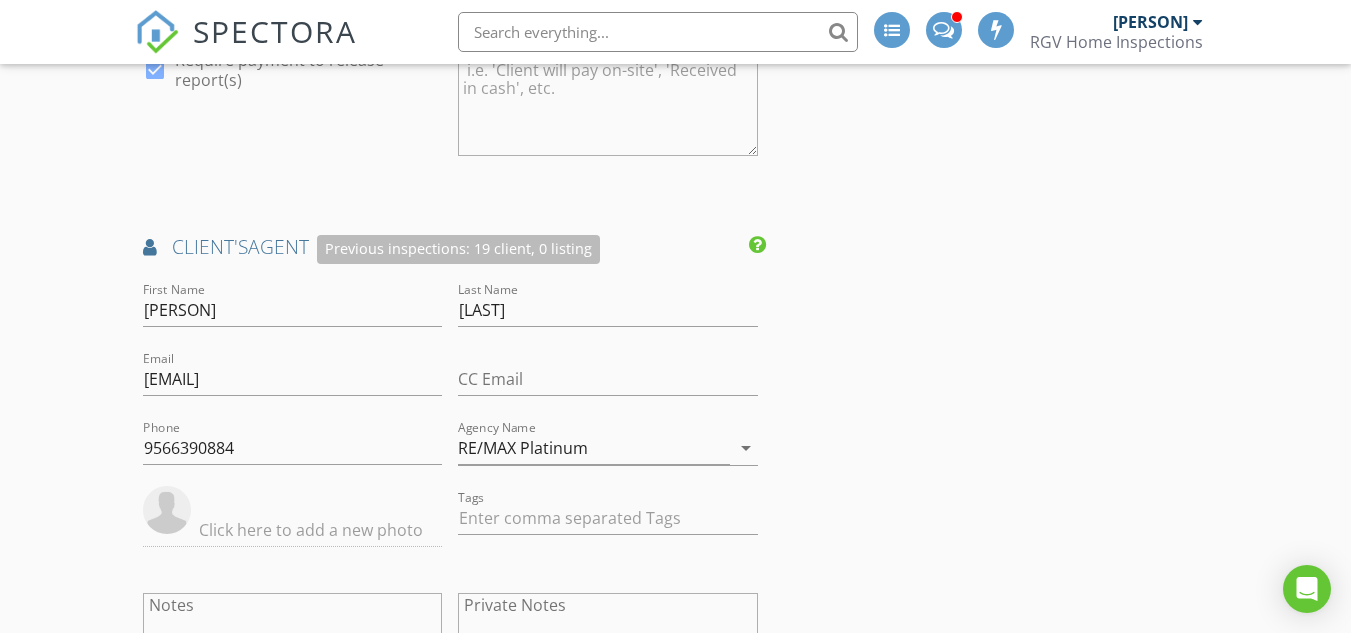 click on "INSPECTOR(S)
check_box   Donnie Quintanilla   PRIMARY   check_box_outline_blank   Fernando Valbuena     check_box_outline_blank   Nick De Santos     Donnie Quintanilla arrow_drop_down   check_box_outline_blank Donnie Quintanilla specifically requested
Date/Time
08/04/2025 11:00 AM   Does Not Repeat arrow_drop_down
Location
Address Search       Address 8005 King Sago Ct   Unit   City Harlingen   State TX   Zip 78552   Hidalgo Cameron     Square Feet 2465   Year Built 2016   Foundation Slab arrow_drop_down     Donnie Quintanilla     33.8 miles     (40 minutes)
client
check_box Enable Client CC email for this inspection   Client Search     check_box_outline_blank Client is a Company/Organization     First Name Kevin   Last Name Hurst   Email lizandkevin2020@gmail.com   CC Email   Phone         Tags         Notes   Private Notes          check_box" at bounding box center [675, 51] 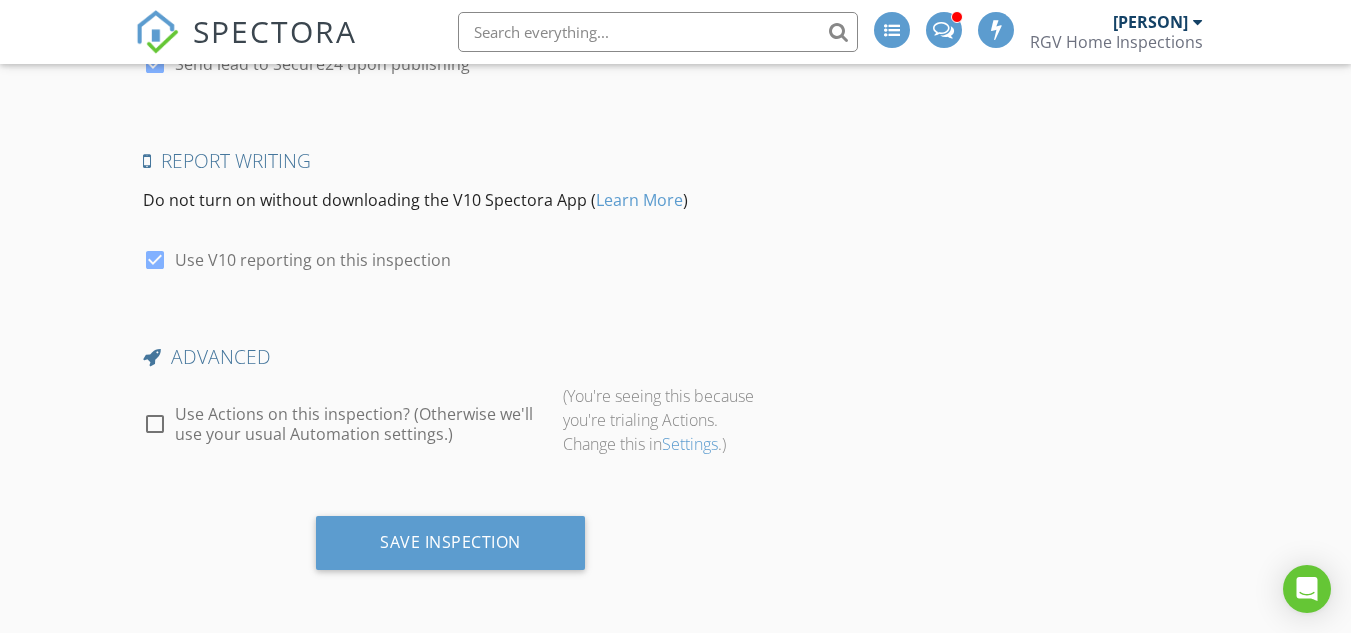 scroll, scrollTop: 3889, scrollLeft: 0, axis: vertical 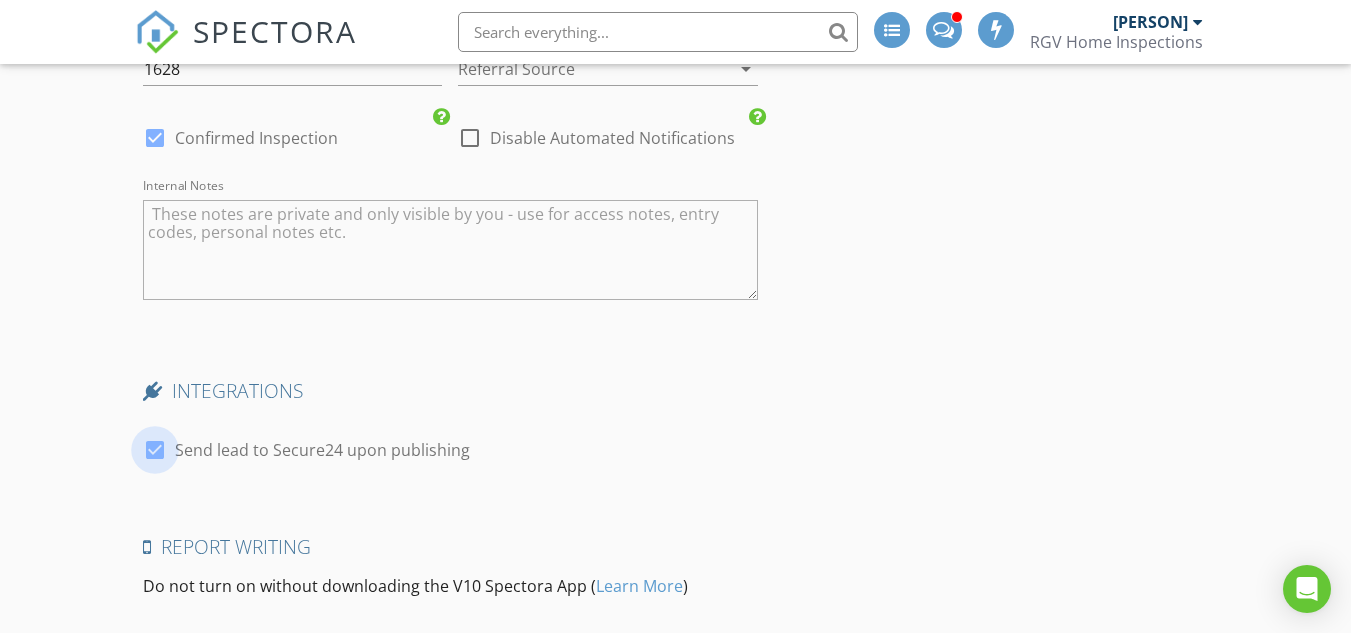click at bounding box center [155, 450] 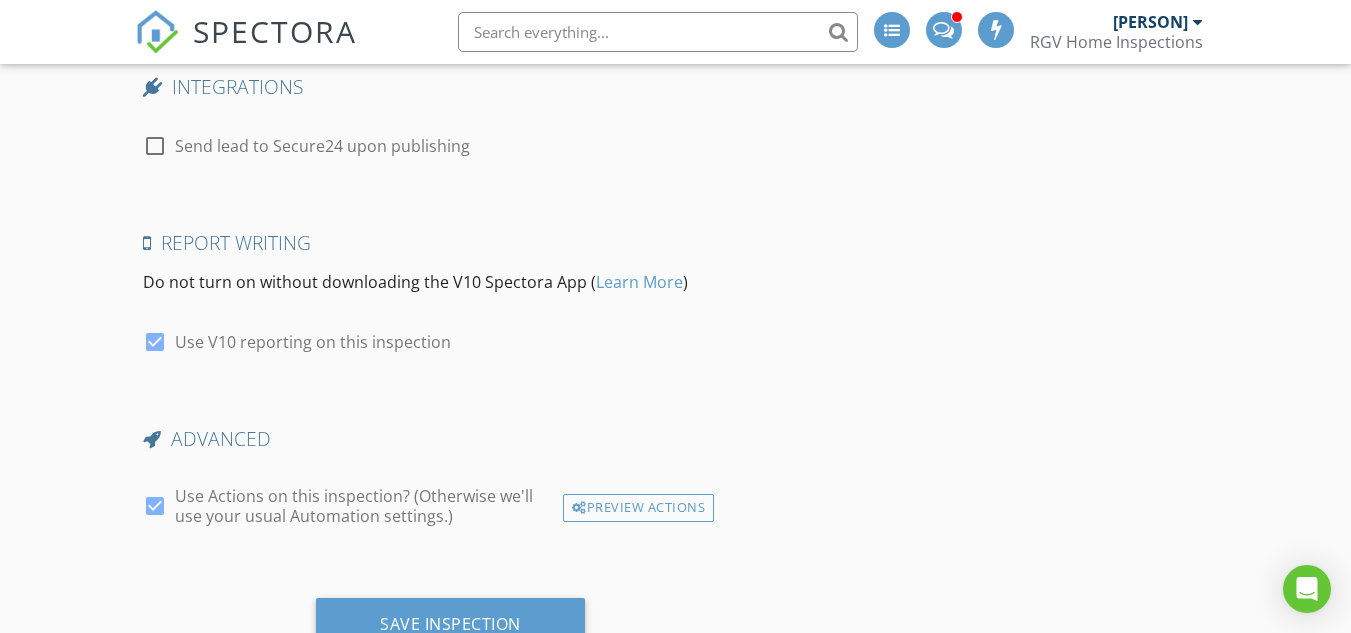 scroll, scrollTop: 3877, scrollLeft: 0, axis: vertical 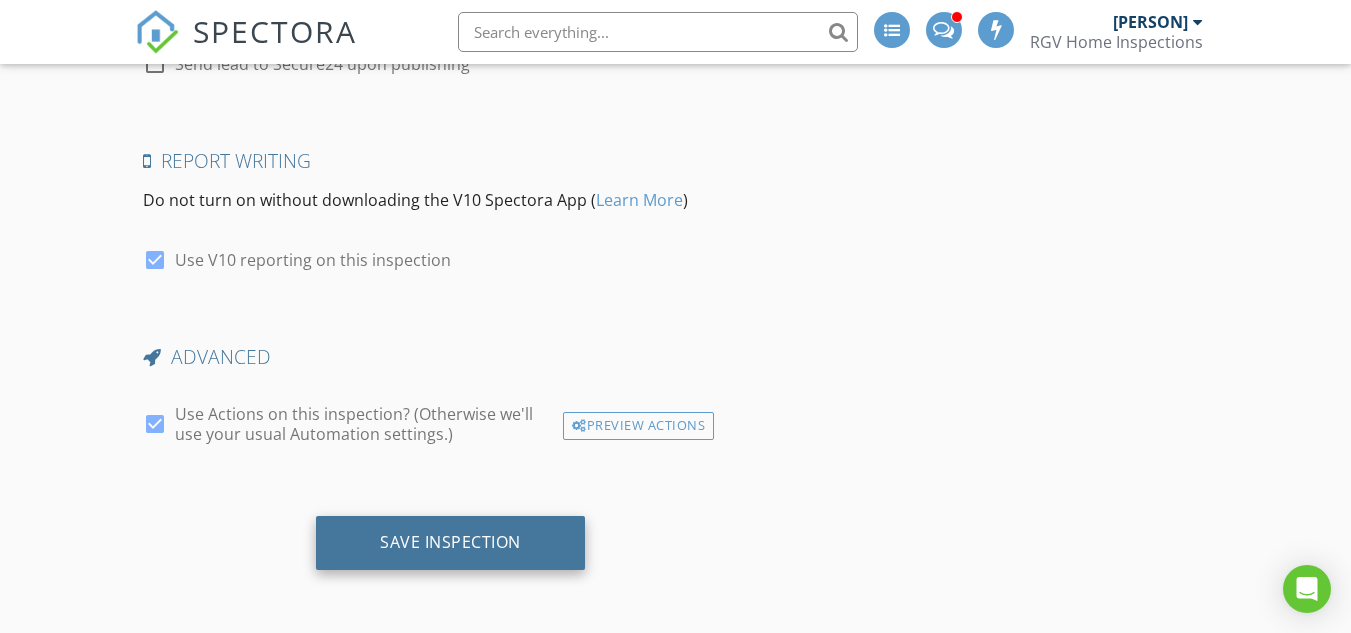 click on "Save Inspection" at bounding box center [450, 543] 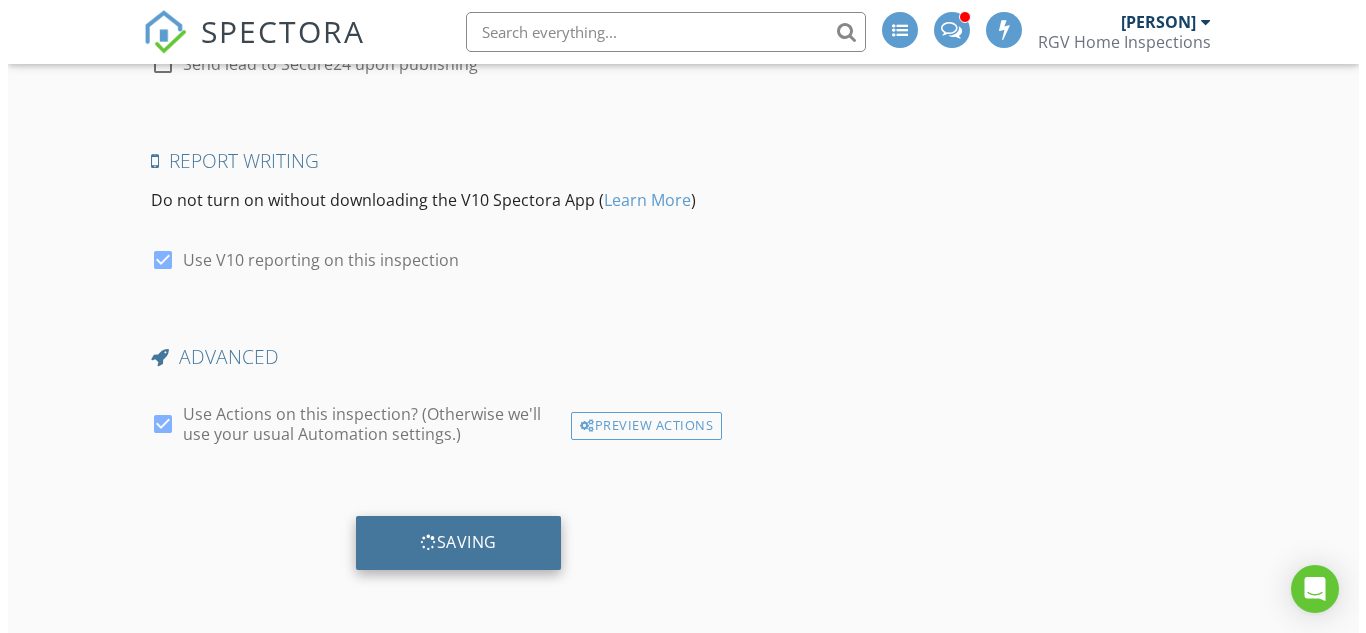 scroll, scrollTop: 3861, scrollLeft: 0, axis: vertical 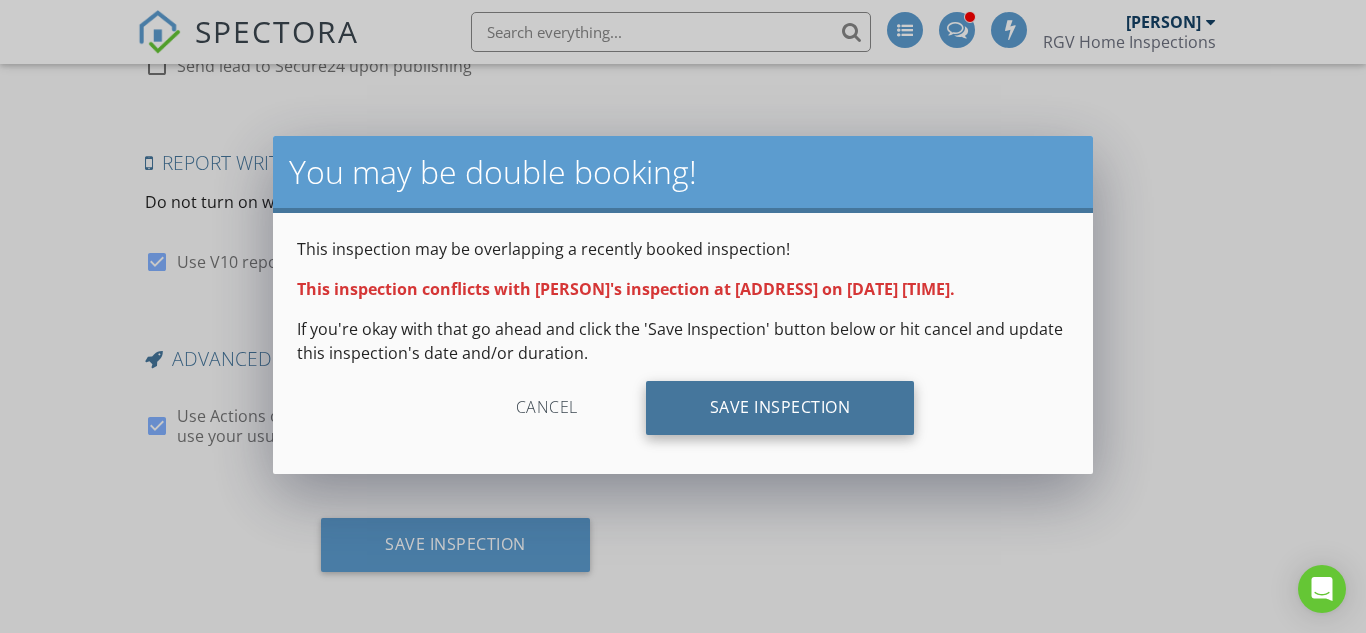 click on "Save Inspection" at bounding box center [780, 408] 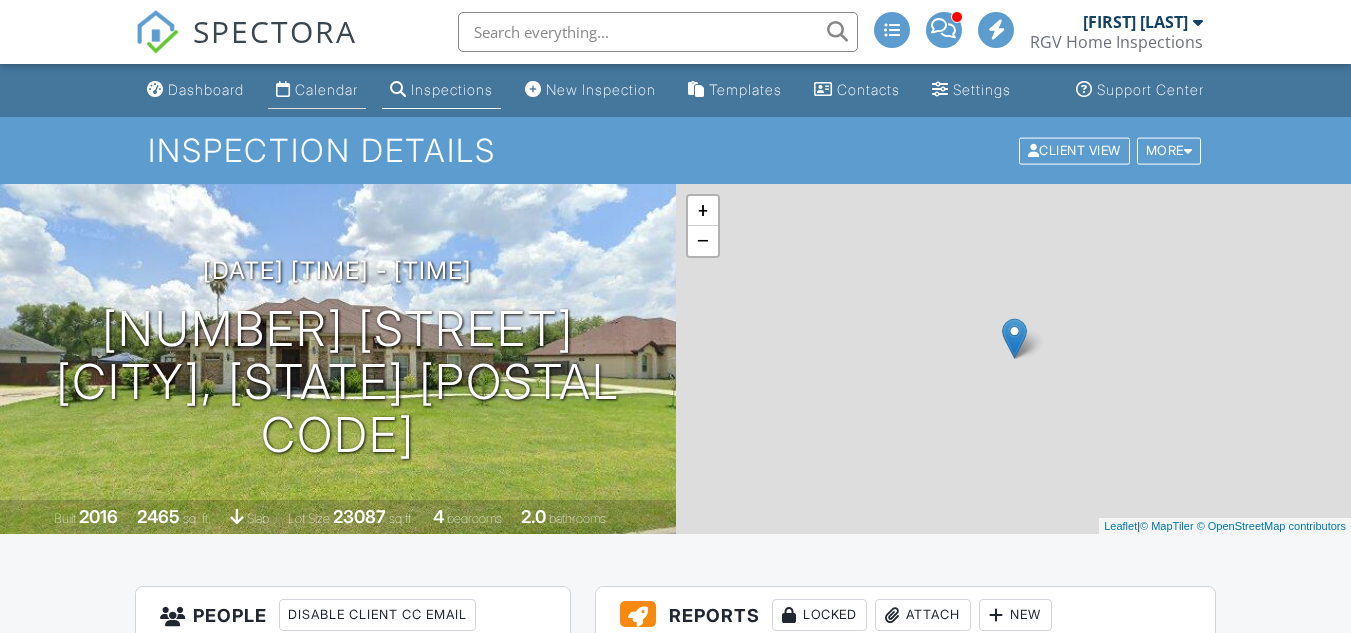 scroll, scrollTop: 0, scrollLeft: 0, axis: both 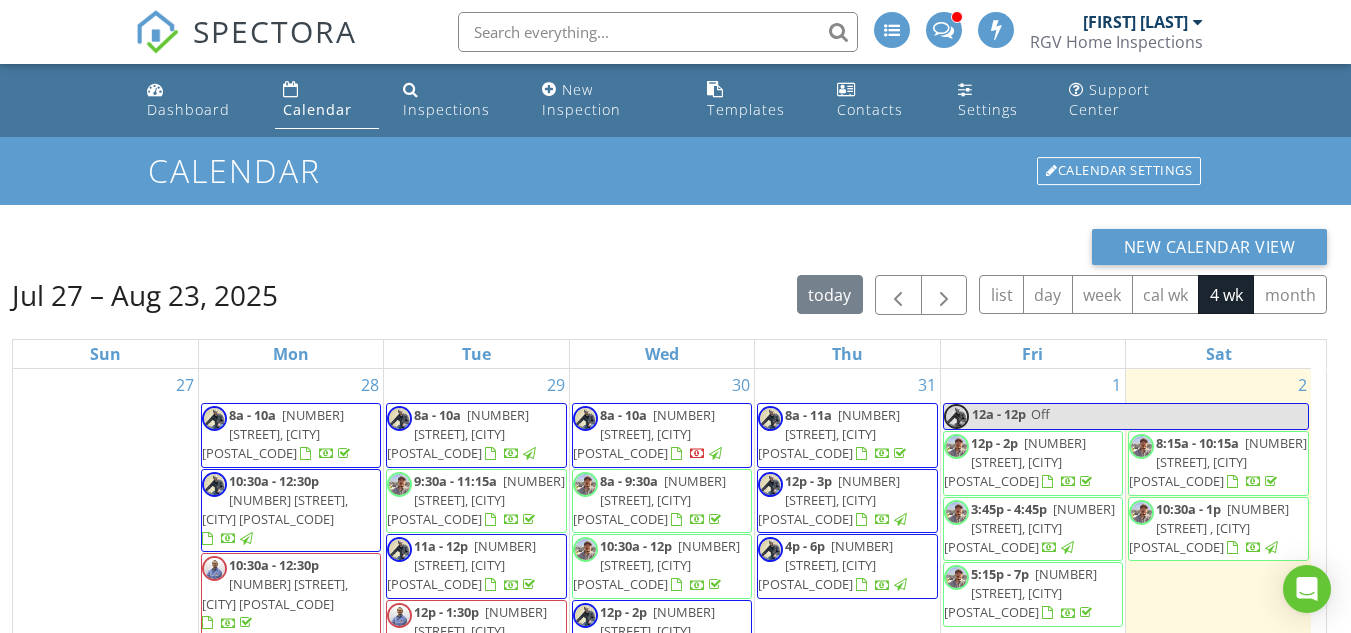 click on "10:30a - 1p
1001 Azalea St , Mission 78573" at bounding box center [1218, 529] 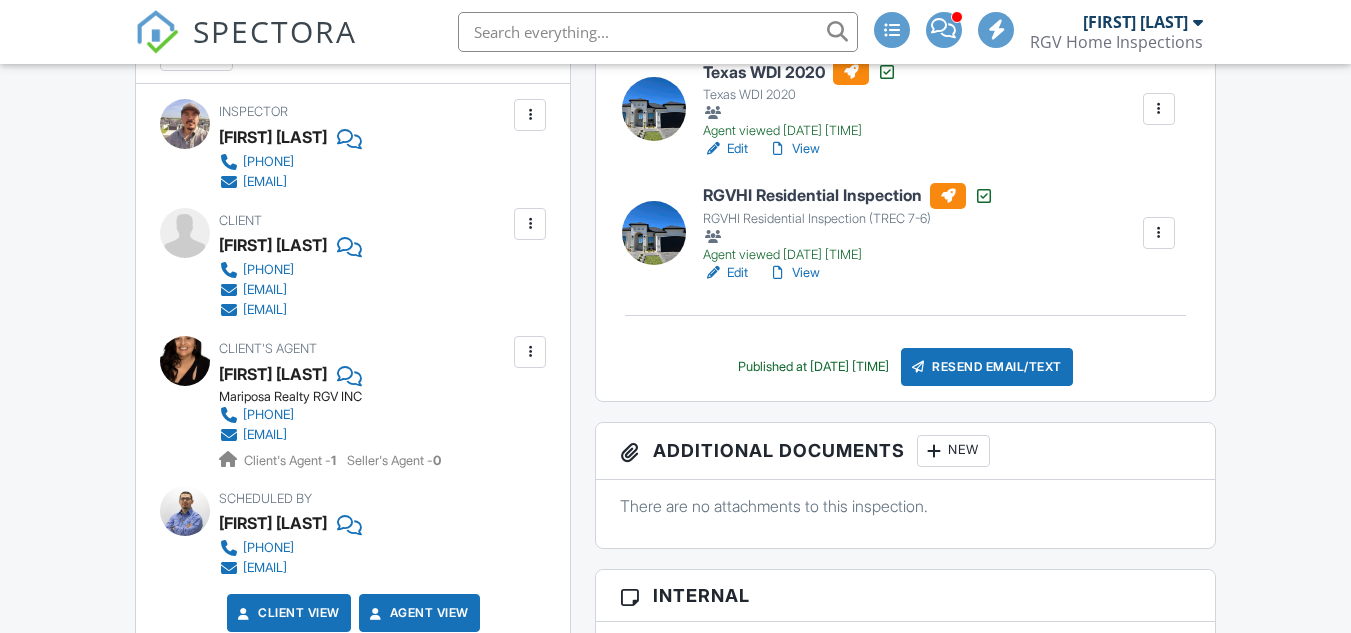 scroll, scrollTop: 600, scrollLeft: 0, axis: vertical 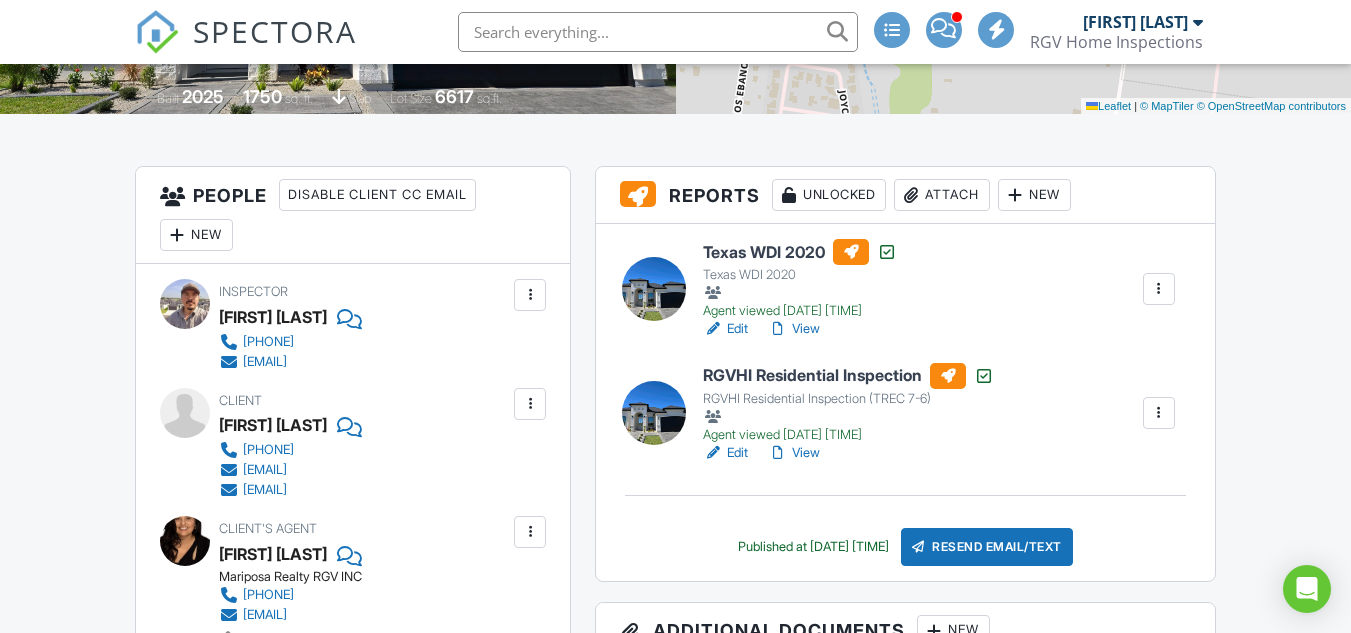 click on "People
Disable Client CC Email
New
Inspector
Client
Client's Agent
Listing Agent
Add Another Person" at bounding box center (353, 215) 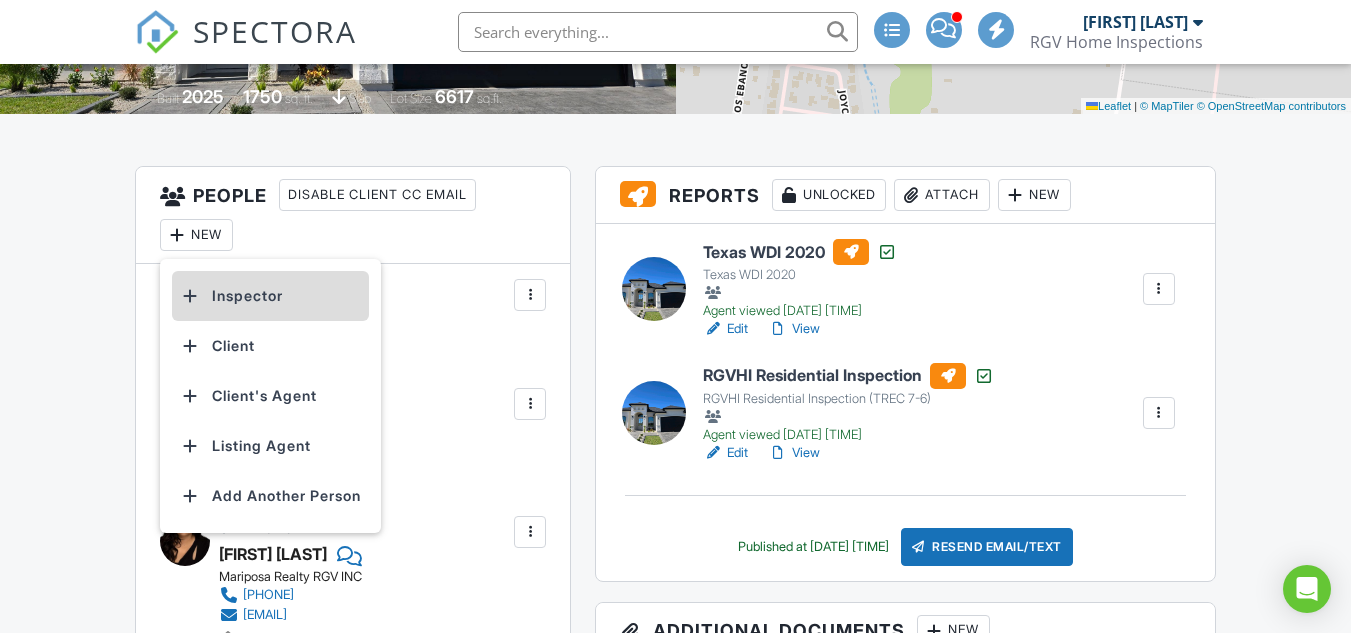 click on "Inspector" at bounding box center (270, 296) 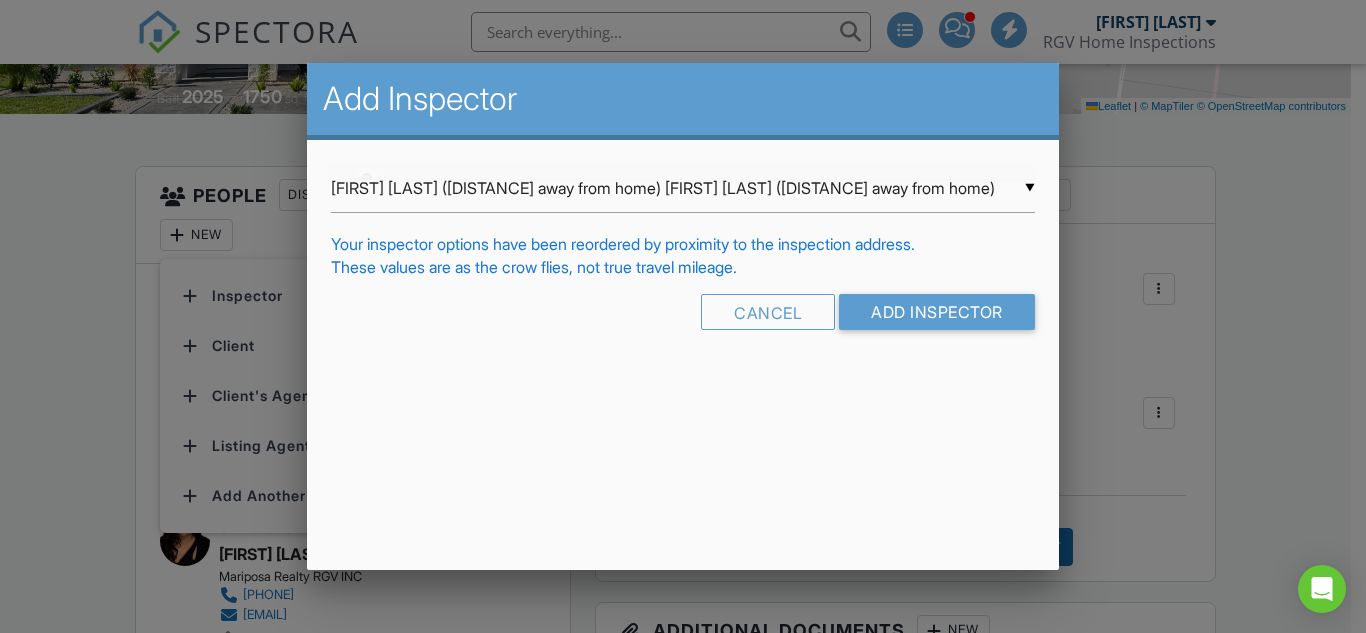 click on "▼ Fernando Valbuena (4.5 miles away from home) Fernando Valbuena (4.5 miles away from home) Donnie Quintanilla (11.8 miles away from home) Fernando Valbuena (4.5 miles away from home) Donnie Quintanilla (11.8 miles away from home)" at bounding box center (682, 188) 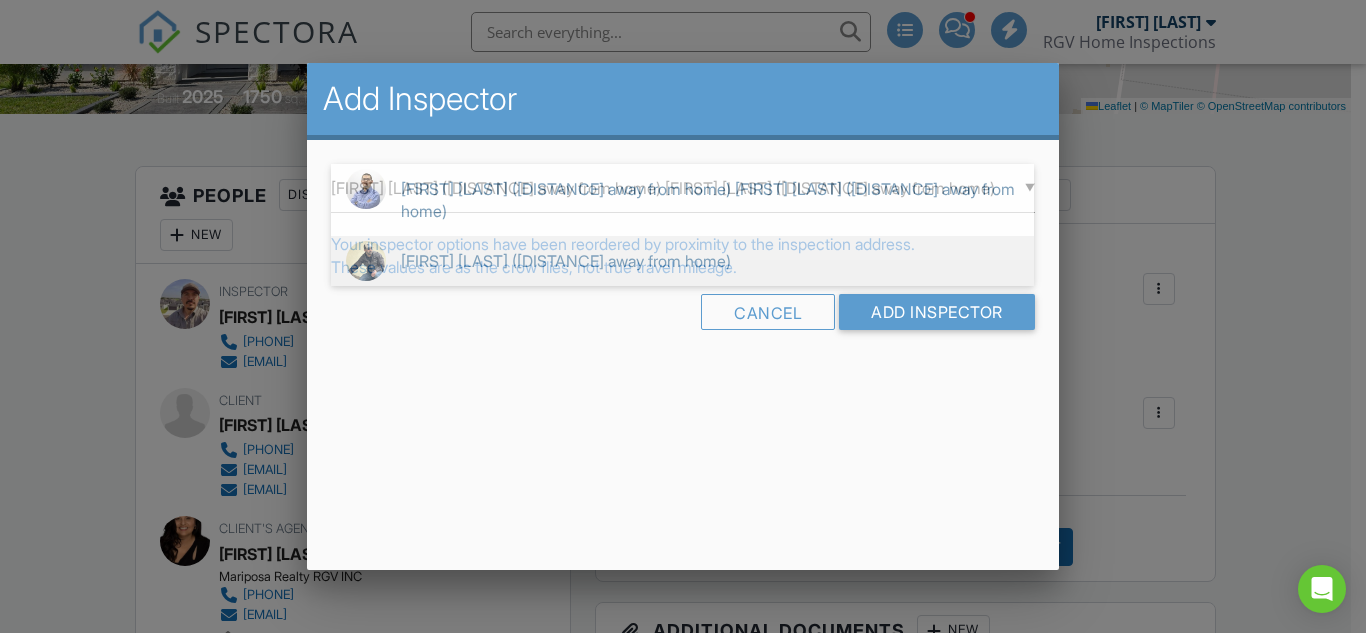 click on "Donnie Quintanilla (11.8 miles away from home)" at bounding box center (682, 261) 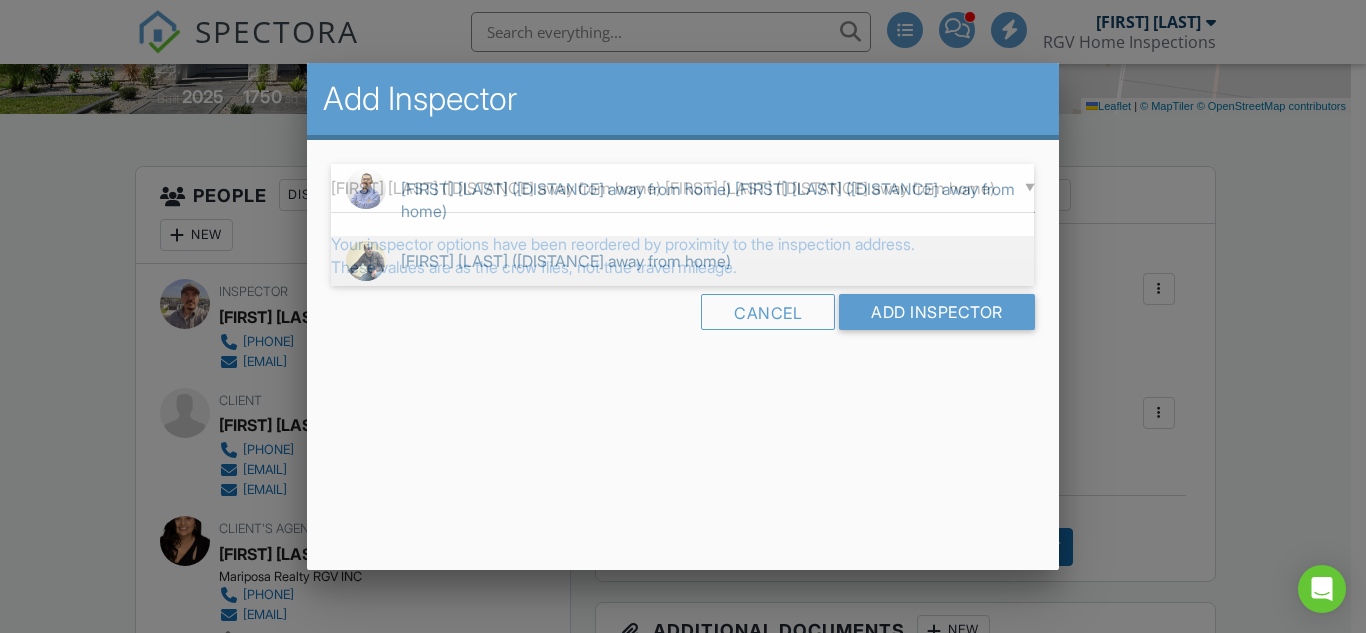 type on "Donnie Quintanilla (11.8 miles away from home)" 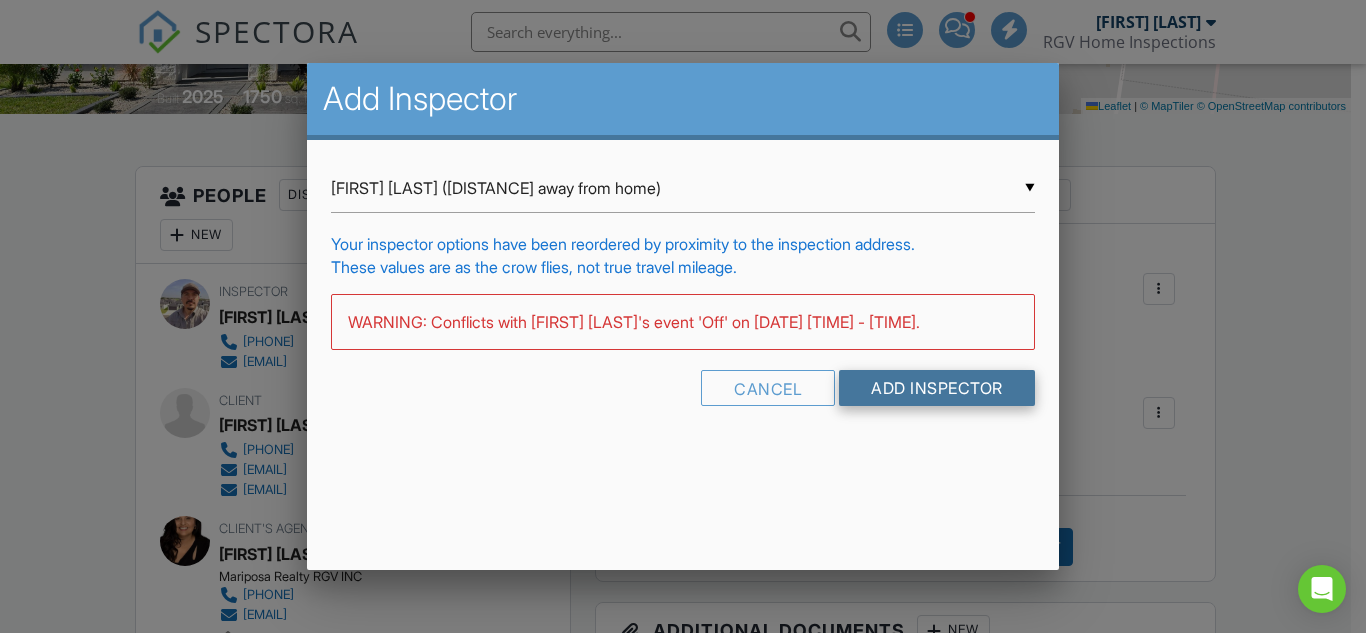 click on "Add Inspector" at bounding box center [937, 388] 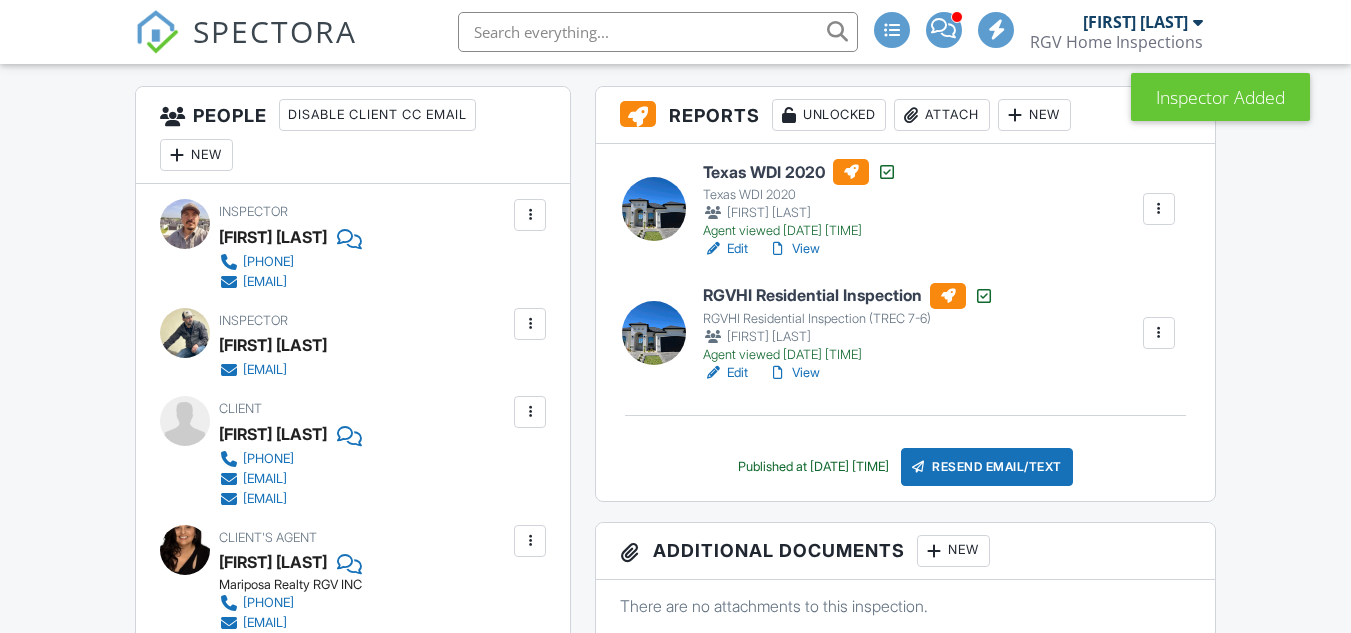 scroll, scrollTop: 500, scrollLeft: 0, axis: vertical 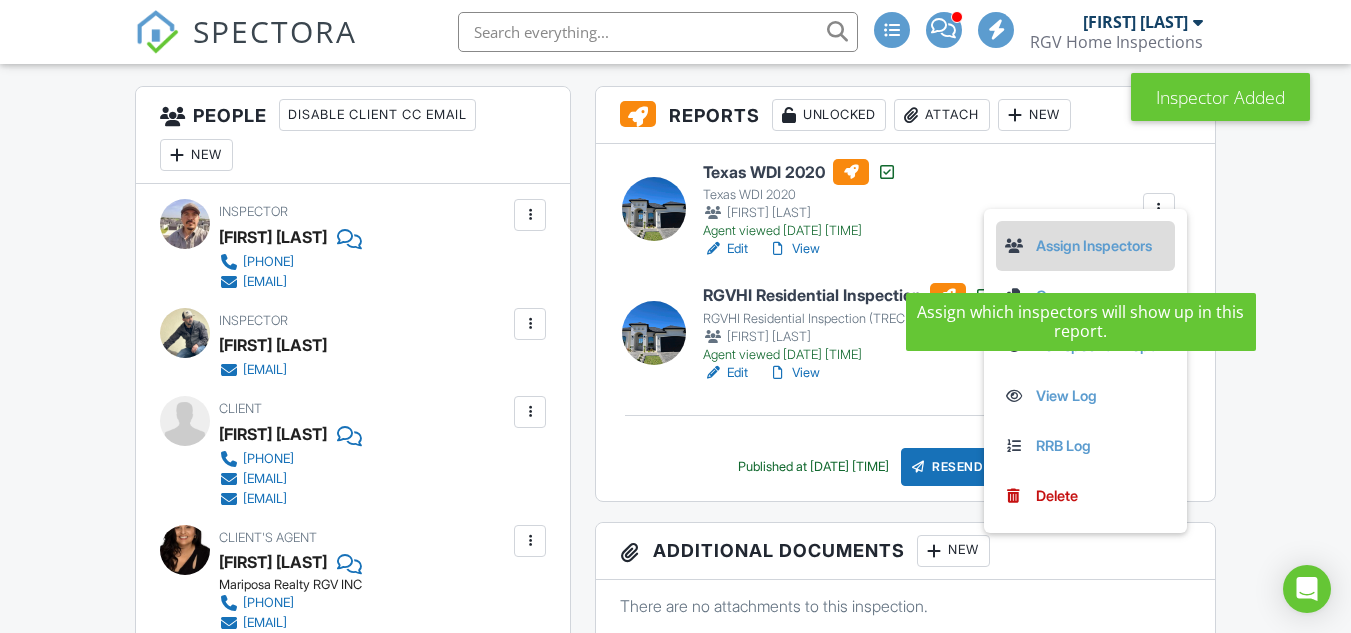 click on "Assign Inspectors" at bounding box center (1085, 246) 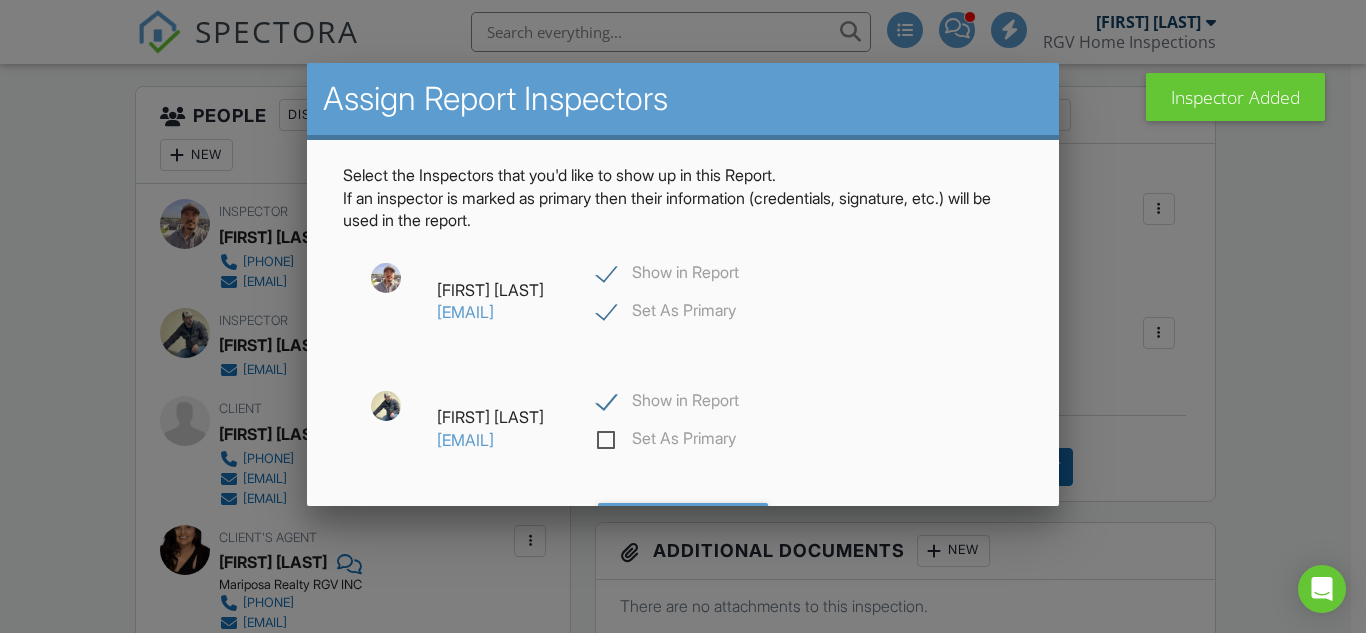 click on "Show in Report" at bounding box center (668, 275) 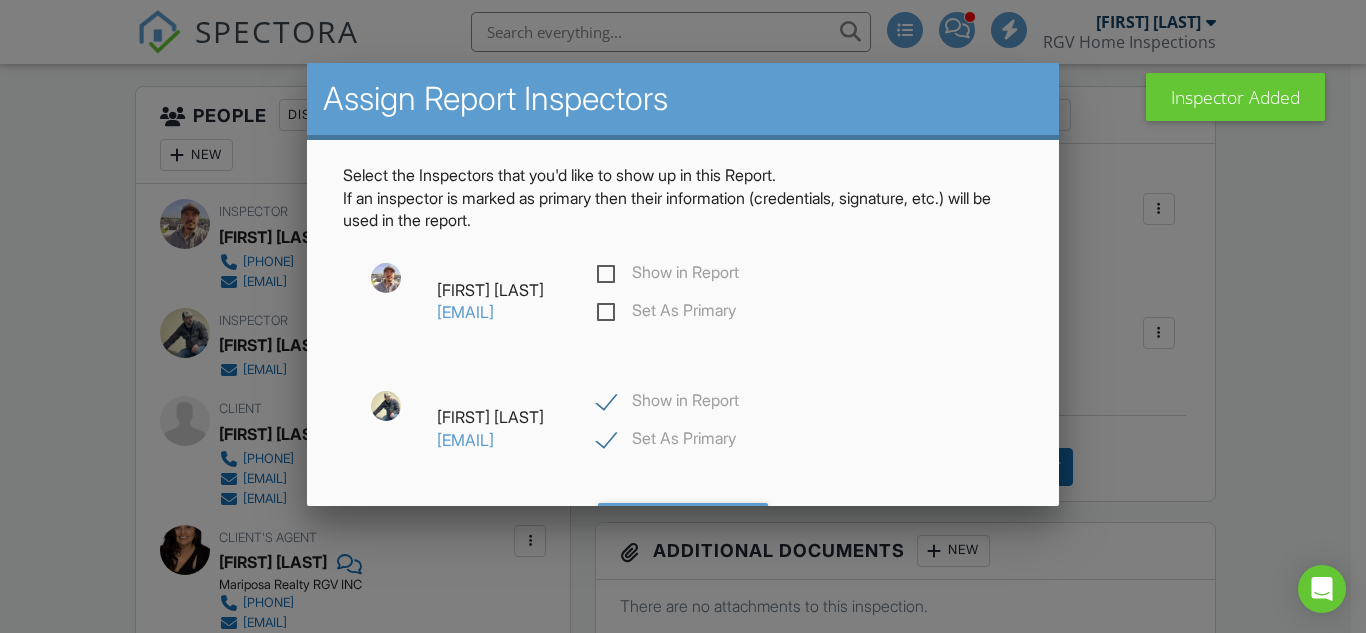 checkbox on "false" 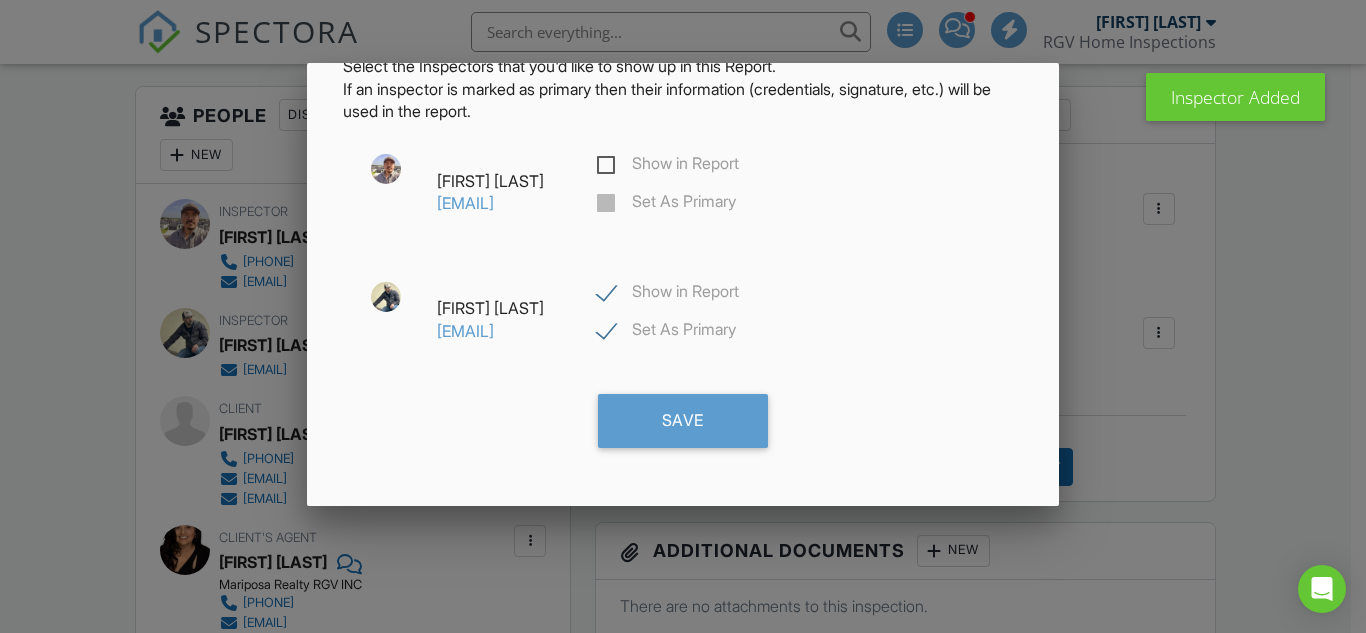 scroll, scrollTop: 199, scrollLeft: 0, axis: vertical 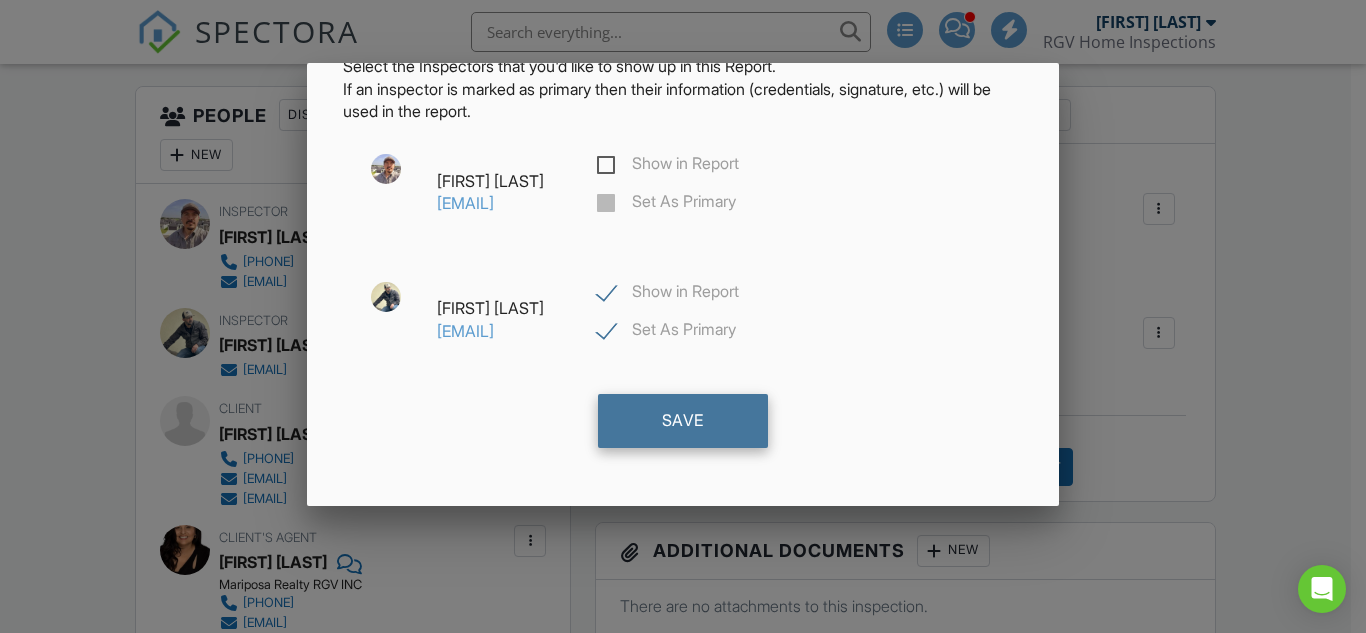 click on "Save" at bounding box center (683, 421) 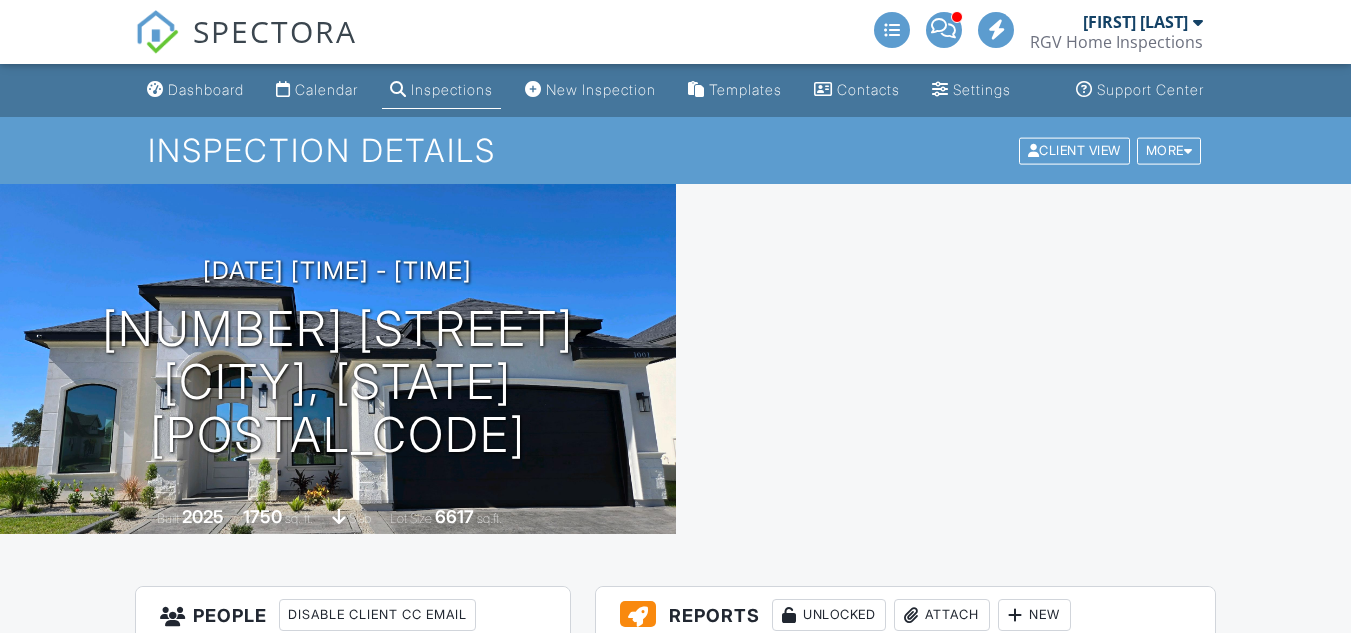 click at bounding box center [1159, 833] 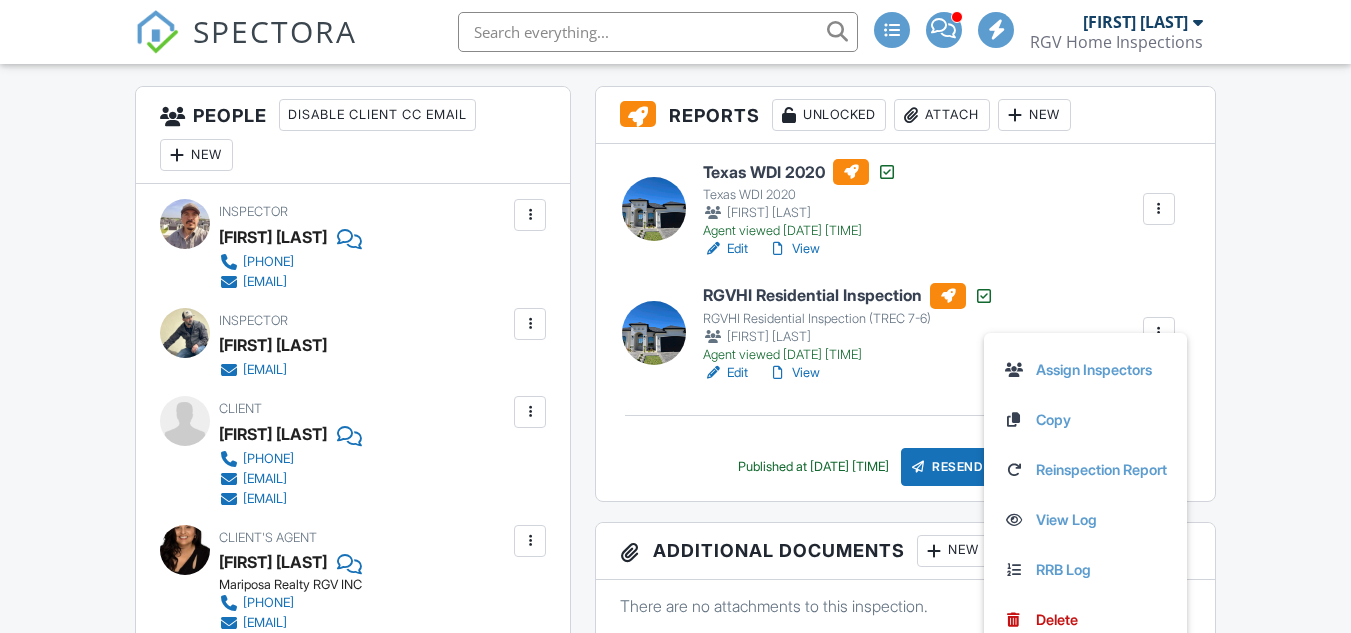 scroll, scrollTop: 500, scrollLeft: 0, axis: vertical 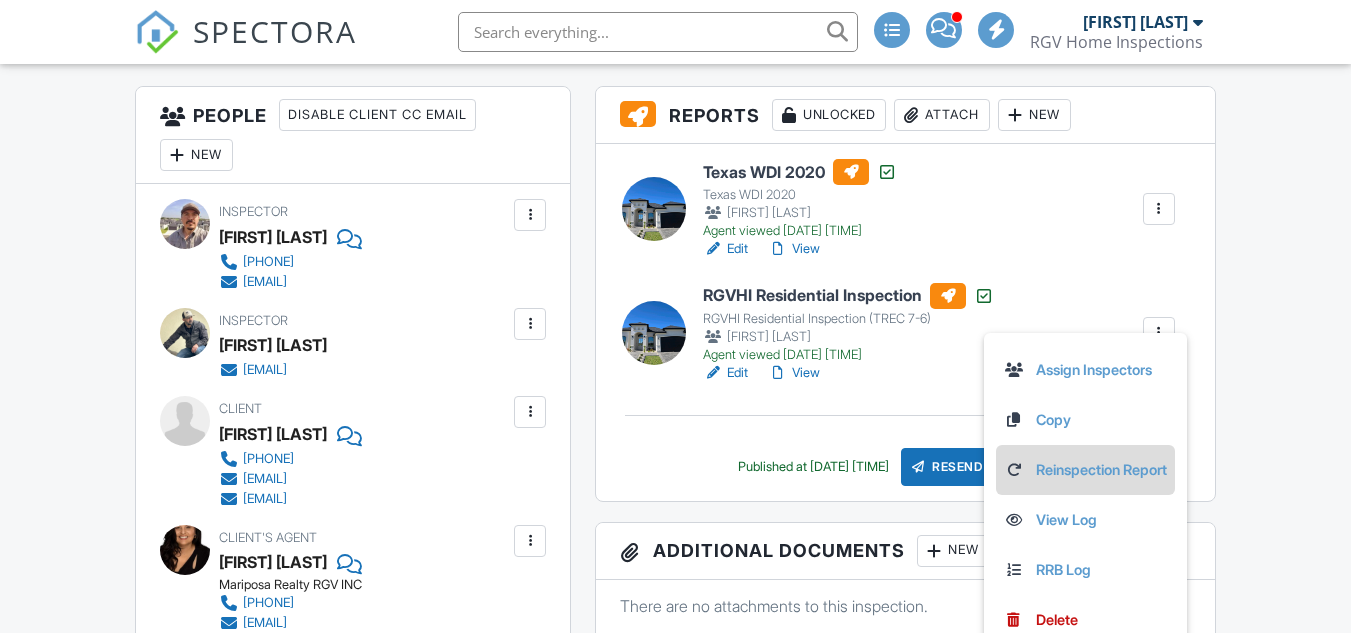 click on "Reinspection Report" 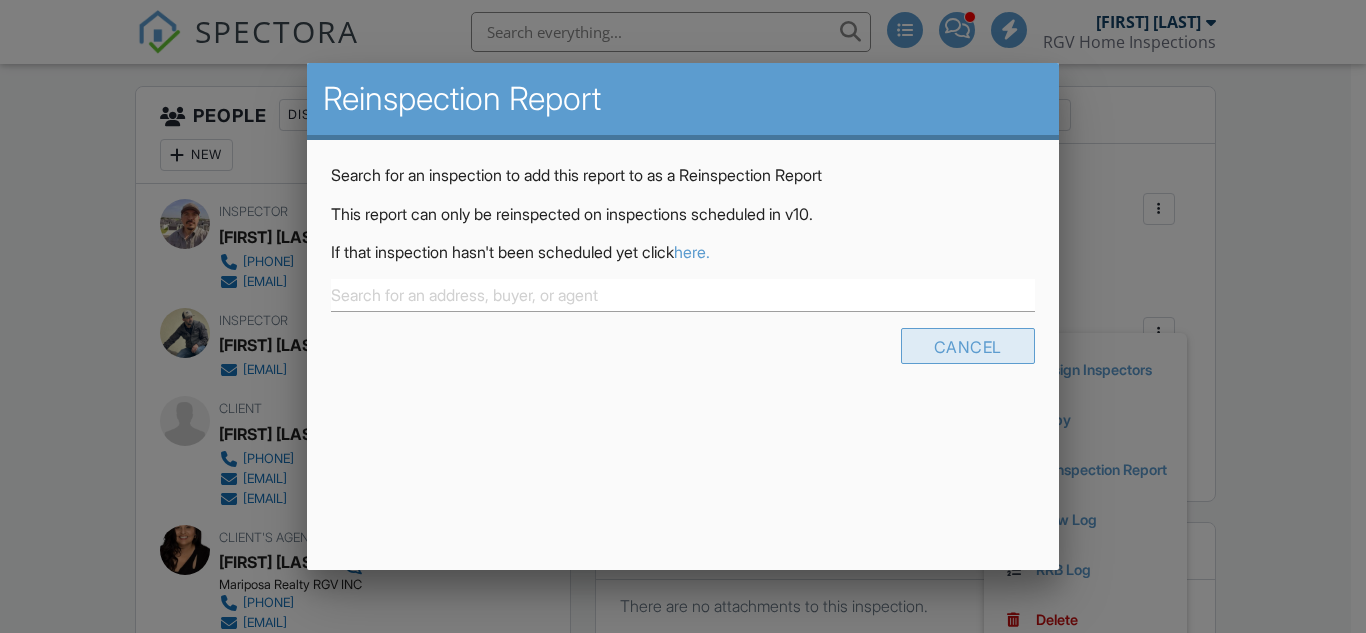 click on "Cancel" 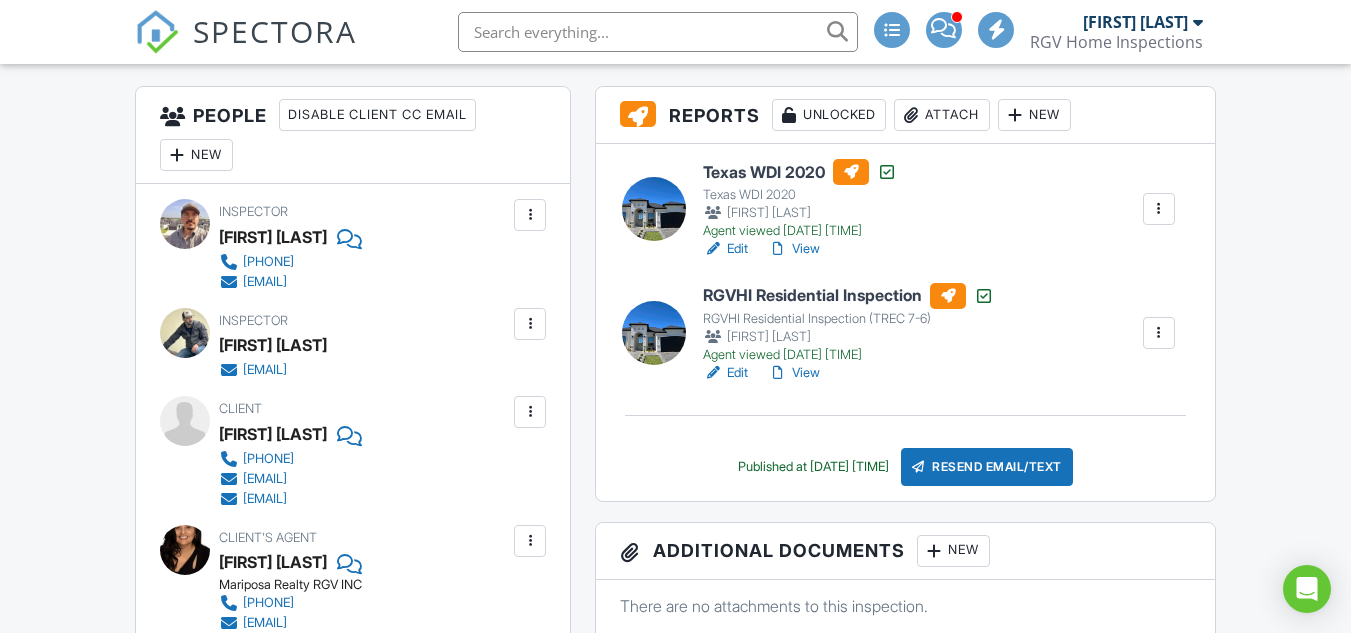 click 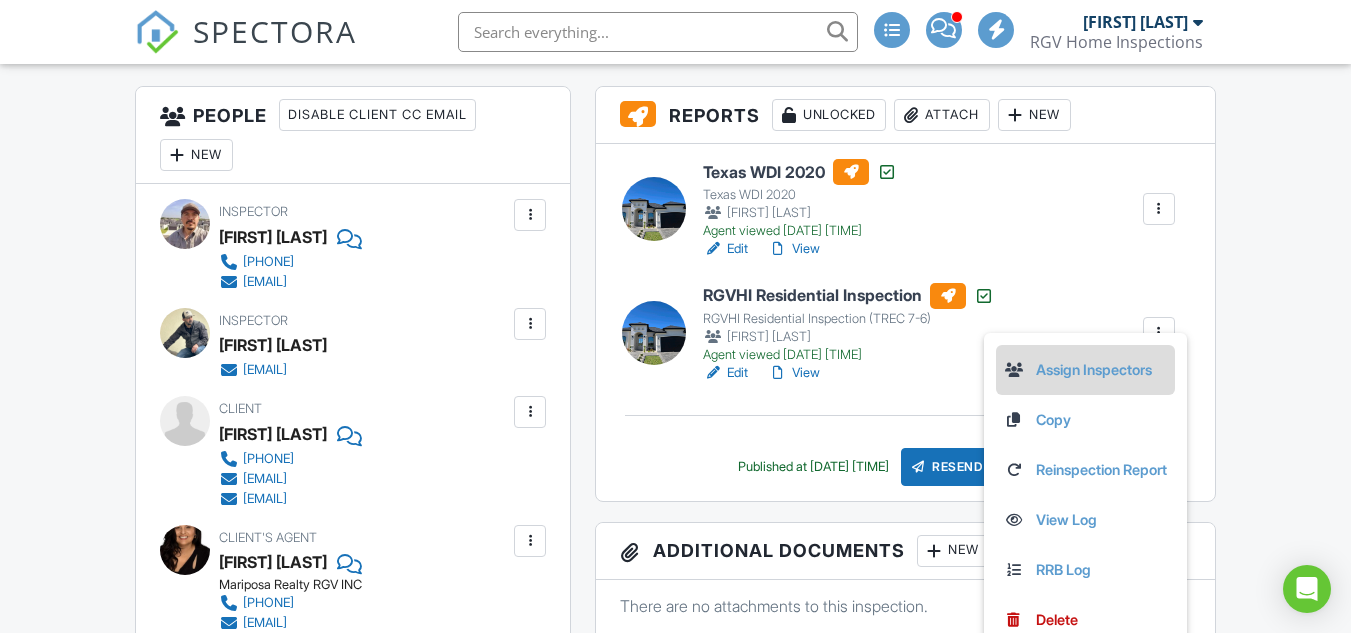 click on "Assign Inspectors" 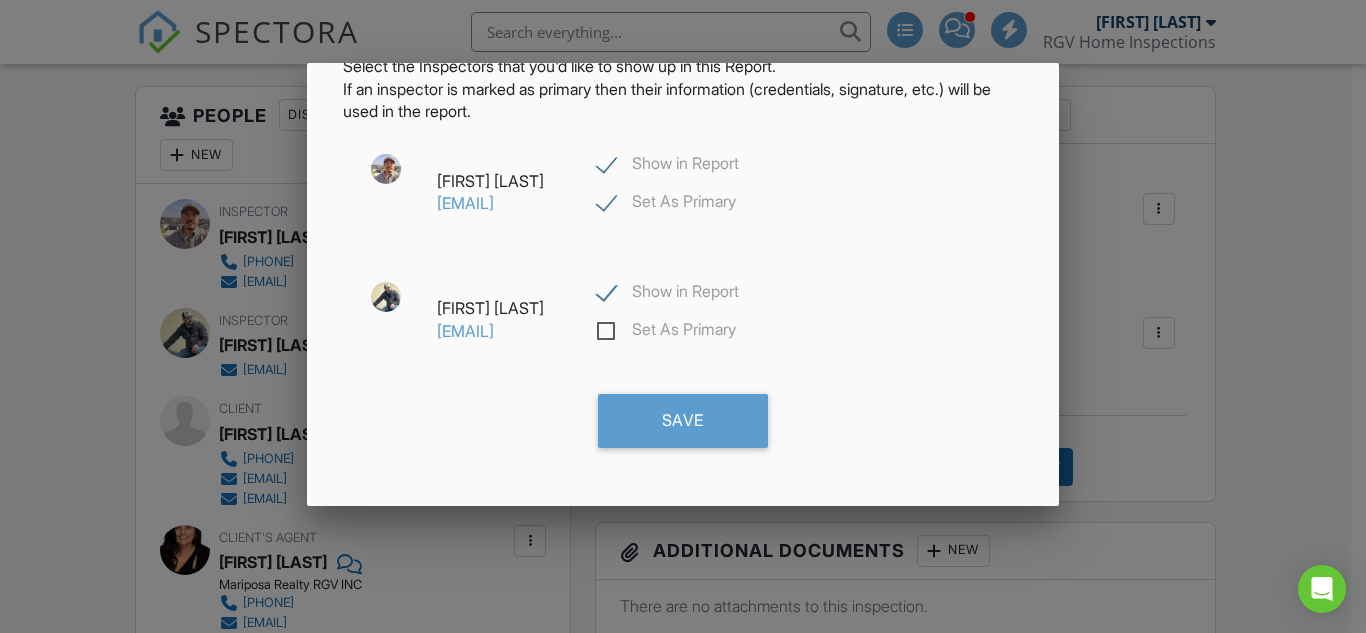 scroll, scrollTop: 199, scrollLeft: 0, axis: vertical 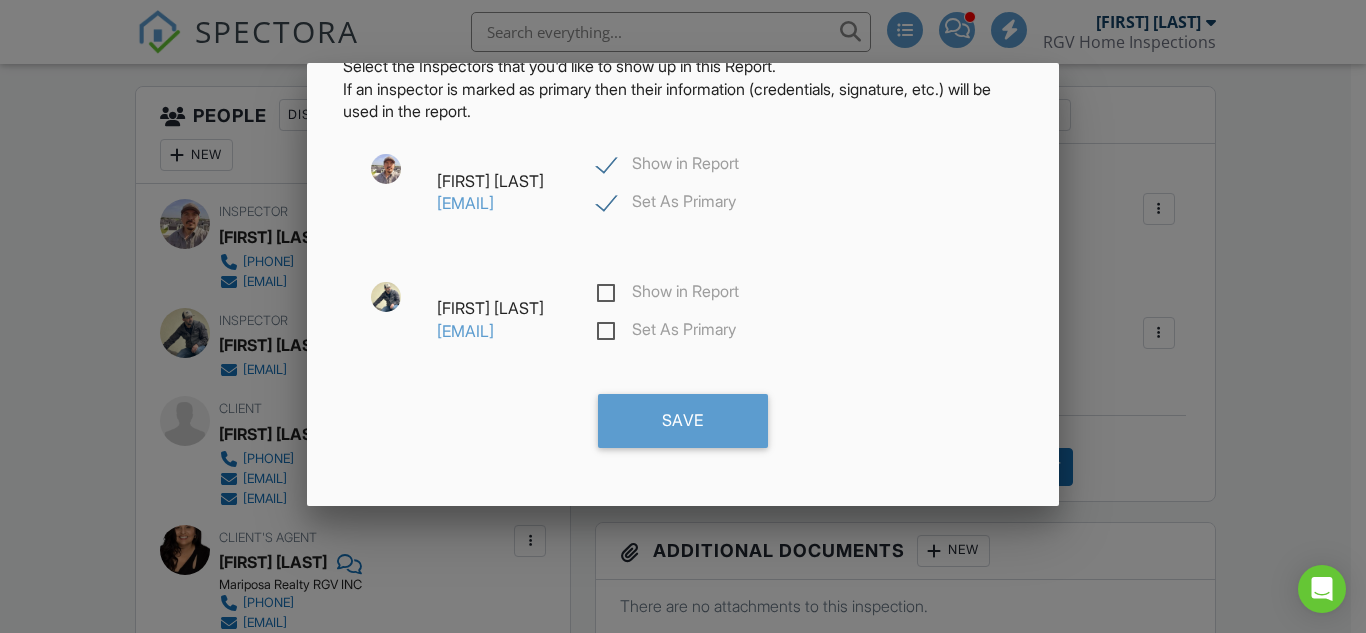 checkbox on "false" 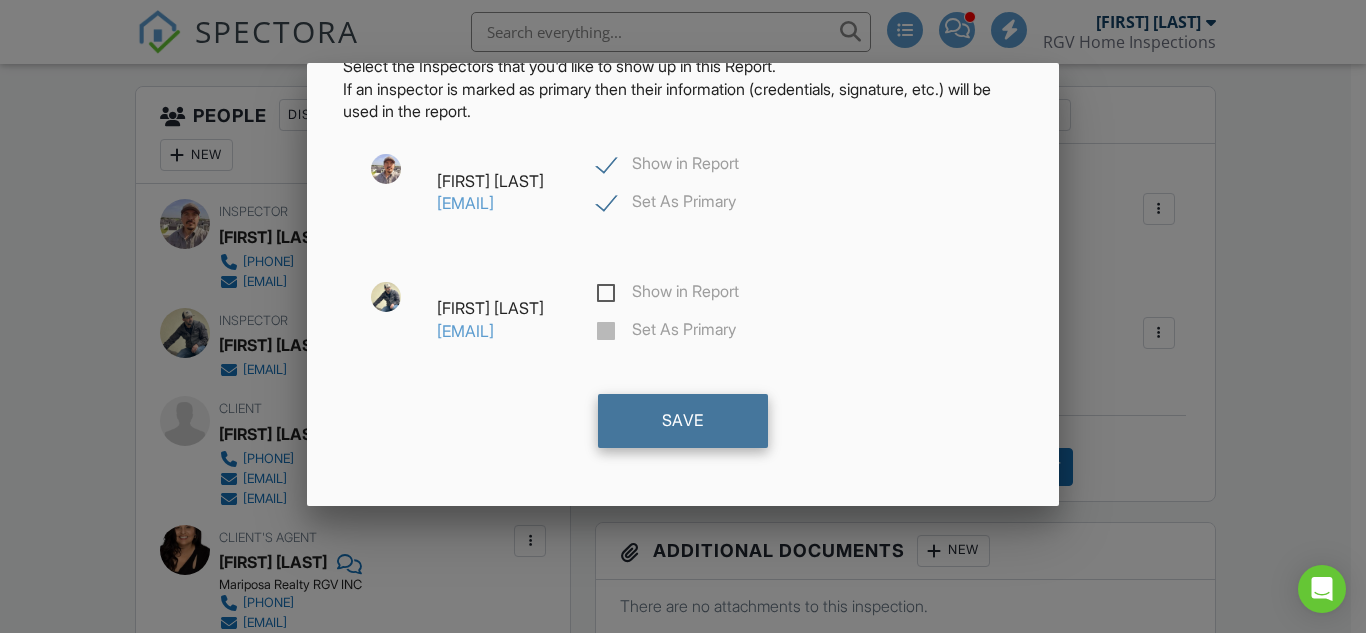 click on "Save" 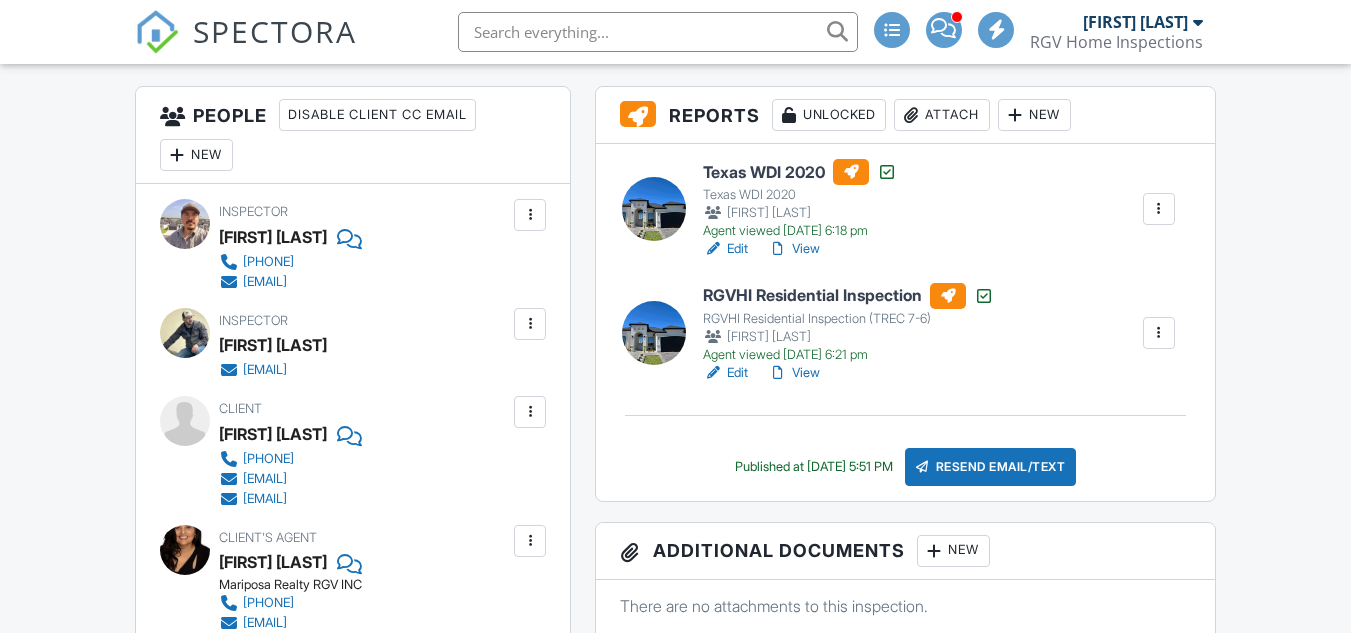 scroll, scrollTop: 200, scrollLeft: 0, axis: vertical 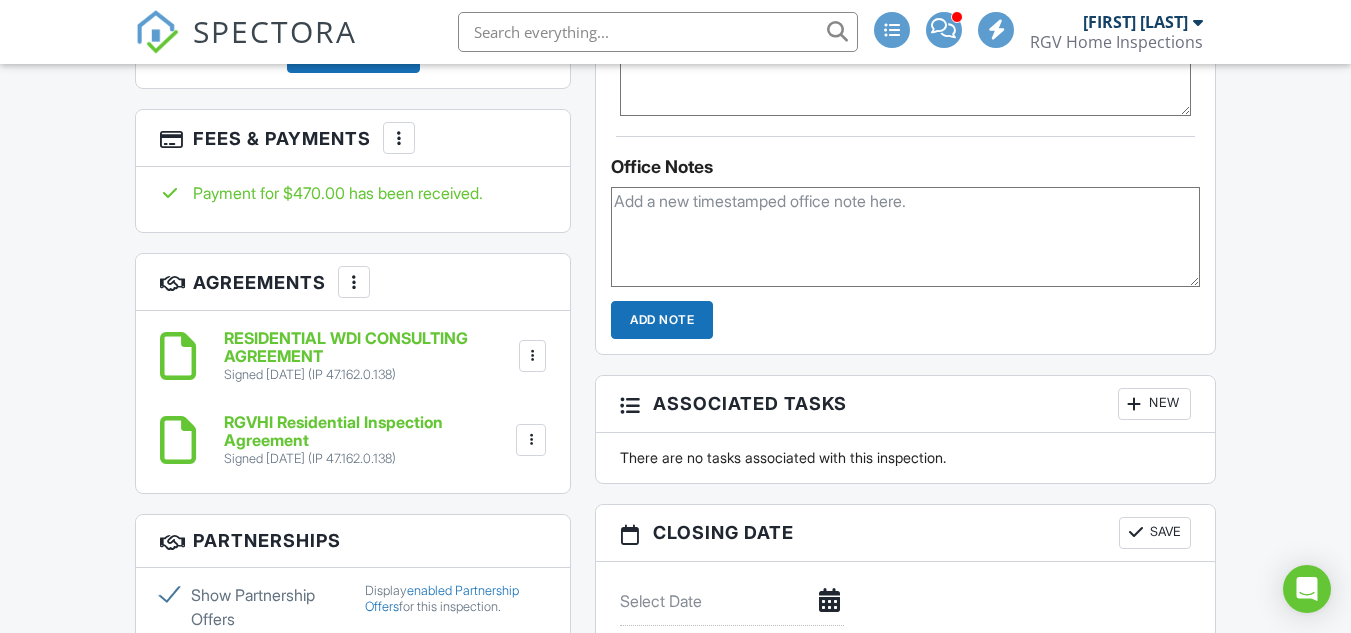 click at bounding box center (533, 356) 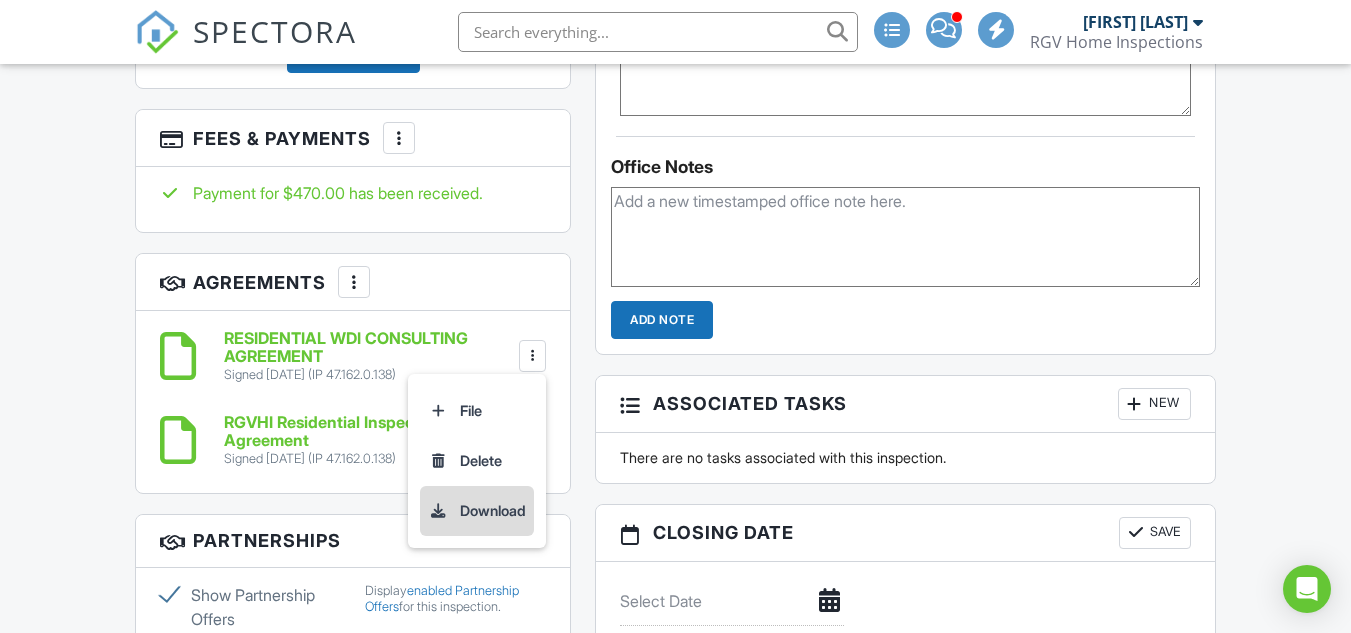 click on "Download" at bounding box center [477, 511] 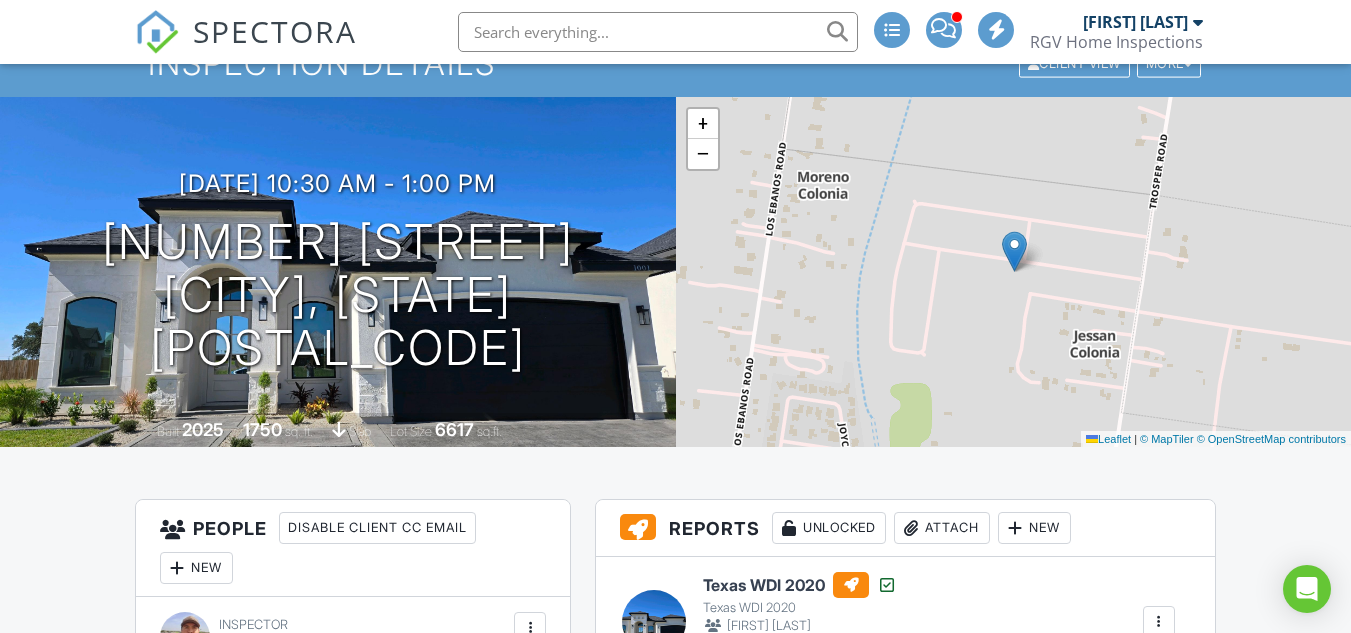 scroll, scrollTop: 0, scrollLeft: 0, axis: both 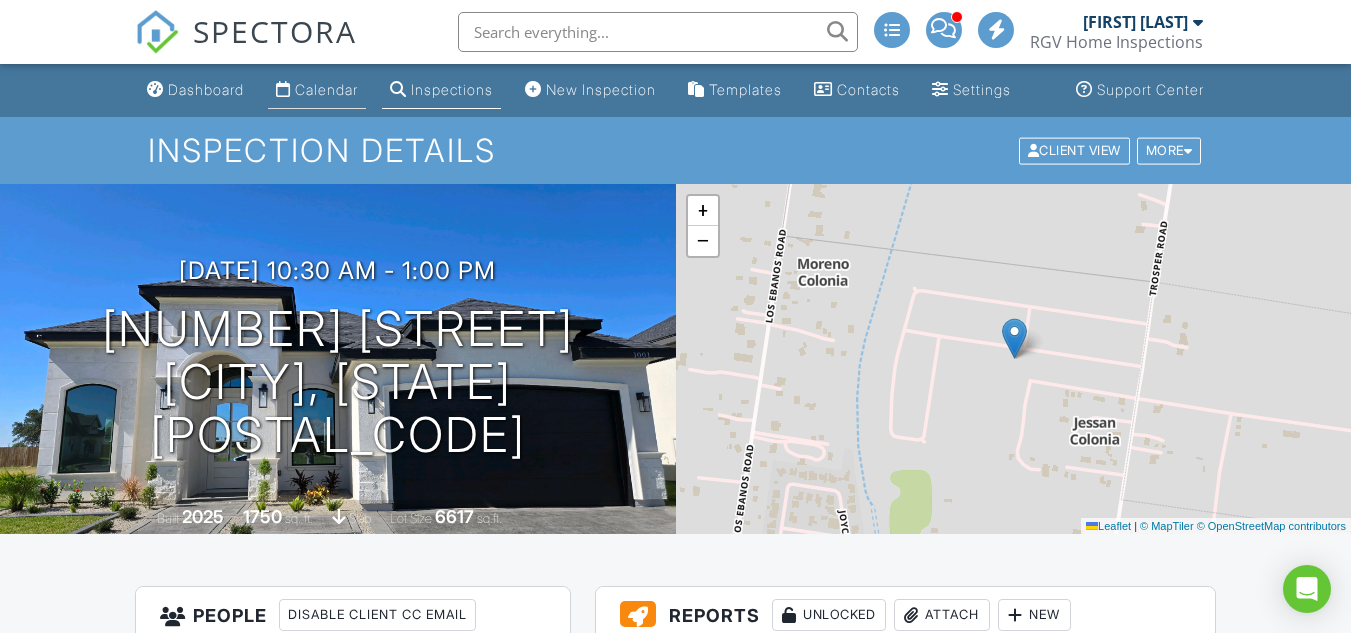 click on "Calendar" at bounding box center (317, 90) 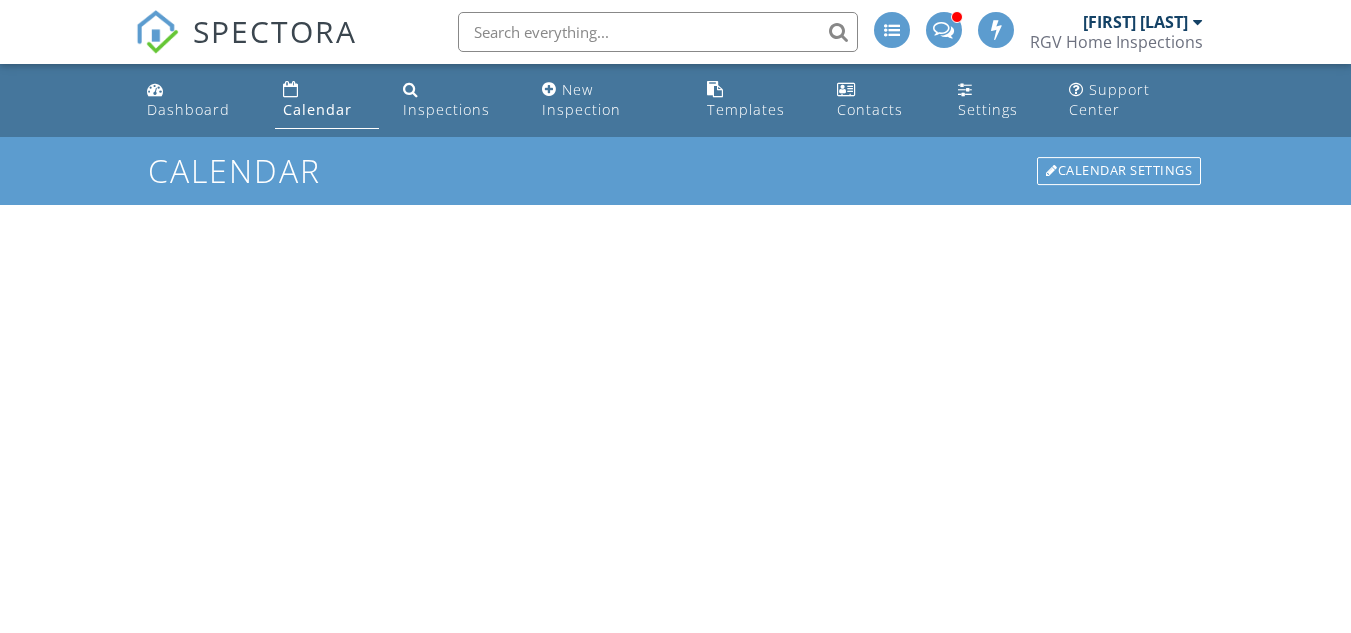 scroll, scrollTop: 0, scrollLeft: 0, axis: both 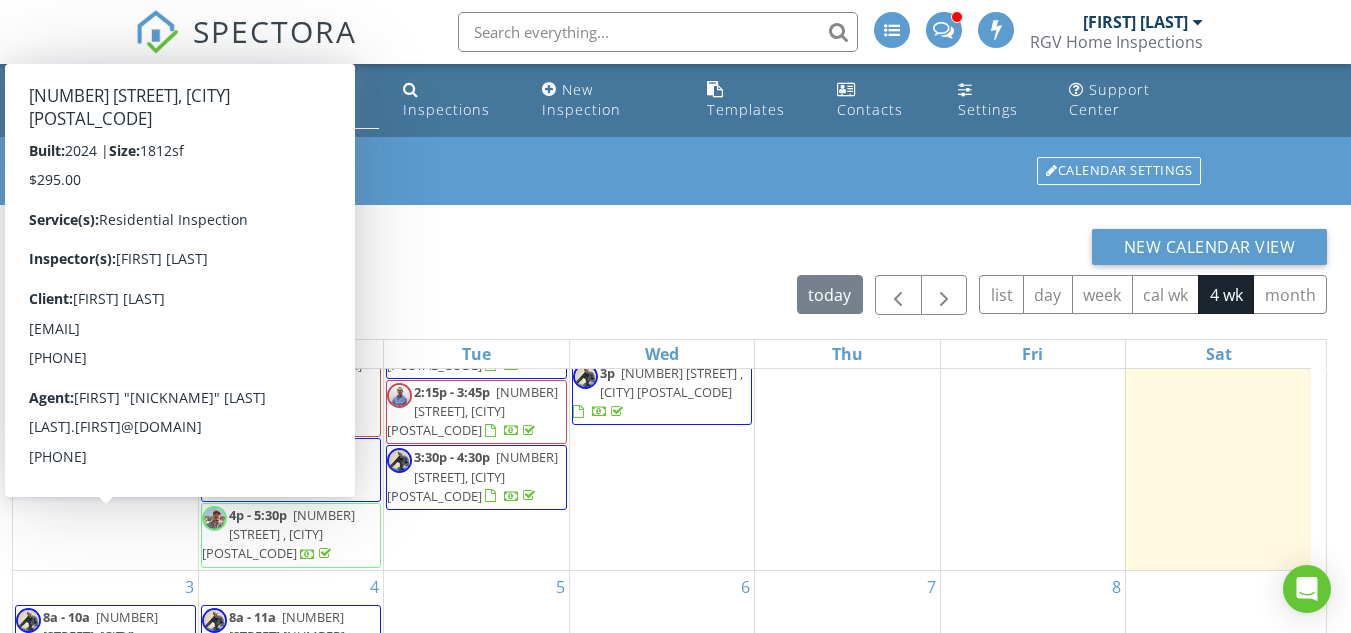 click on "[NUMBER] [STREET], [CITY] [POSTAL_CODE]" at bounding box center (87, 636) 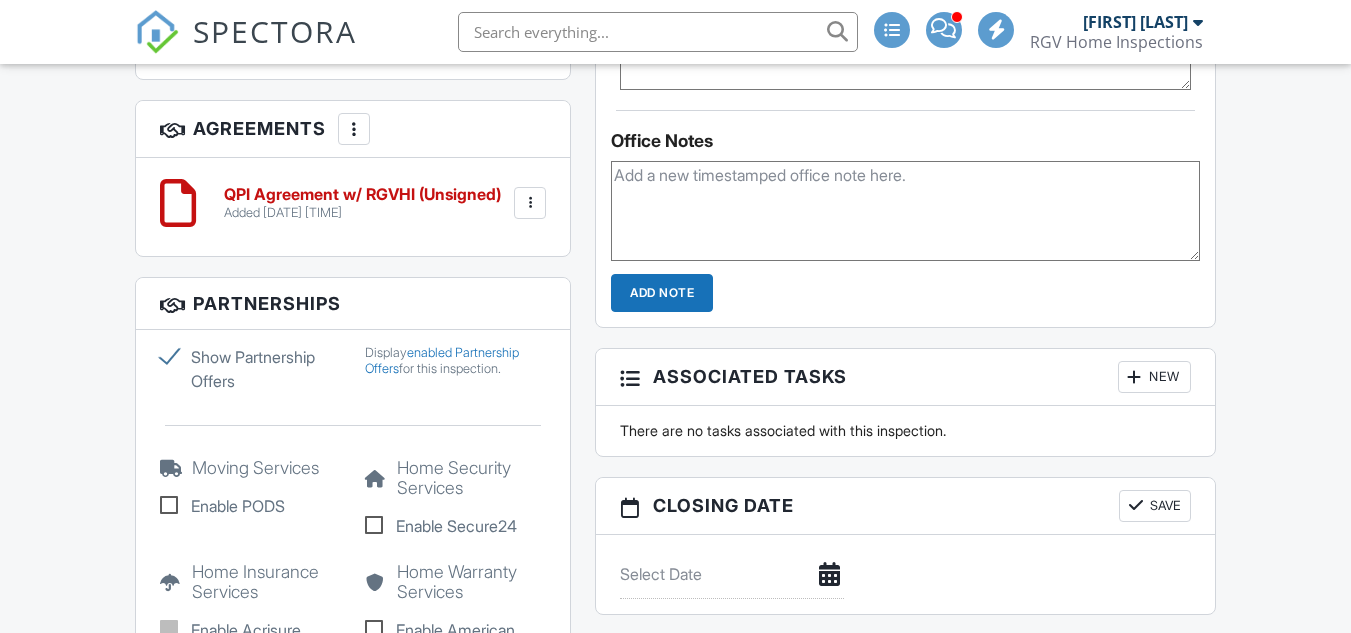 scroll, scrollTop: 1500, scrollLeft: 0, axis: vertical 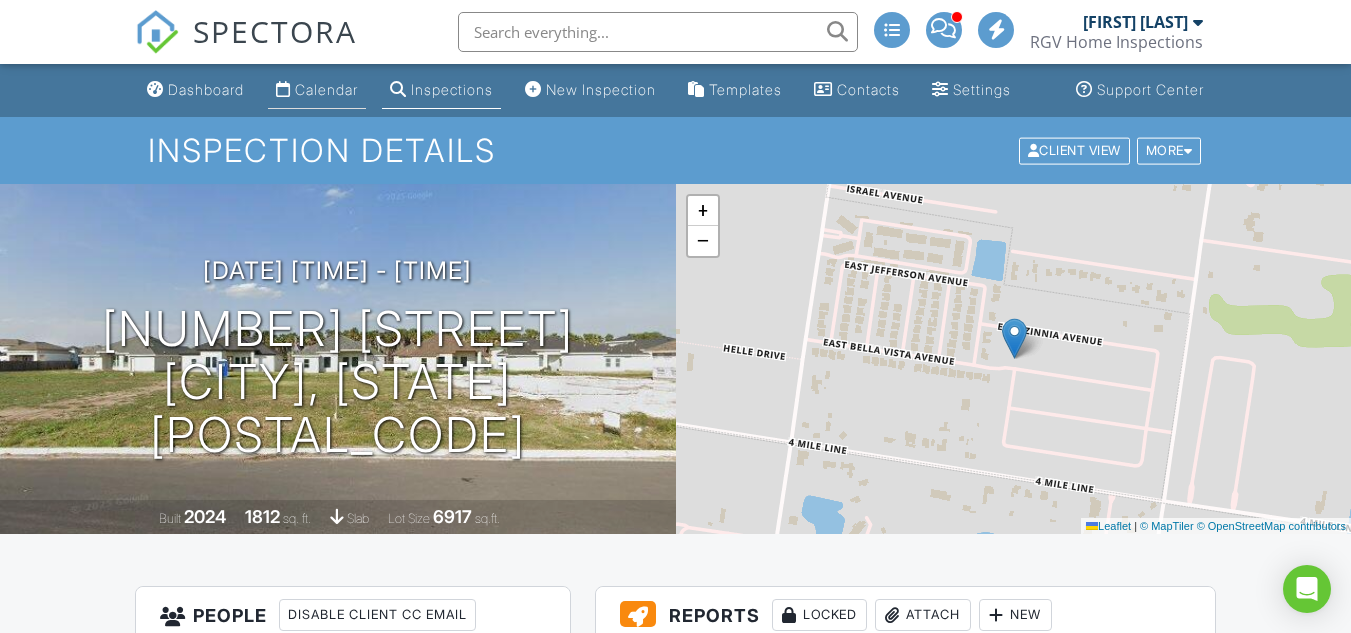 click on "Calendar" at bounding box center [317, 90] 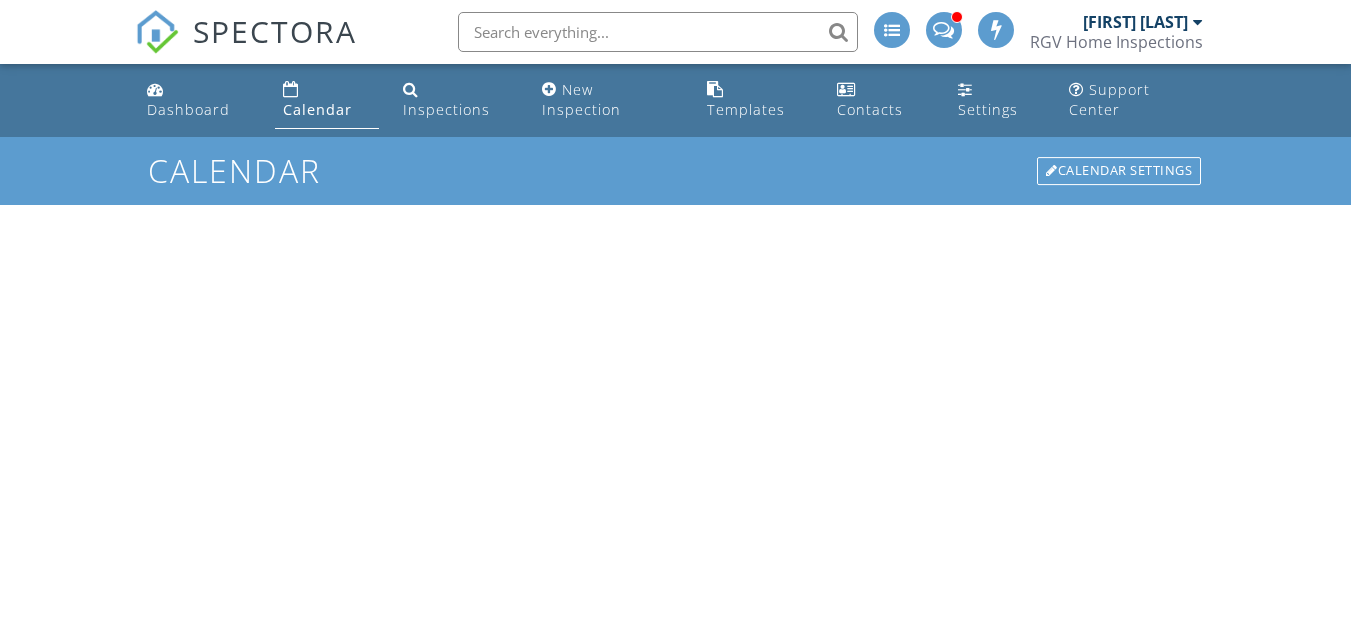 scroll, scrollTop: 0, scrollLeft: 0, axis: both 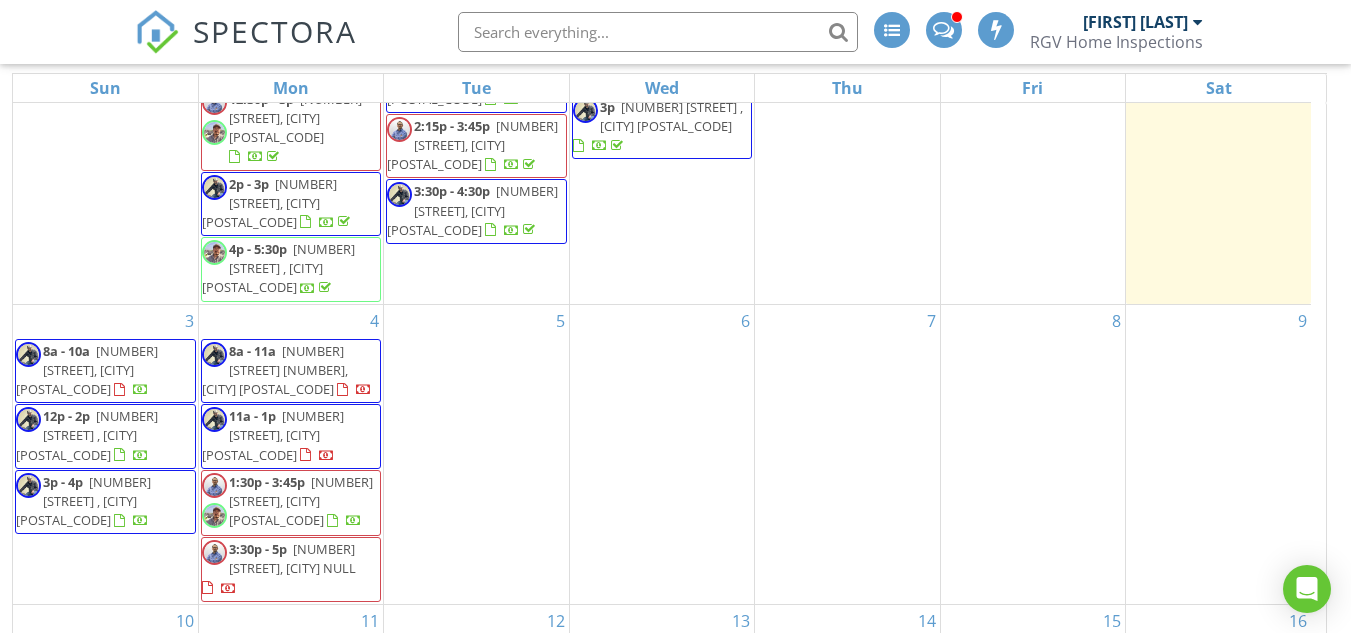 click on "[NUMBER] [STREET] , [CITY] [POSTAL_CODE]" at bounding box center [87, 435] 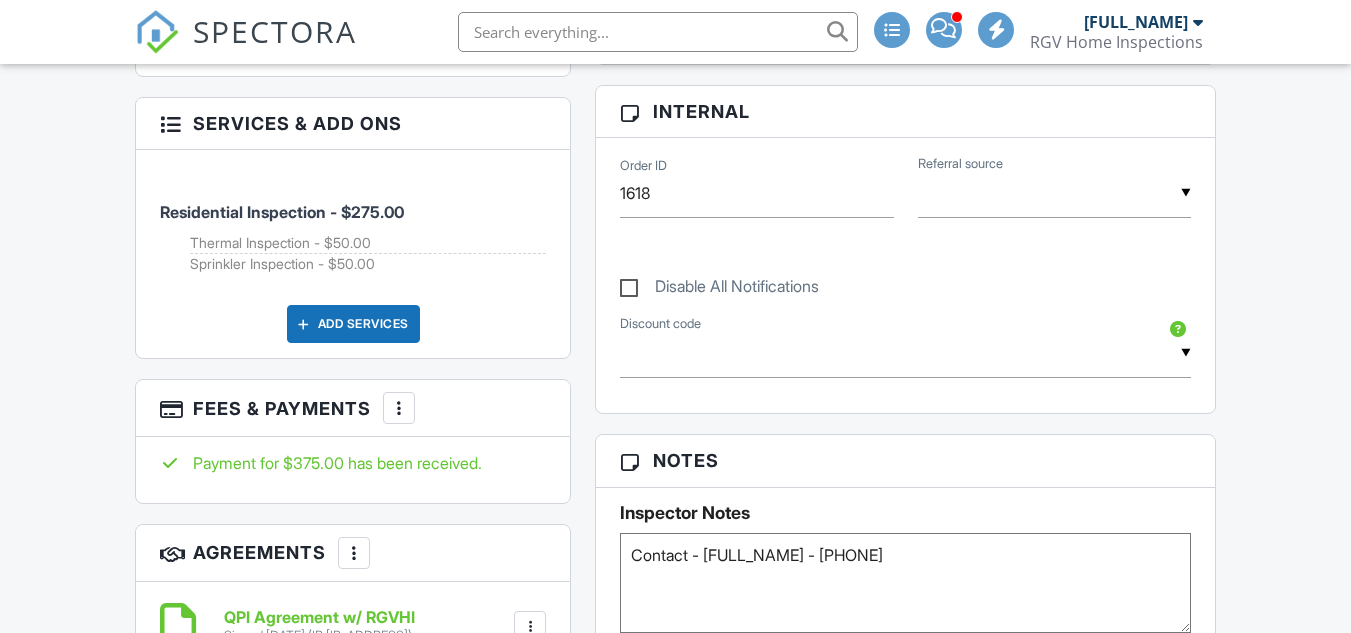 scroll, scrollTop: 1200, scrollLeft: 0, axis: vertical 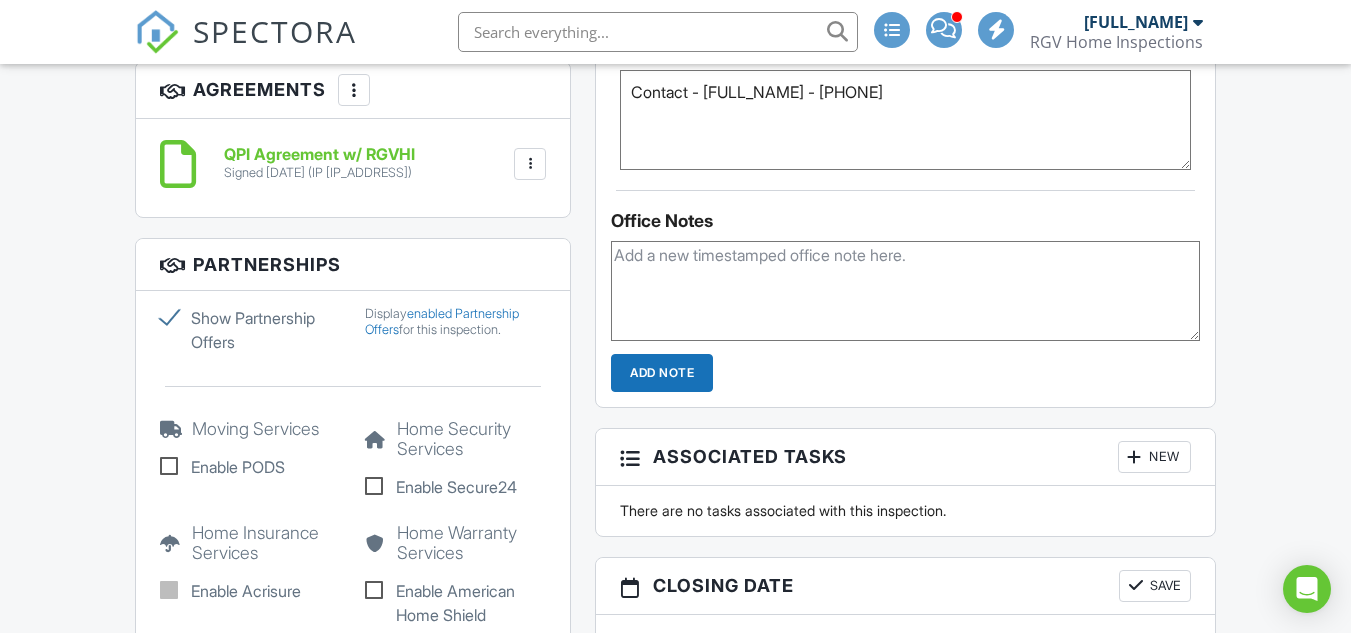 click at bounding box center (530, 164) 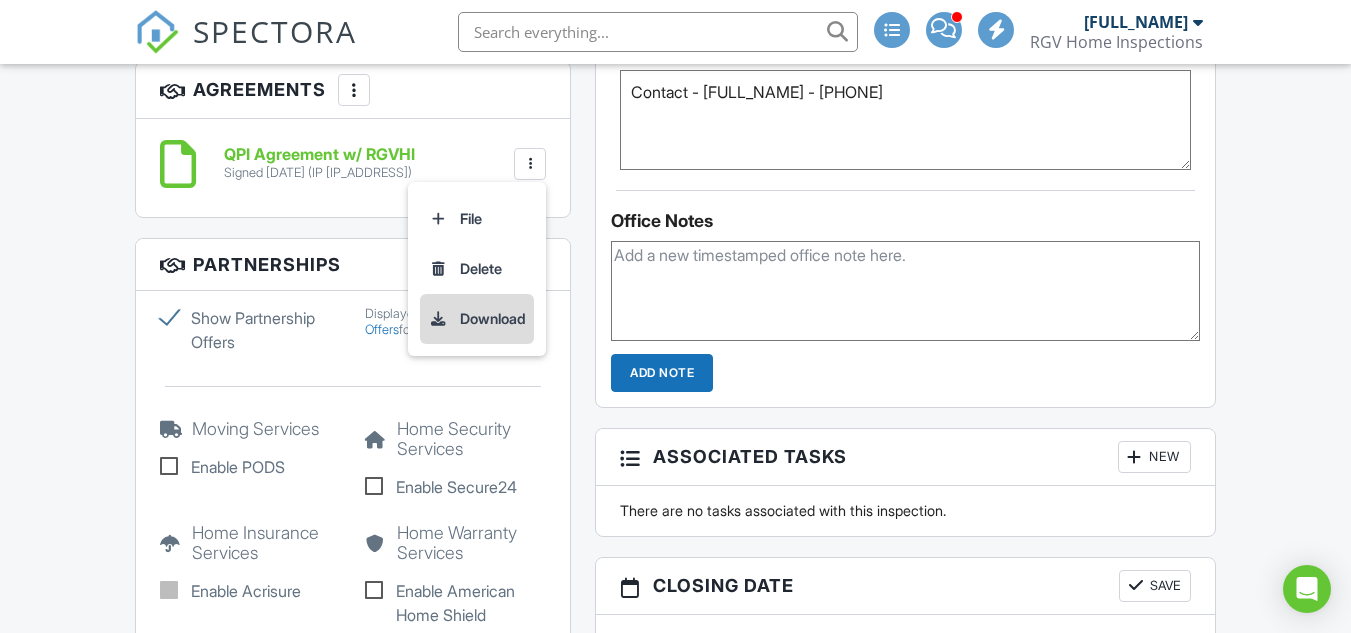 click on "Download" at bounding box center [477, 319] 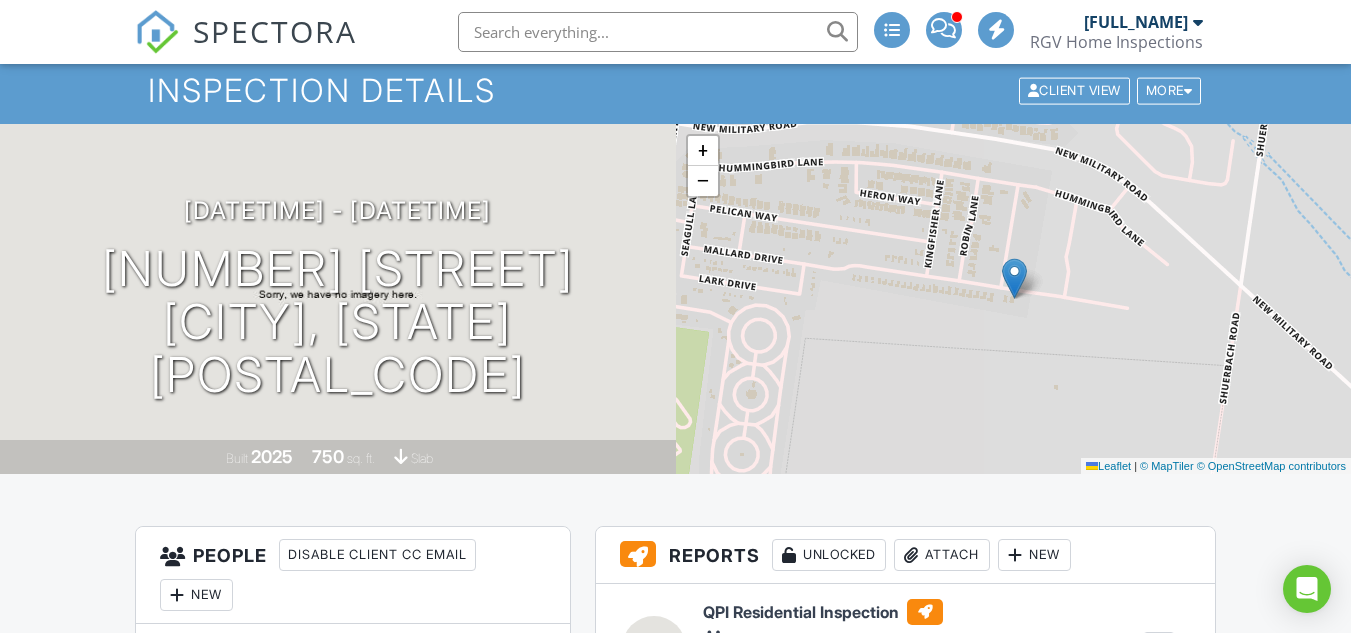 scroll, scrollTop: 0, scrollLeft: 0, axis: both 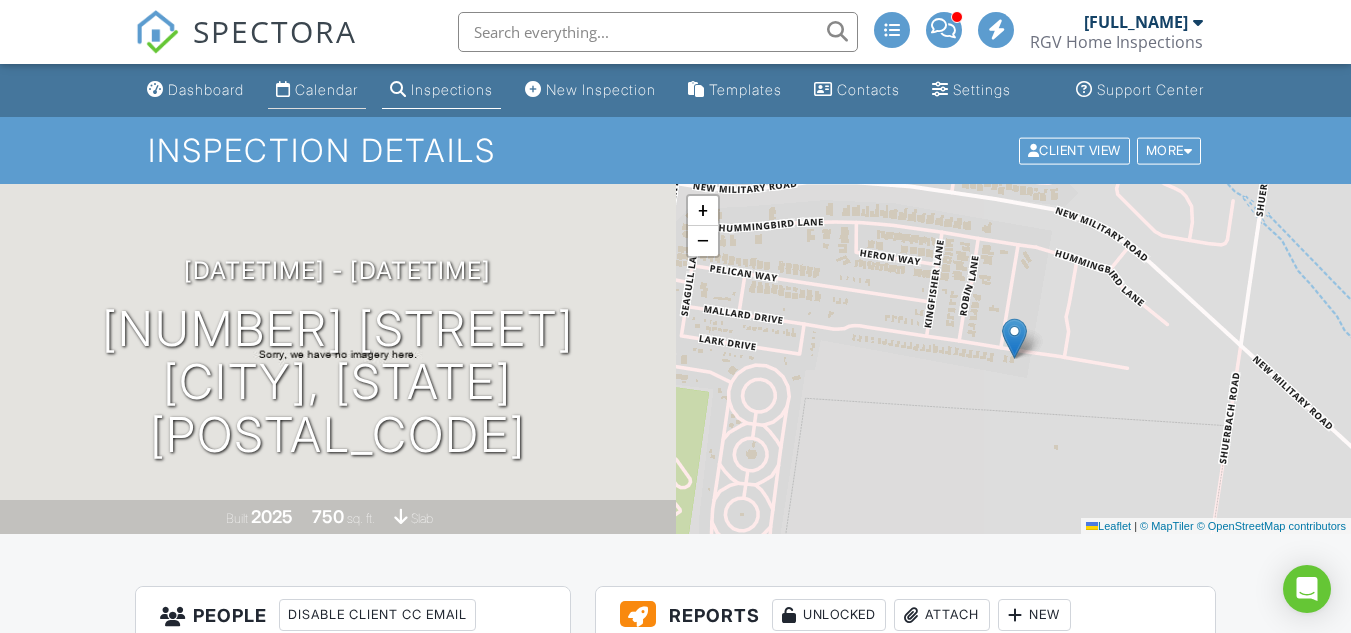 click on "Calendar" at bounding box center [317, 90] 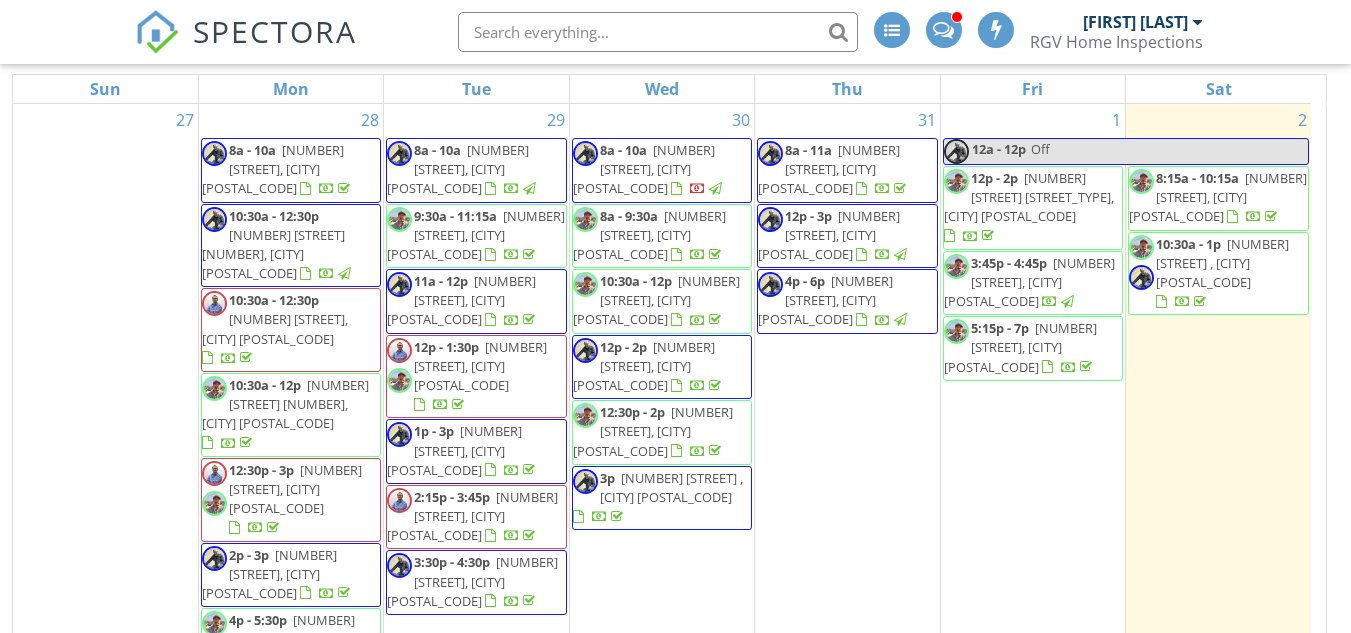 scroll, scrollTop: 266, scrollLeft: 0, axis: vertical 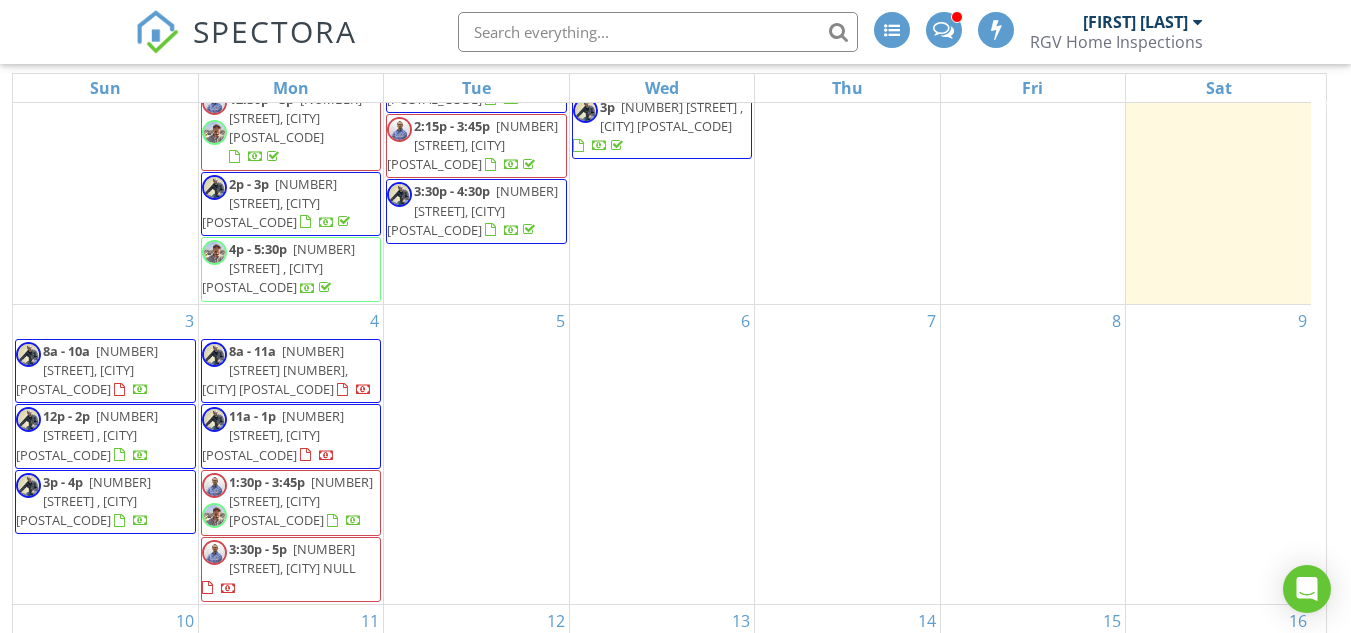 click on "[TIME] - [TIME]
[NUMBER] [STREET] , [CITY] [POSTAL_CODE]" at bounding box center [105, 502] 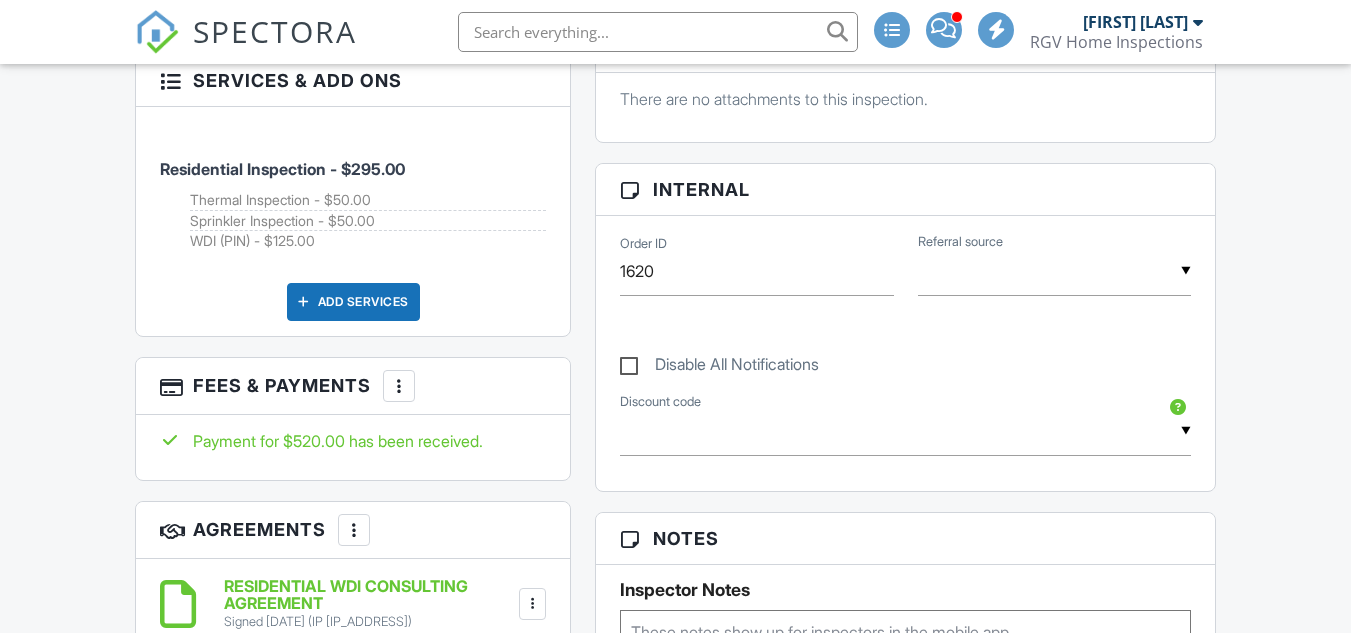scroll, scrollTop: 1300, scrollLeft: 0, axis: vertical 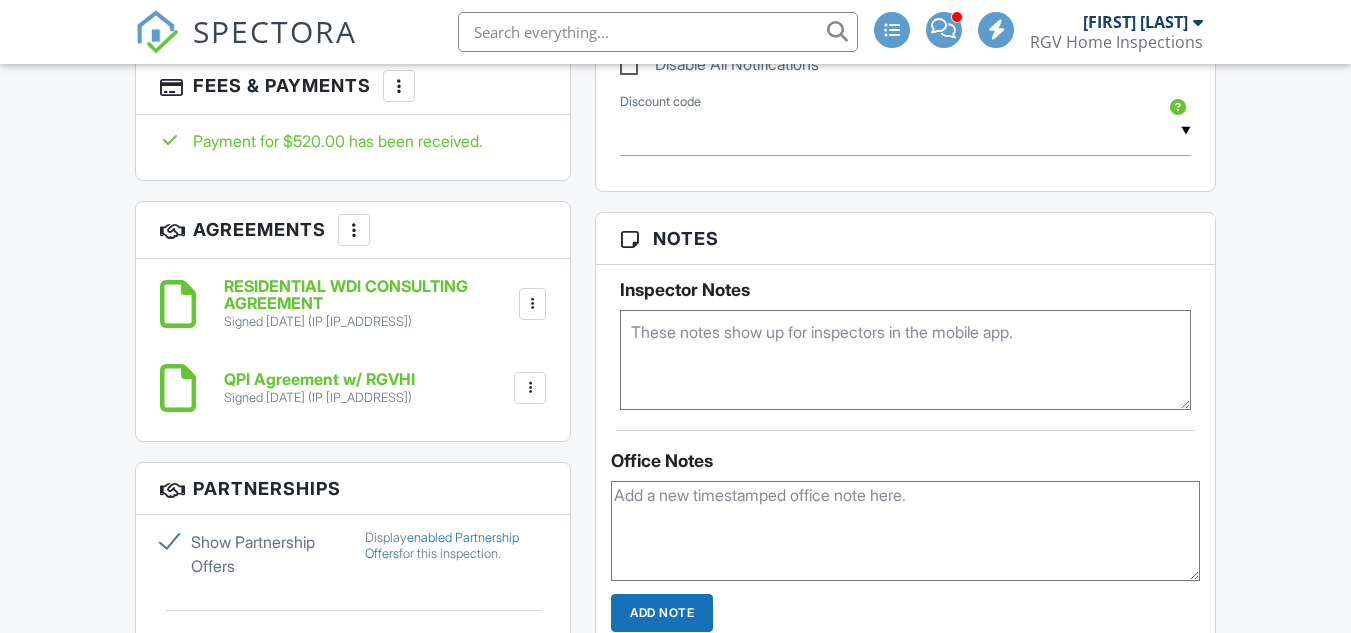 click at bounding box center (533, 304) 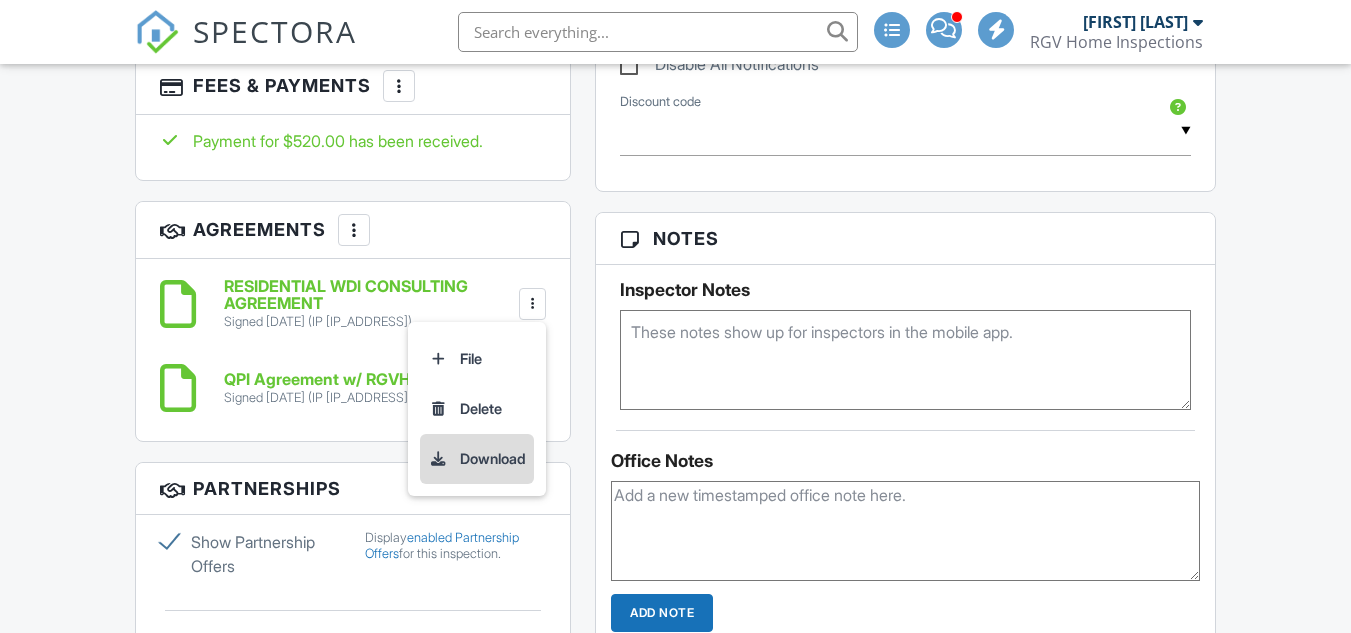 scroll, scrollTop: 1320, scrollLeft: 0, axis: vertical 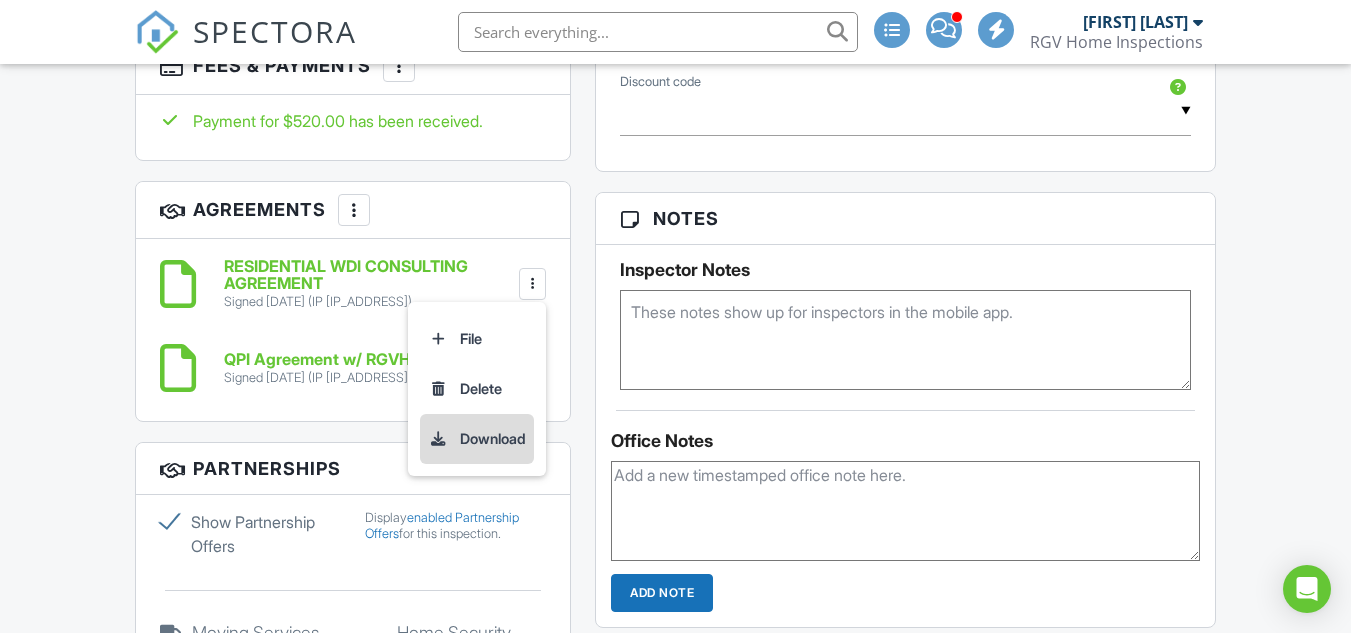 click on "Download" at bounding box center [477, 439] 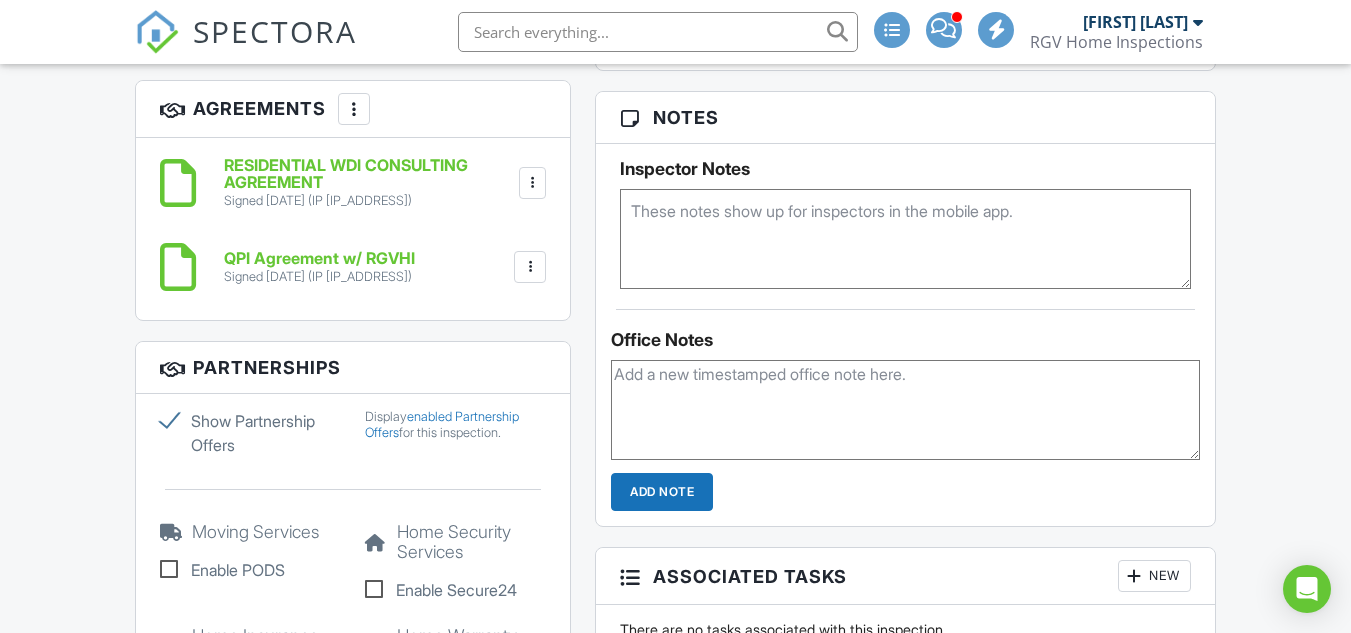 scroll, scrollTop: 1420, scrollLeft: 0, axis: vertical 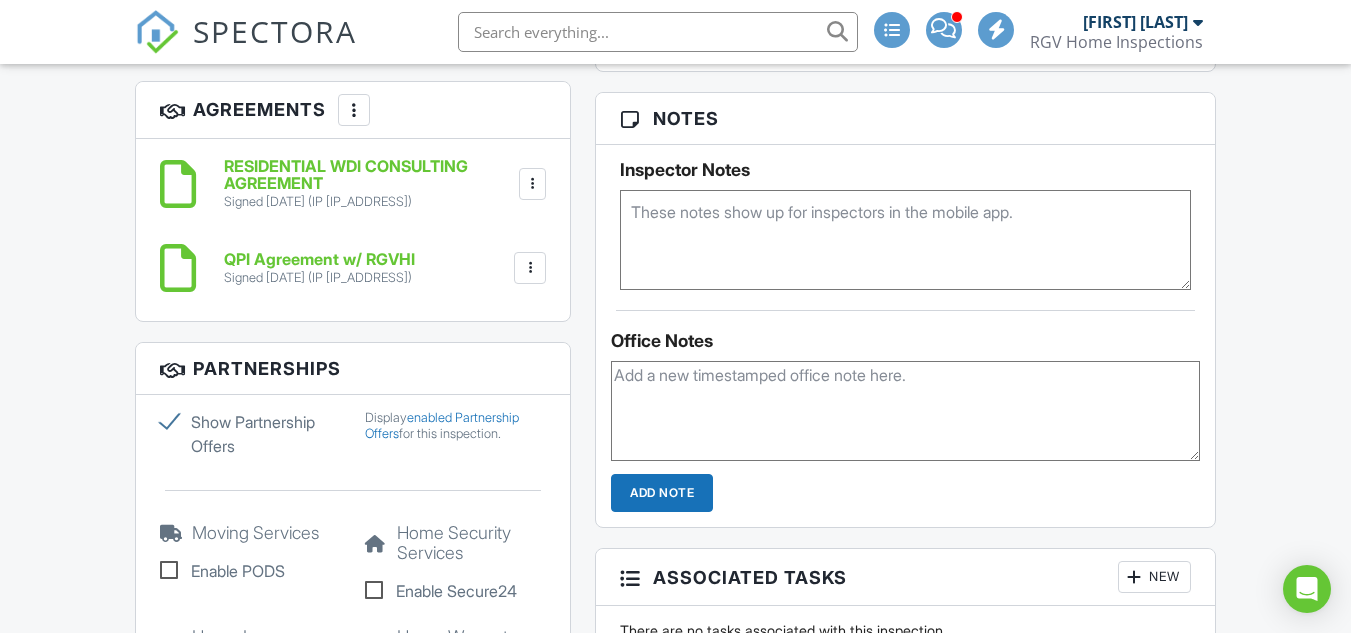 click at bounding box center (530, 268) 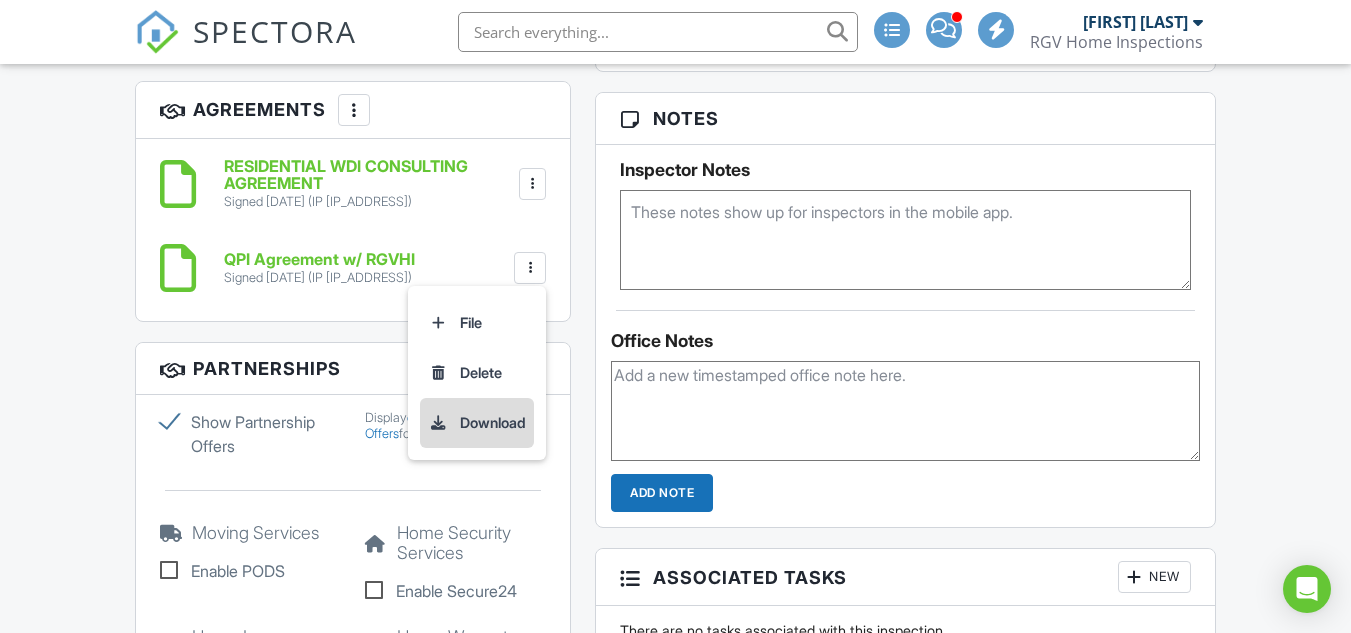 click on "Download" at bounding box center (477, 423) 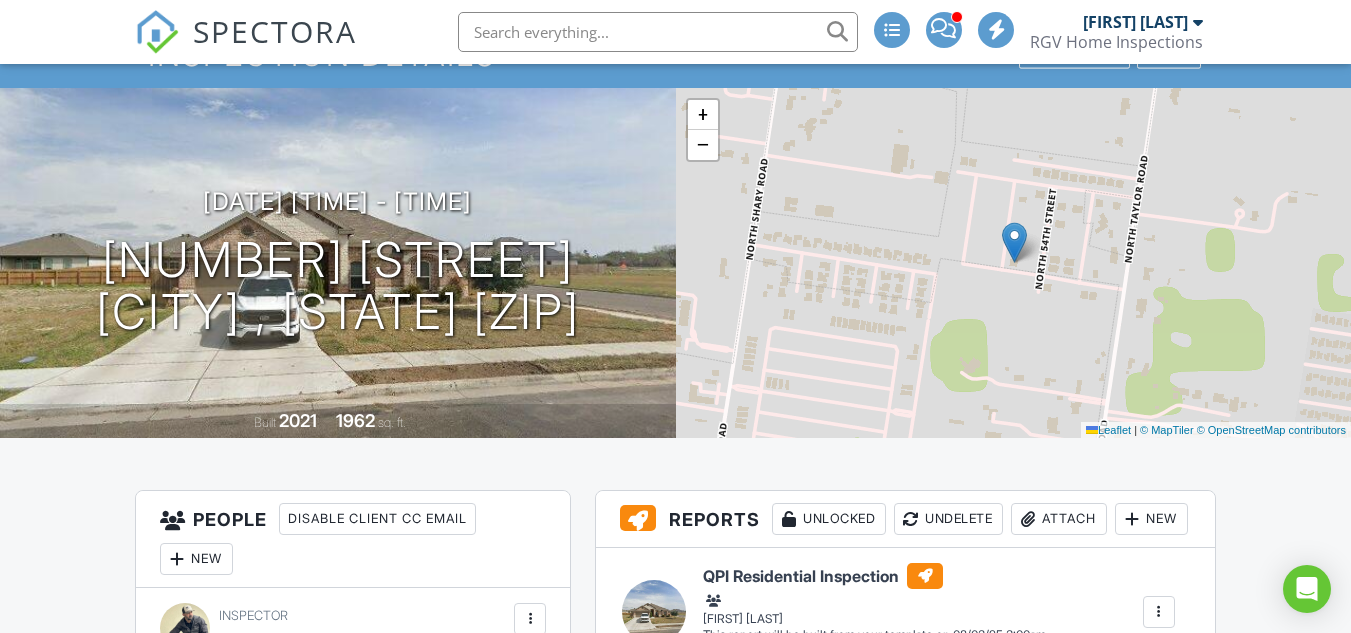 scroll, scrollTop: 0, scrollLeft: 0, axis: both 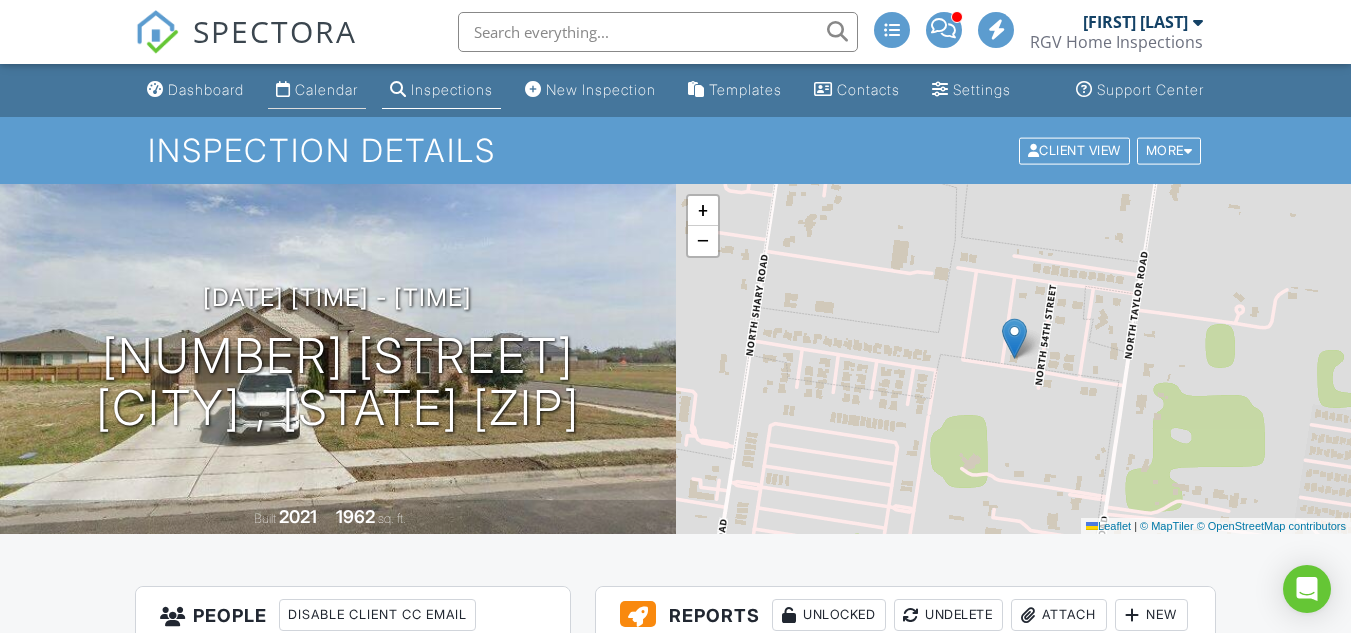 click on "Calendar" at bounding box center [326, 89] 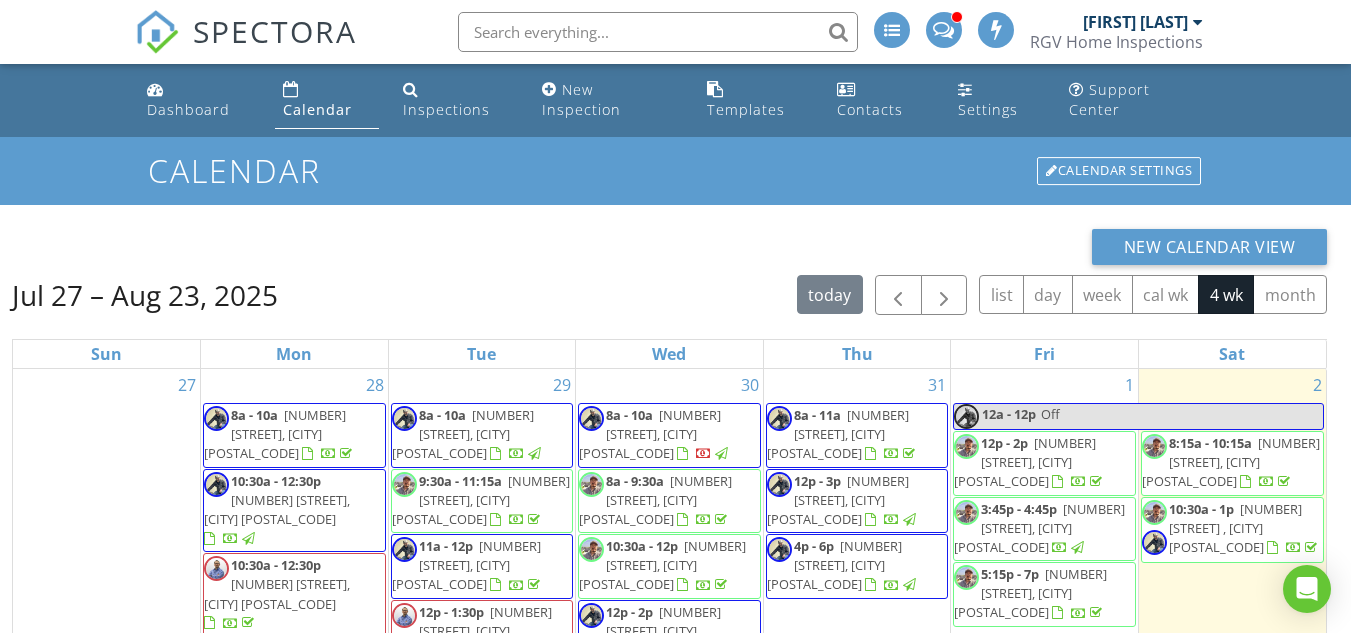 scroll, scrollTop: 0, scrollLeft: 0, axis: both 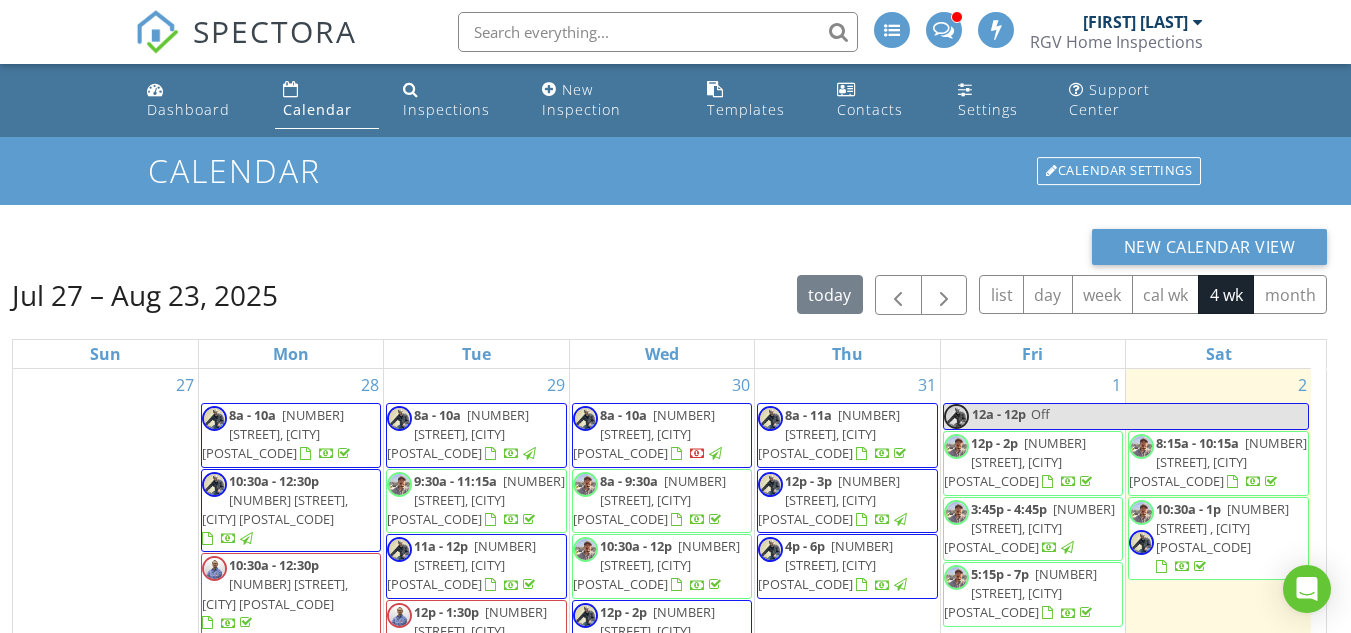 click at bounding box center [944, 30] 